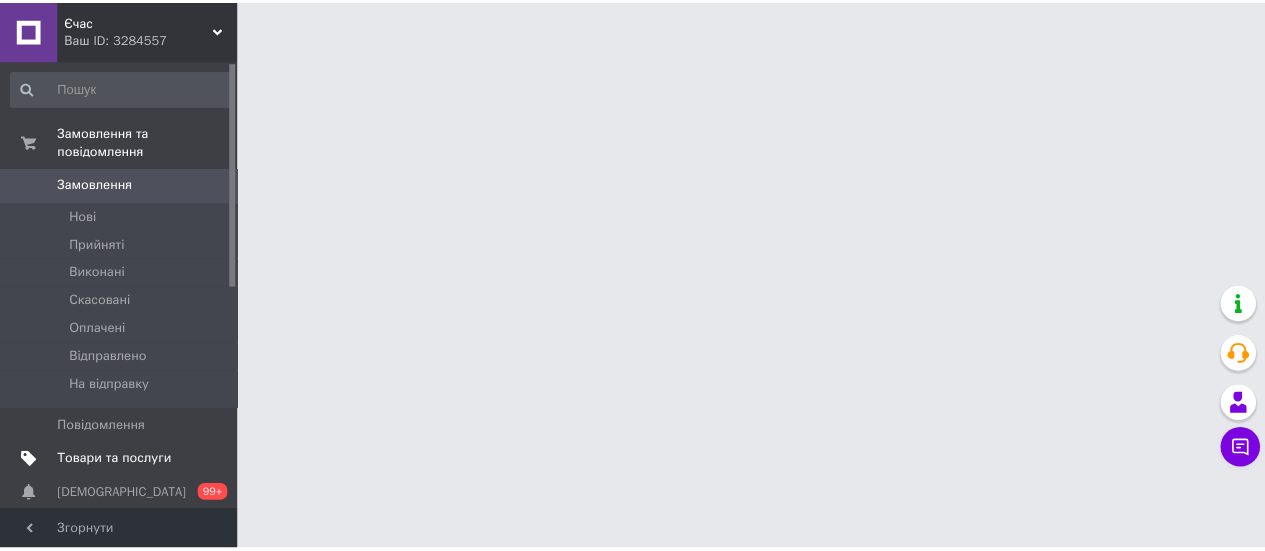 scroll, scrollTop: 0, scrollLeft: 0, axis: both 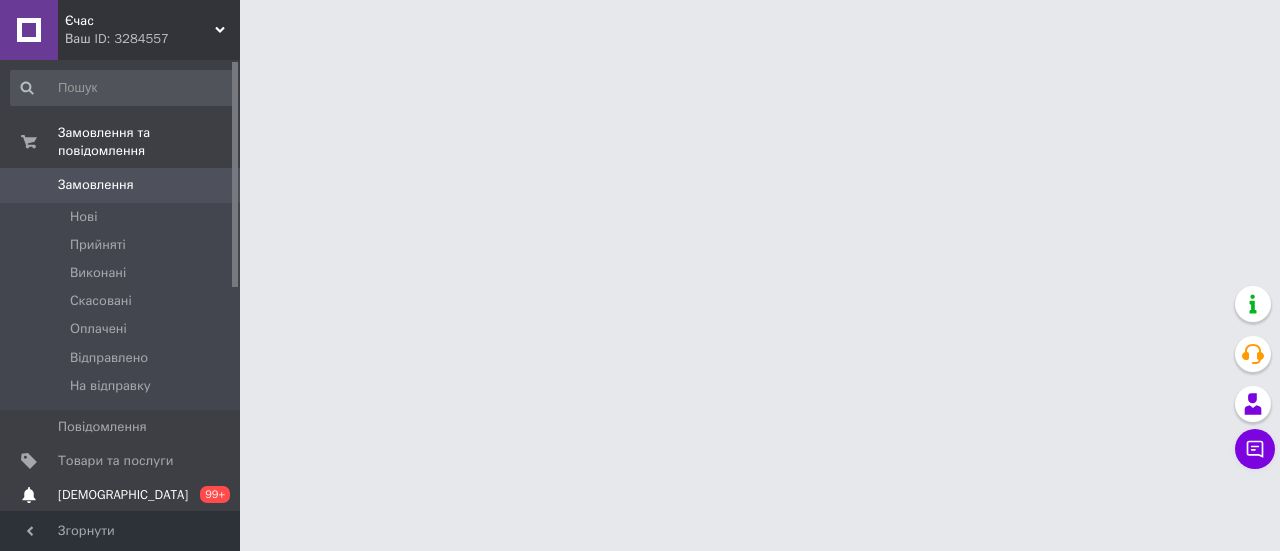 click on "[DEMOGRAPHIC_DATA]" at bounding box center (121, 495) 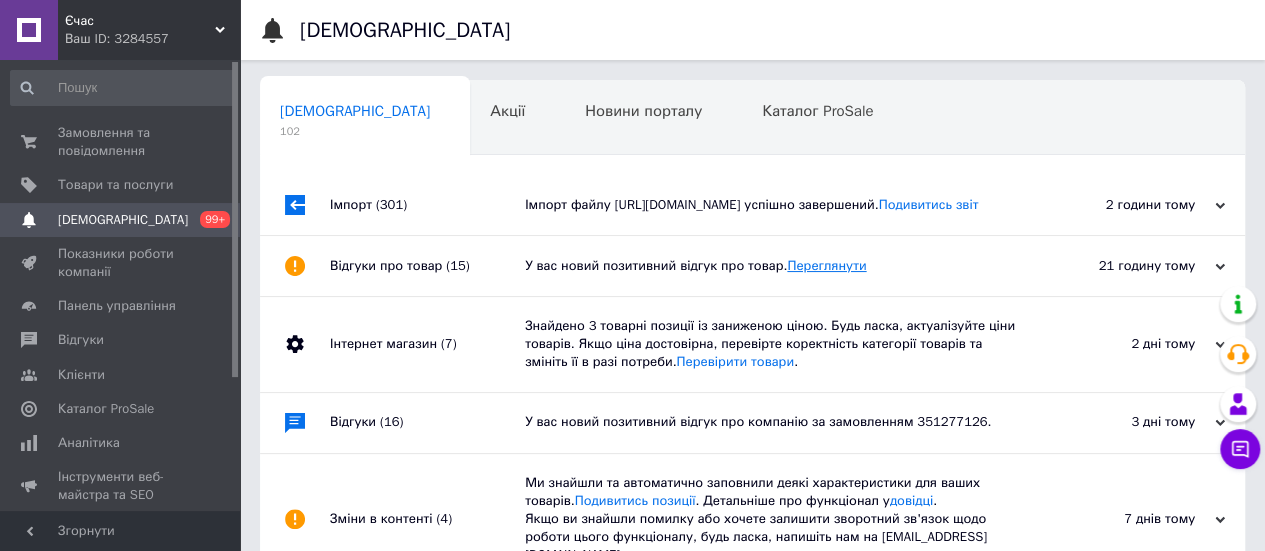 click on "Переглянути" at bounding box center (826, 265) 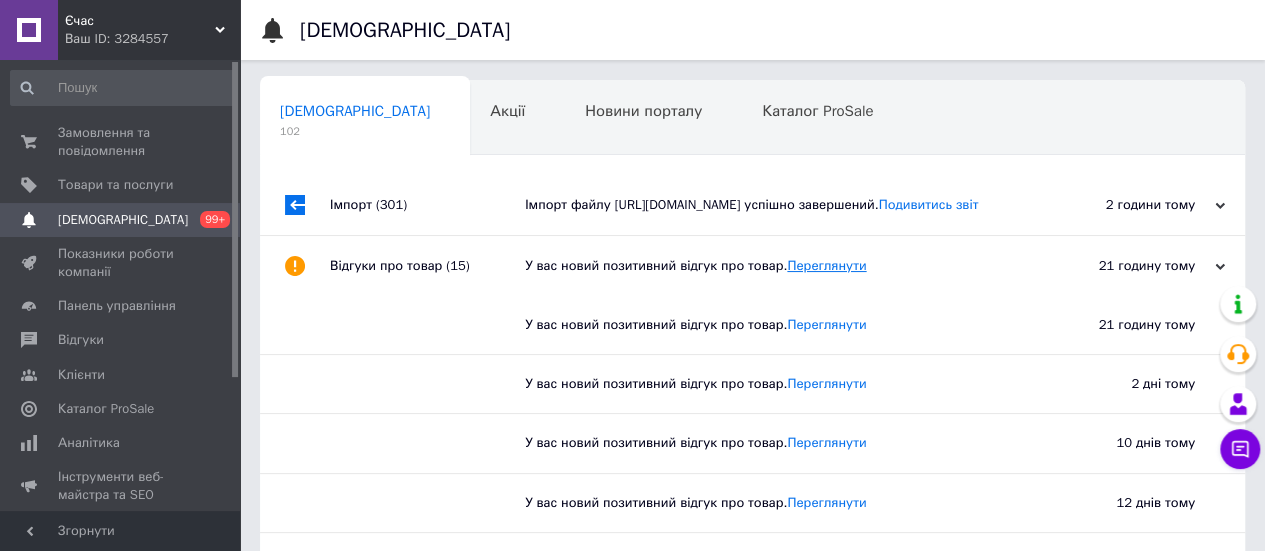 click on "Переглянути" at bounding box center (826, 265) 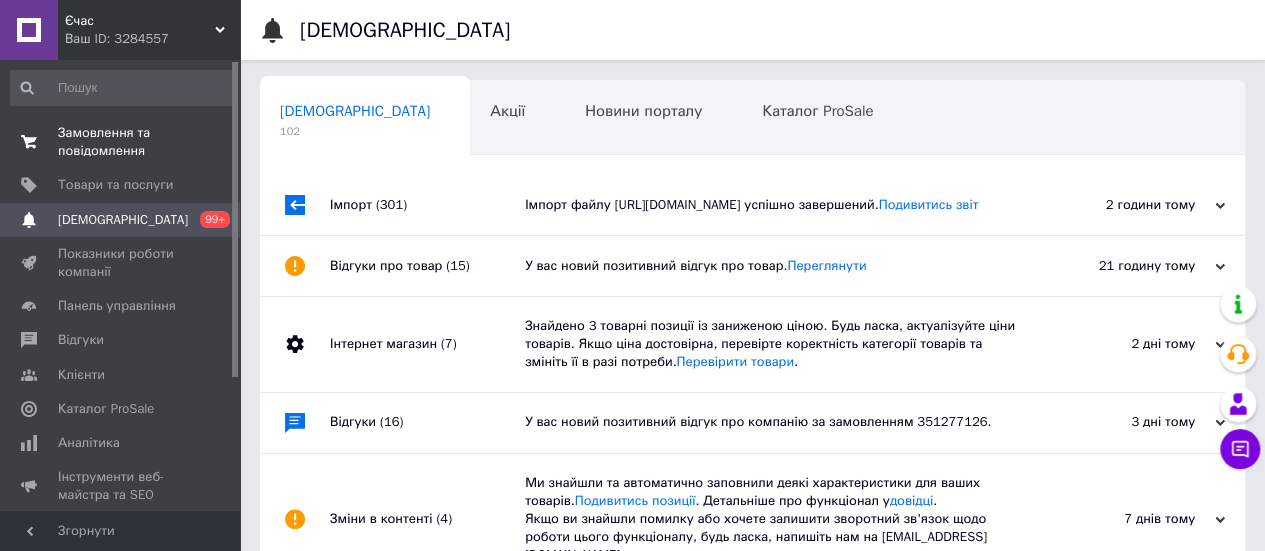 click on "Замовлення та повідомлення" at bounding box center (121, 142) 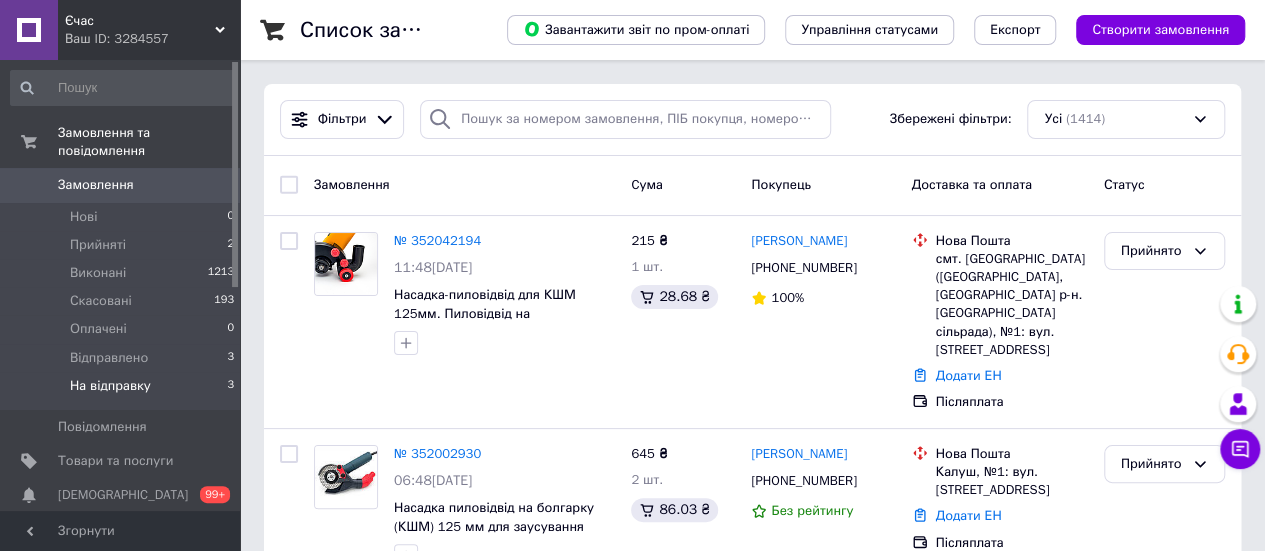 click on "На відправку" at bounding box center (110, 386) 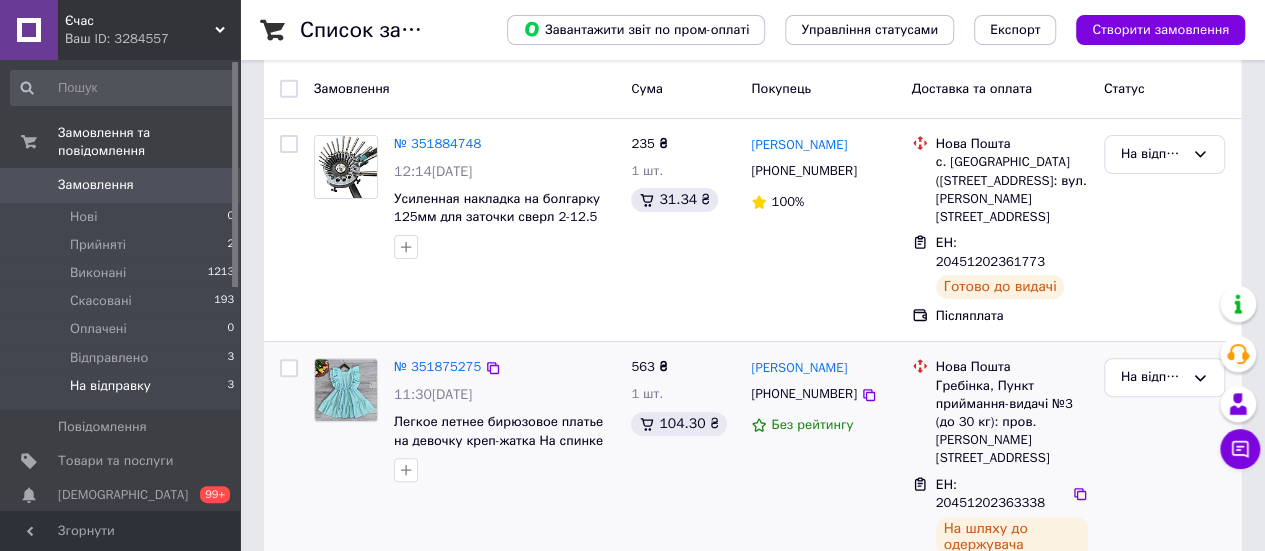 scroll, scrollTop: 200, scrollLeft: 0, axis: vertical 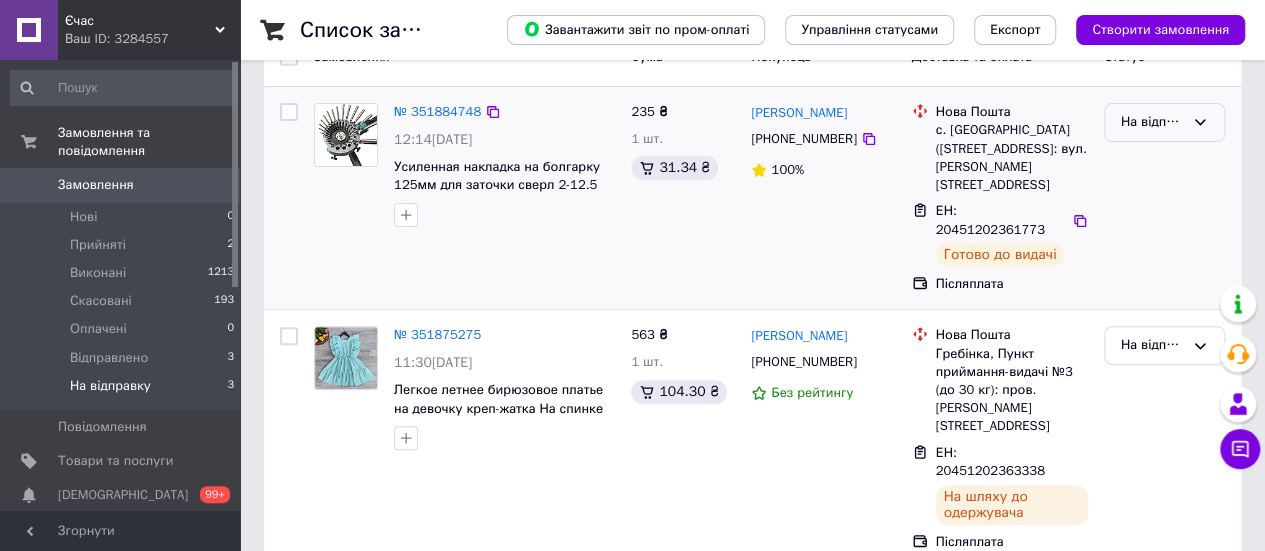click on "На відправку" at bounding box center [1152, 122] 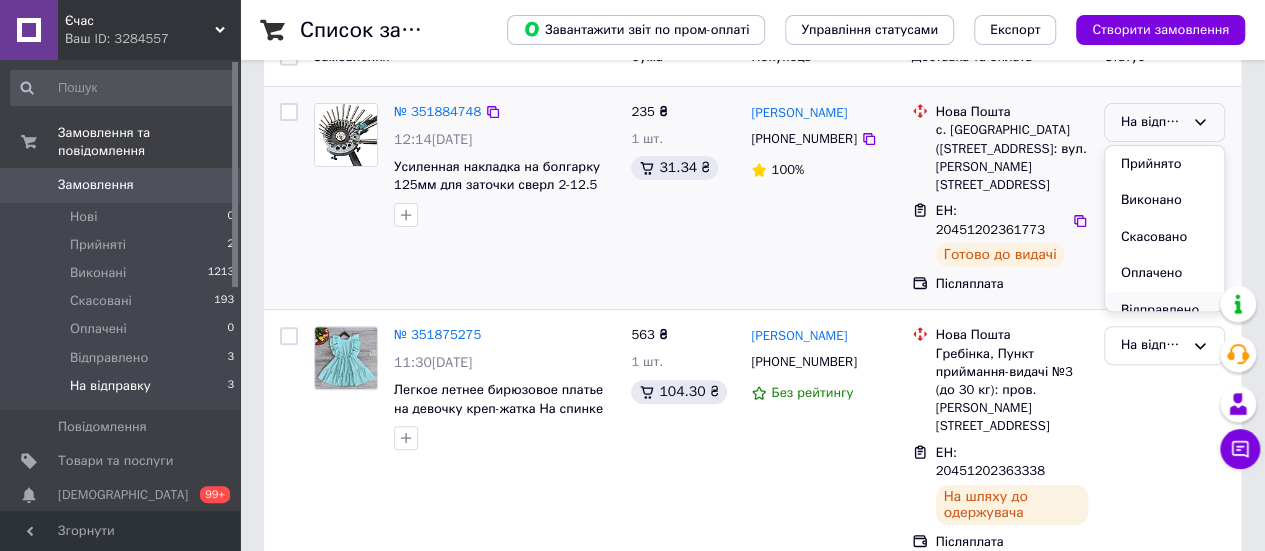 click on "Відправлено" at bounding box center (1164, 310) 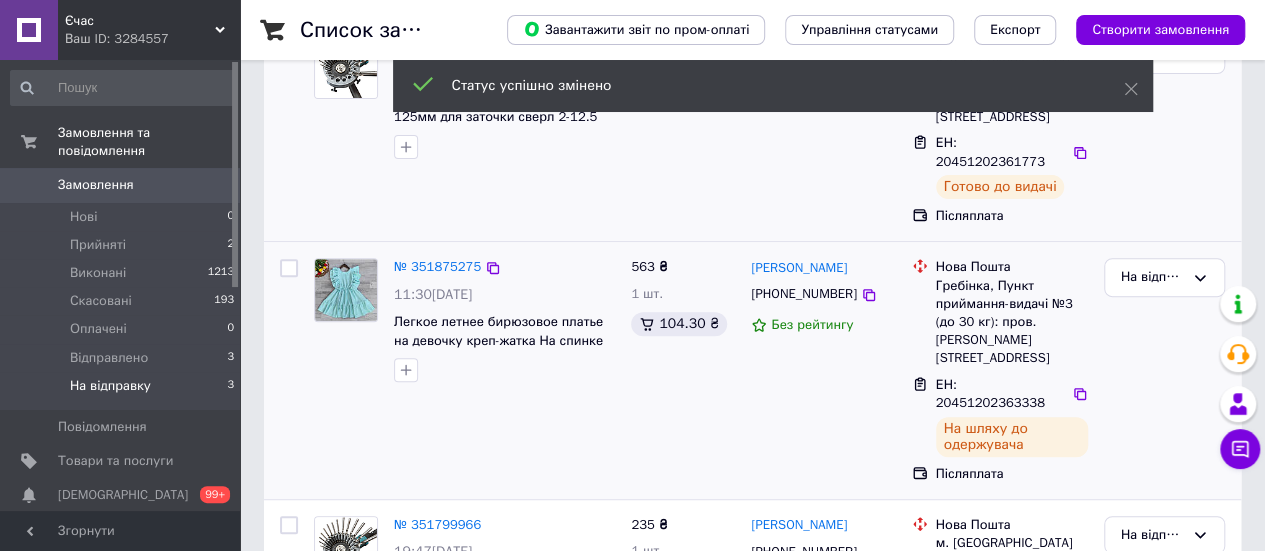 scroll, scrollTop: 300, scrollLeft: 0, axis: vertical 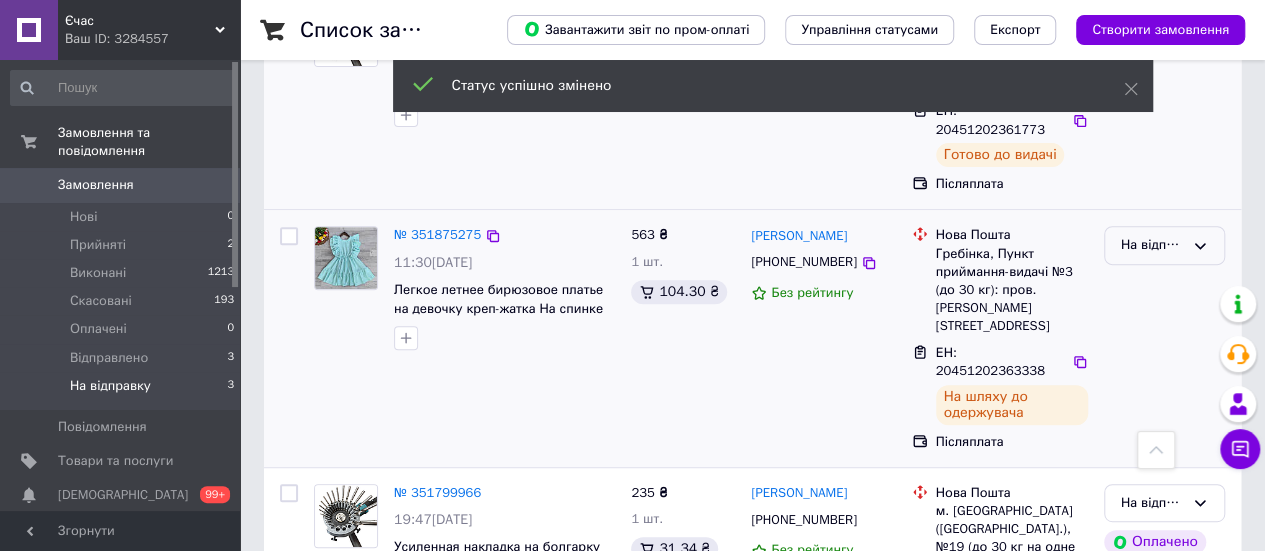 click on "На відправку" at bounding box center (1152, 245) 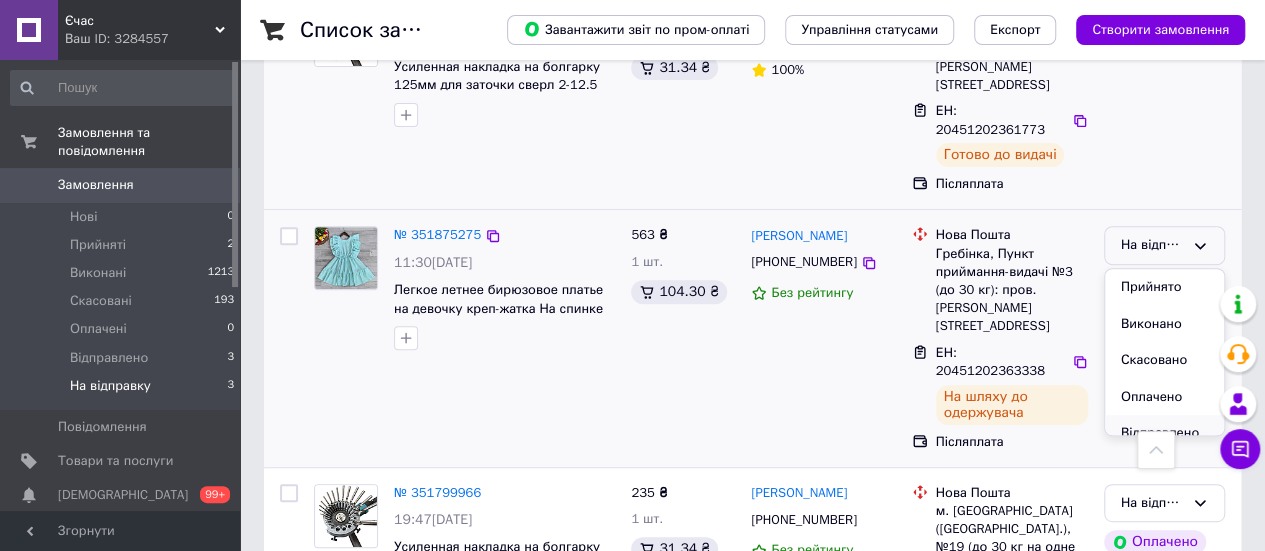 click on "Відправлено" at bounding box center (1164, 433) 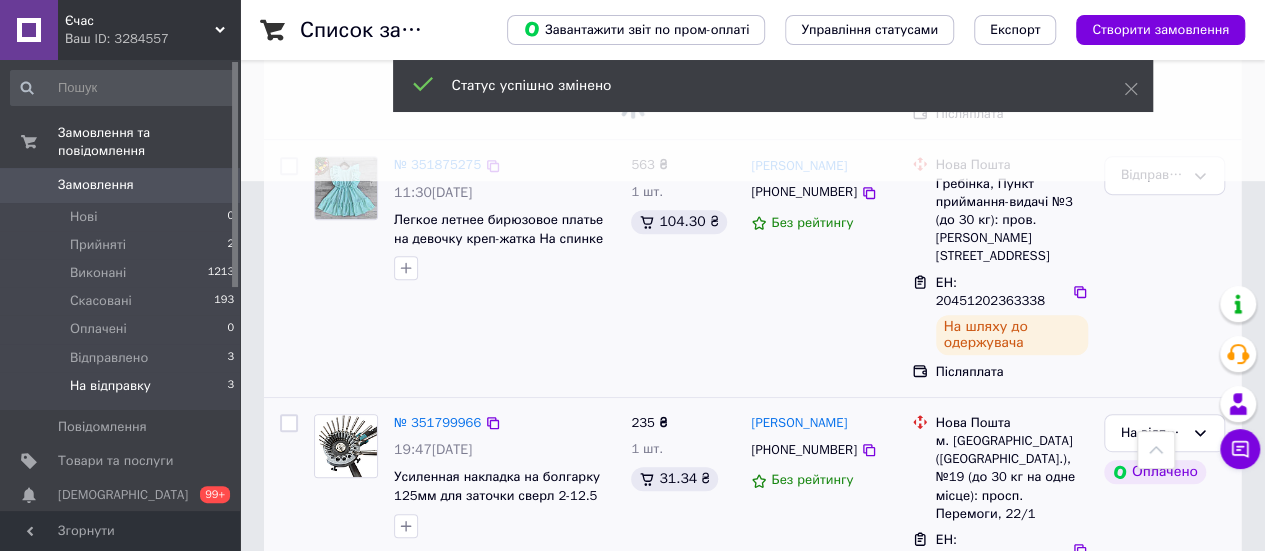 scroll, scrollTop: 402, scrollLeft: 0, axis: vertical 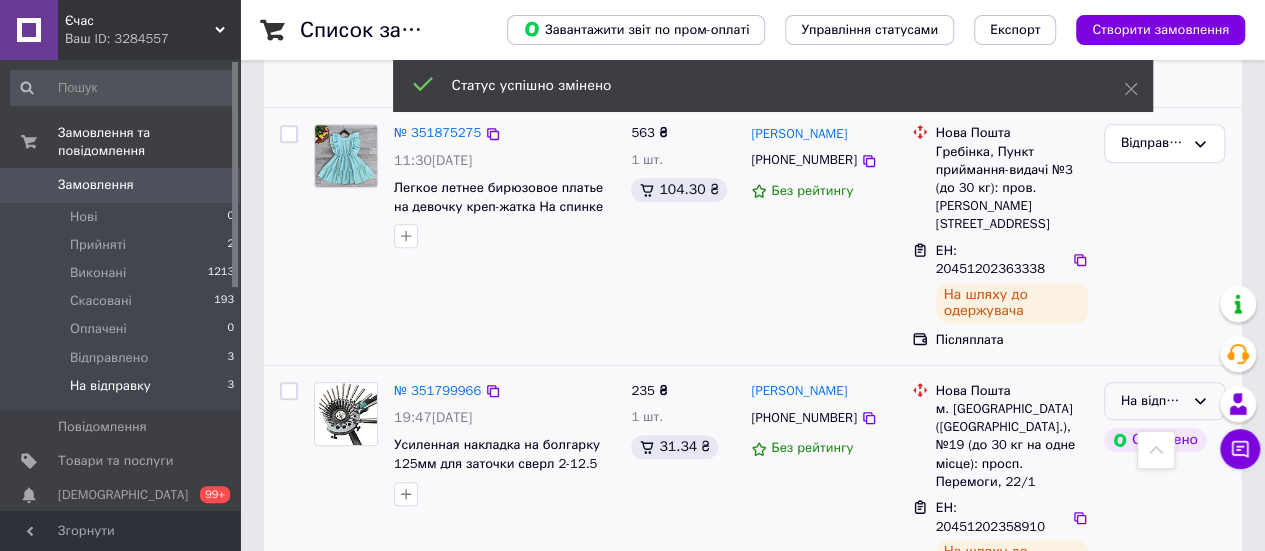 click on "На відправку" at bounding box center [1152, 401] 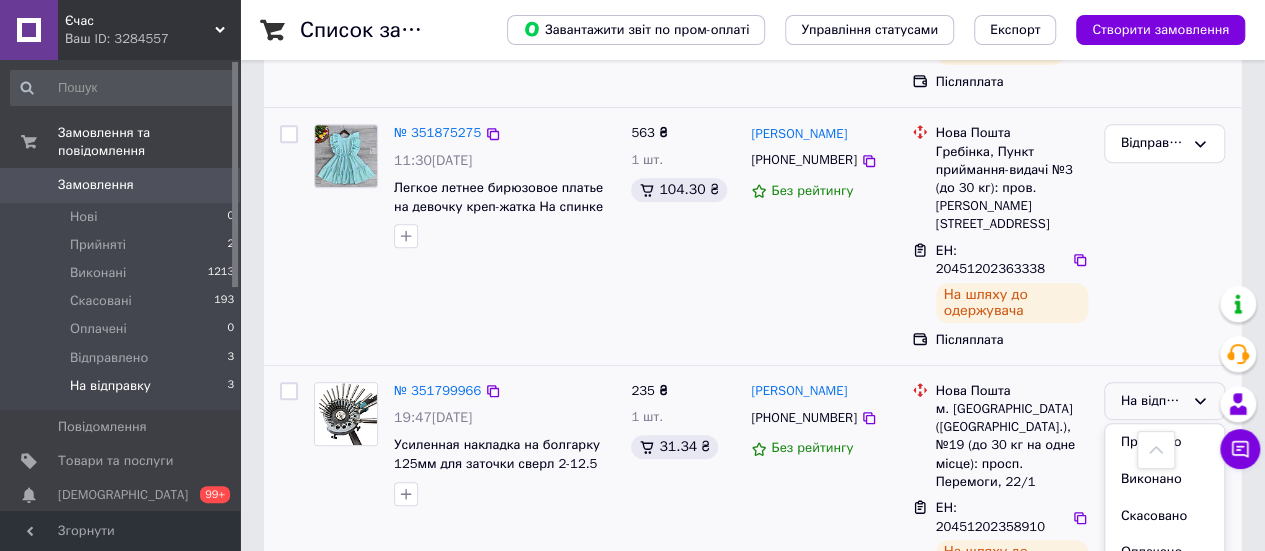 click on "Відправлено" at bounding box center [1164, 589] 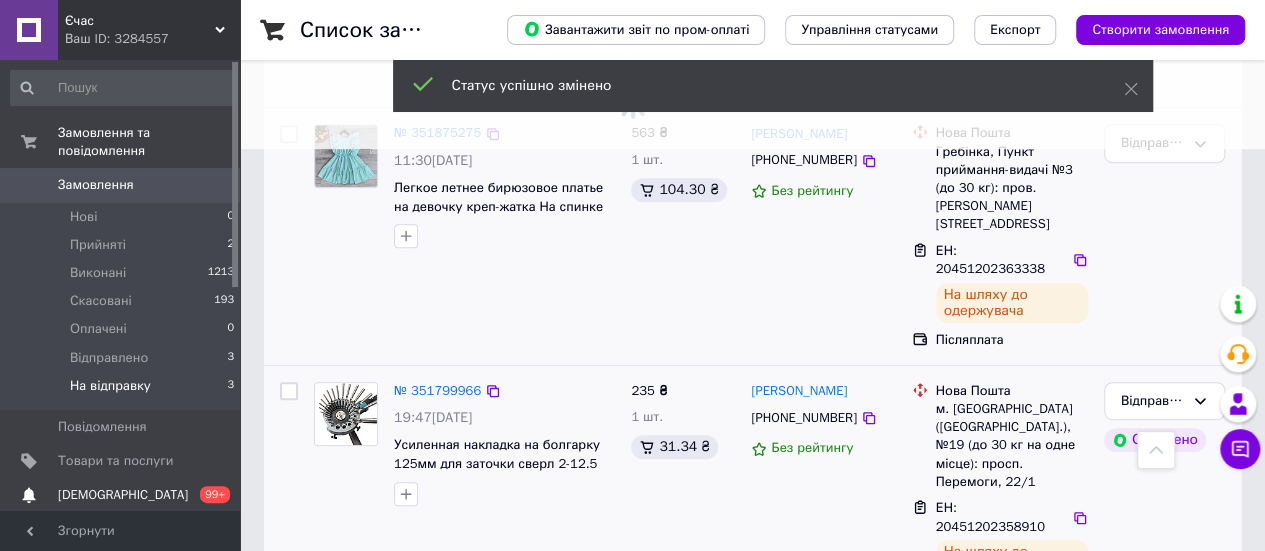 click on "[DEMOGRAPHIC_DATA]" at bounding box center [123, 495] 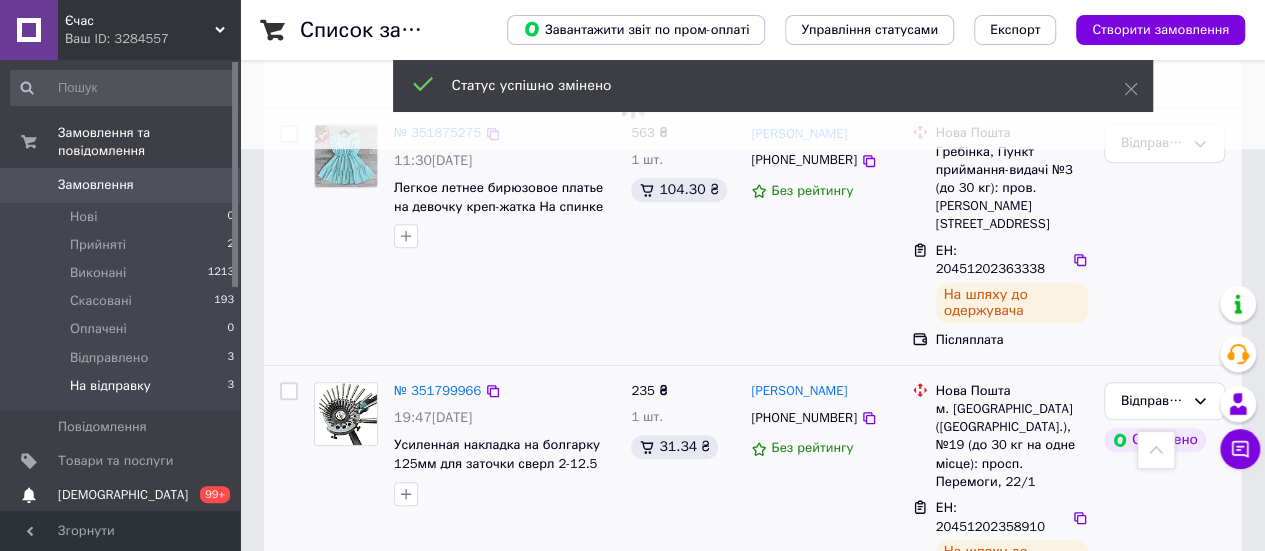 scroll, scrollTop: 0, scrollLeft: 0, axis: both 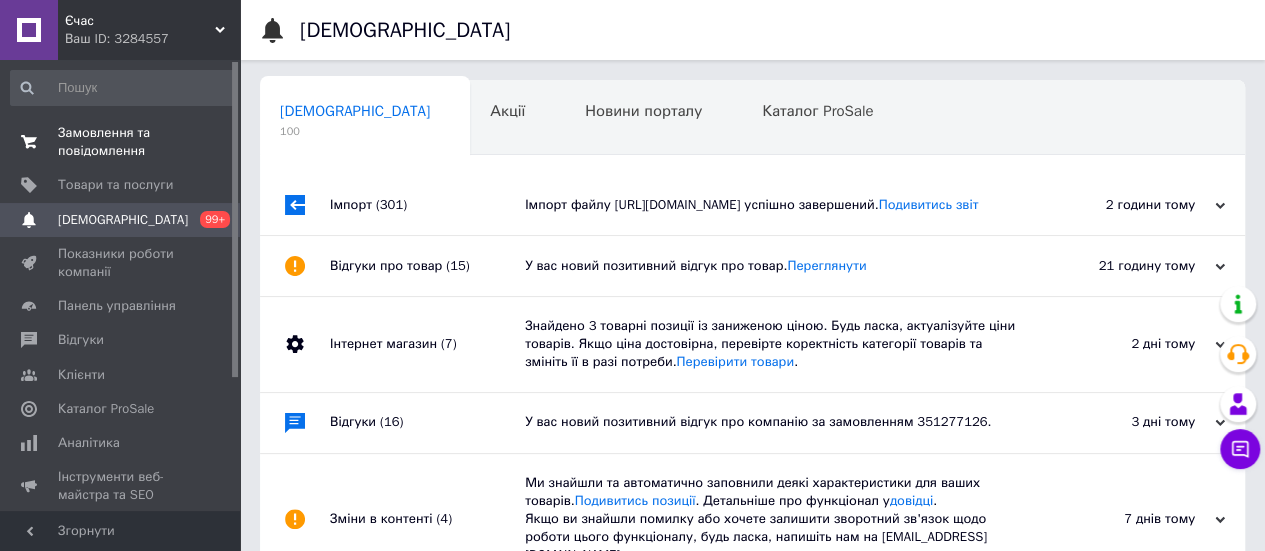 click on "Замовлення та повідомлення" at bounding box center [121, 142] 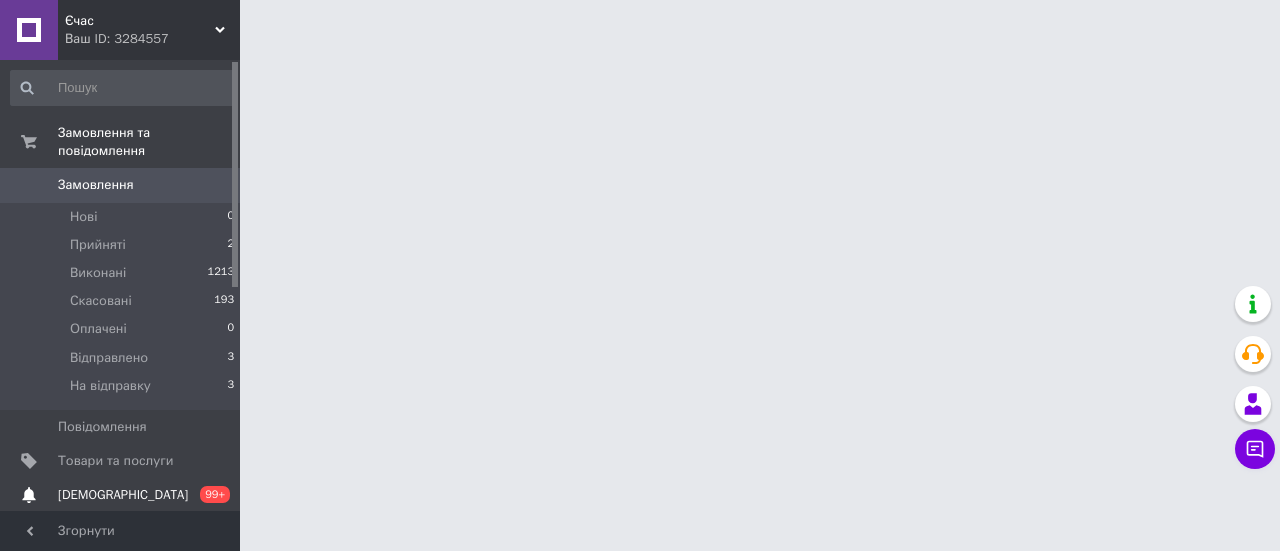 click on "[DEMOGRAPHIC_DATA]" at bounding box center (123, 495) 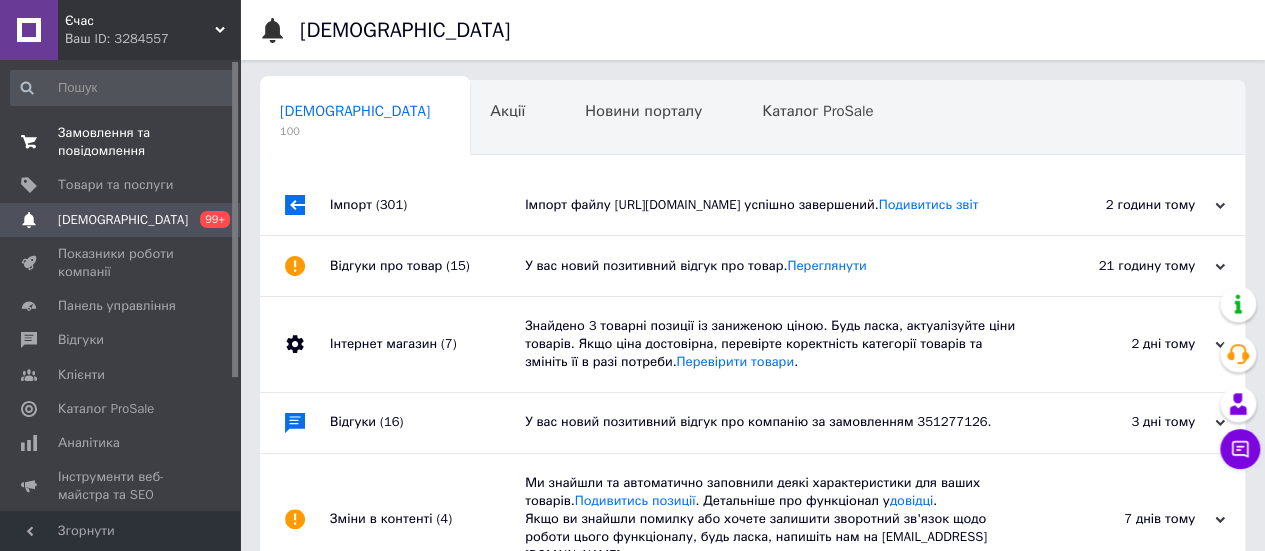 click on "Замовлення та повідомлення" at bounding box center (121, 142) 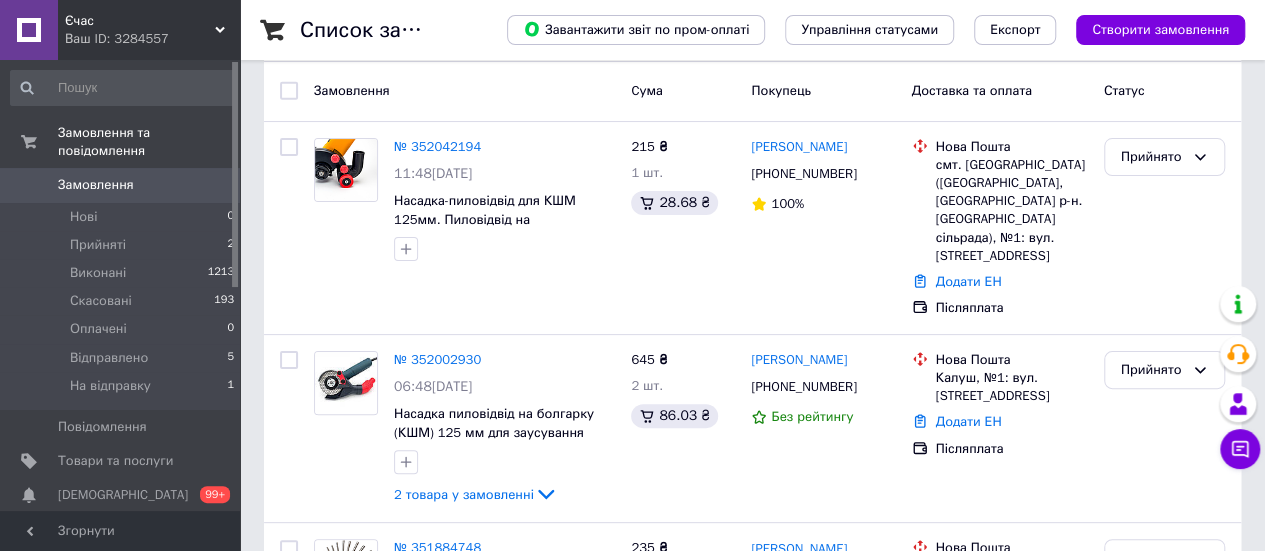 scroll, scrollTop: 200, scrollLeft: 0, axis: vertical 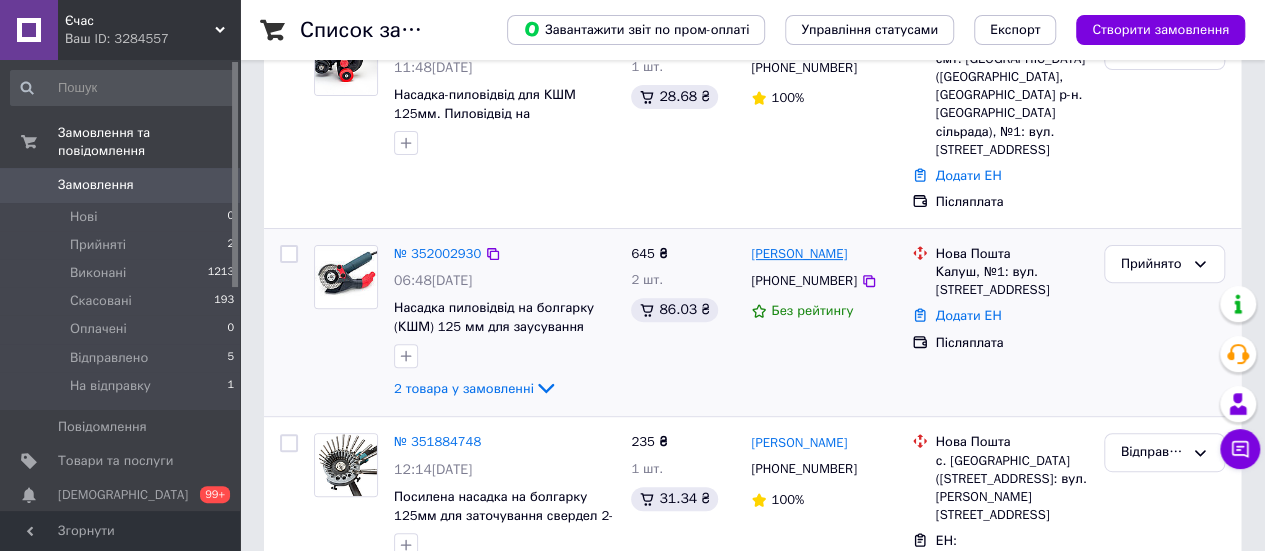 click on "[PERSON_NAME]" at bounding box center (799, 254) 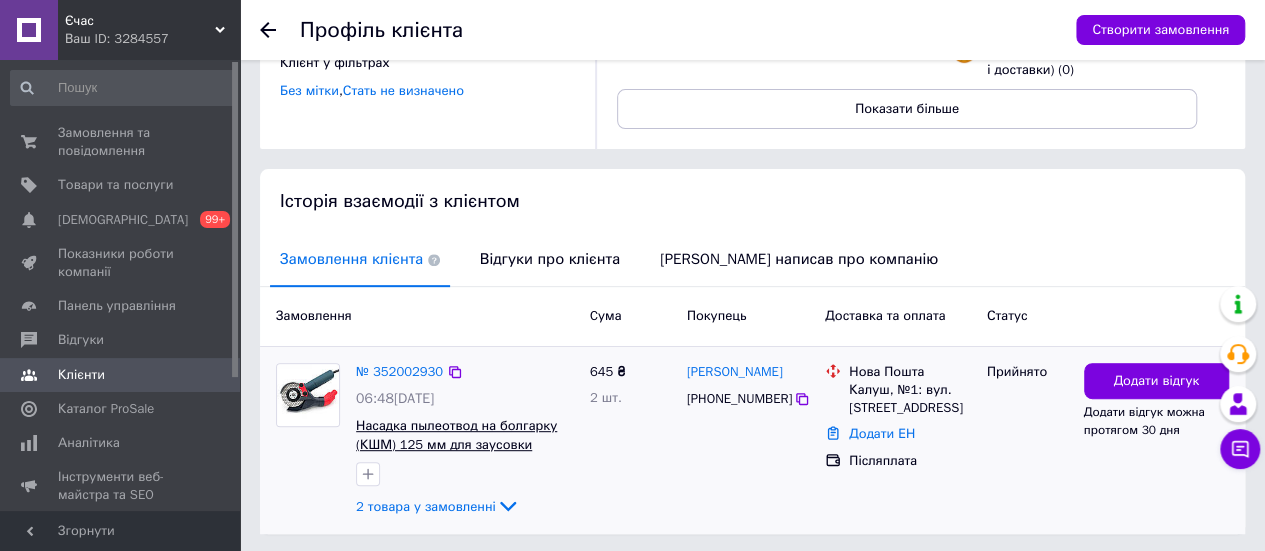 scroll, scrollTop: 300, scrollLeft: 0, axis: vertical 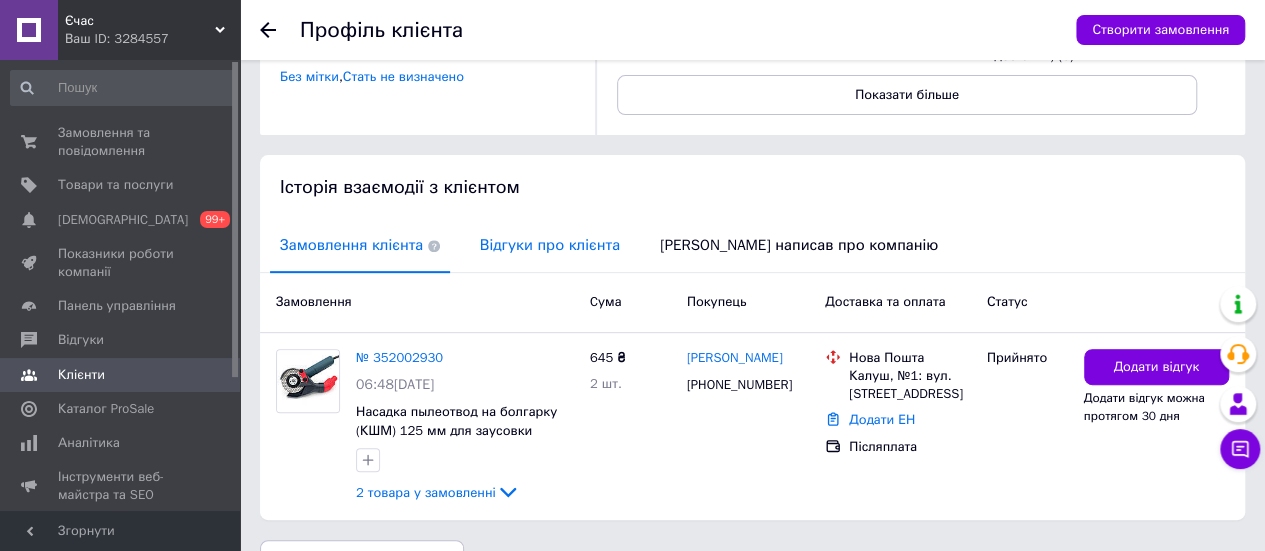 click on "Відгуки про клієнта" at bounding box center [550, 245] 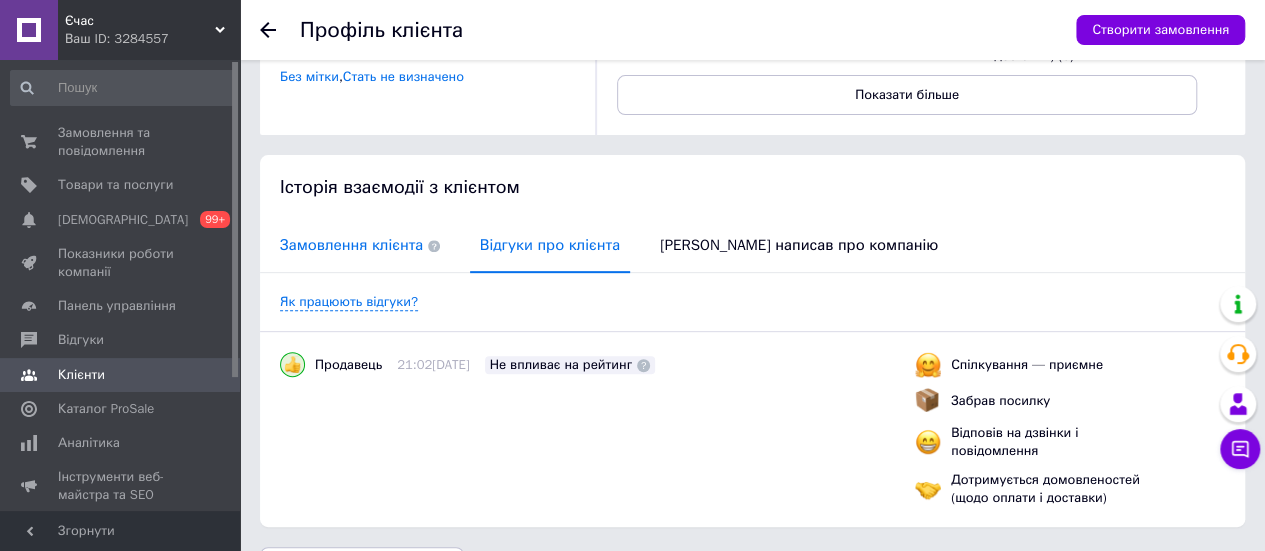 click on "Замовлення клієнта" at bounding box center (360, 245) 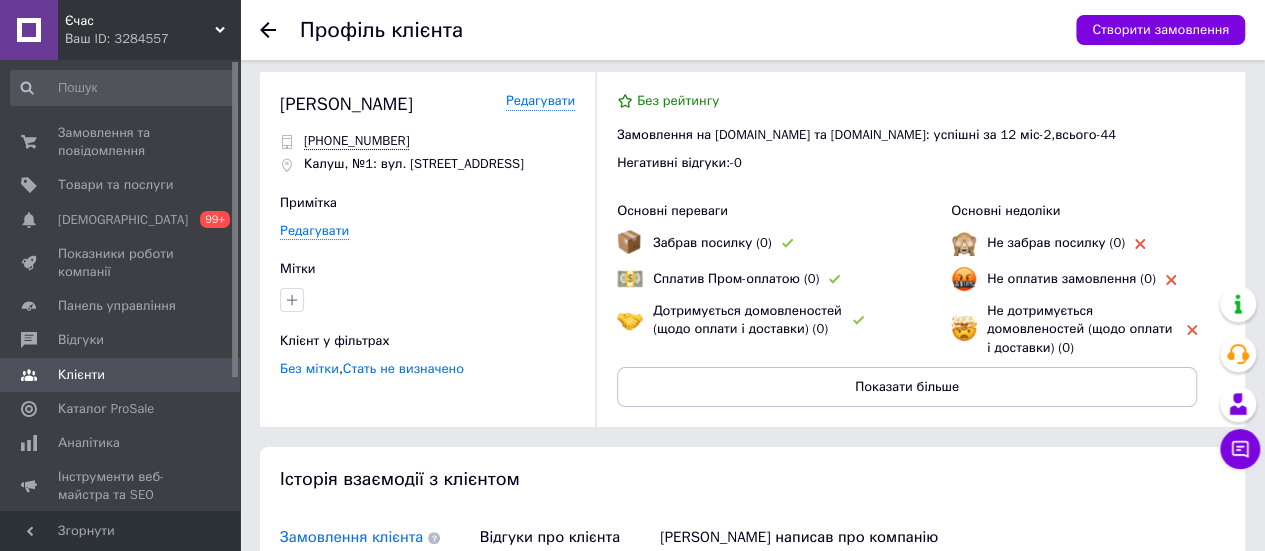 scroll, scrollTop: 0, scrollLeft: 0, axis: both 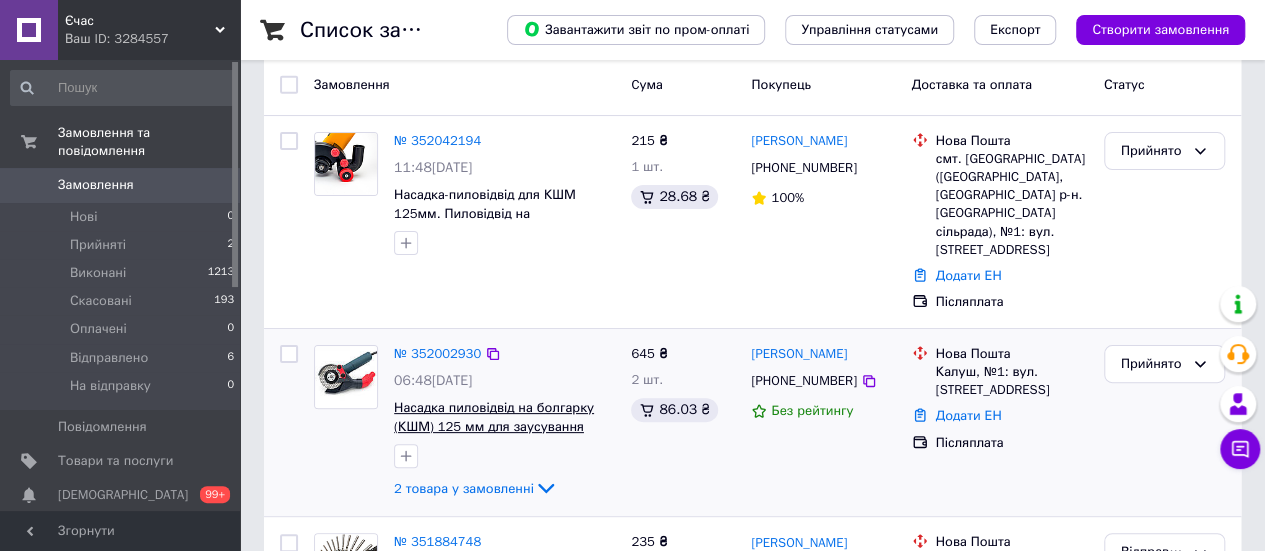 click on "Насадка пиловідвід на болгарку (КШМ) 125 мм для заусування торців плитки. Пиловідвід для різання плитки під 45°" at bounding box center [494, 435] 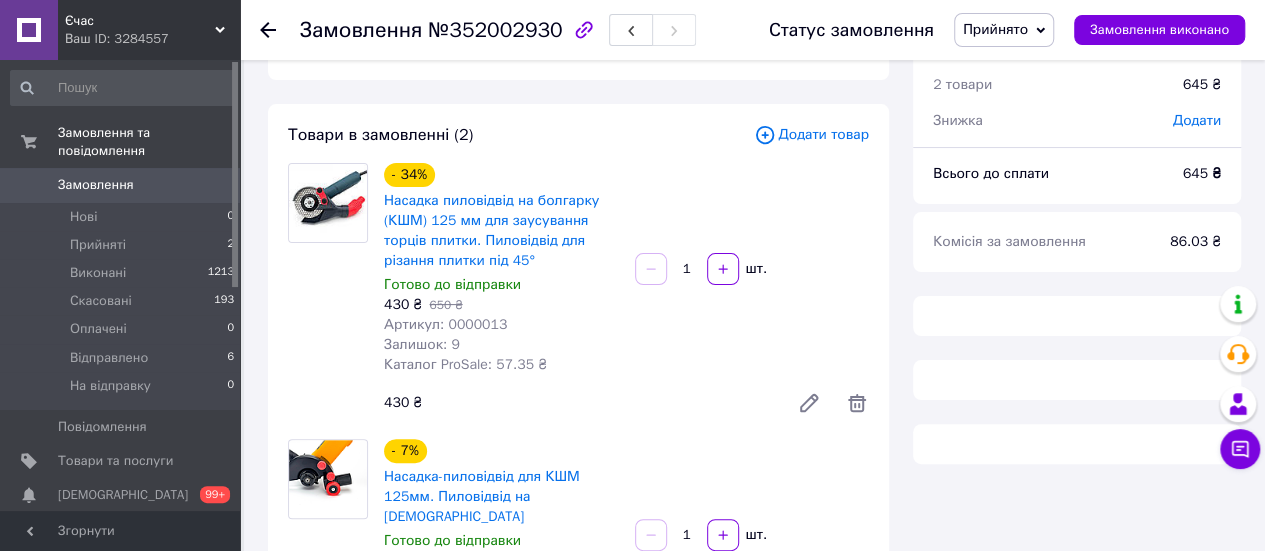 scroll, scrollTop: 100, scrollLeft: 0, axis: vertical 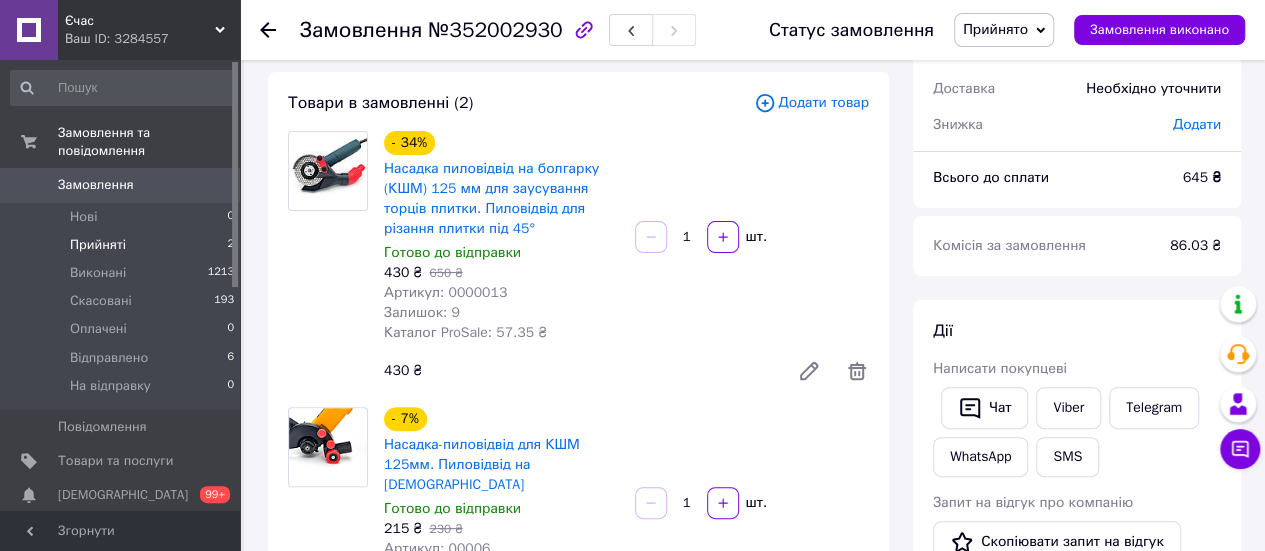 click on "Прийняті" at bounding box center [98, 245] 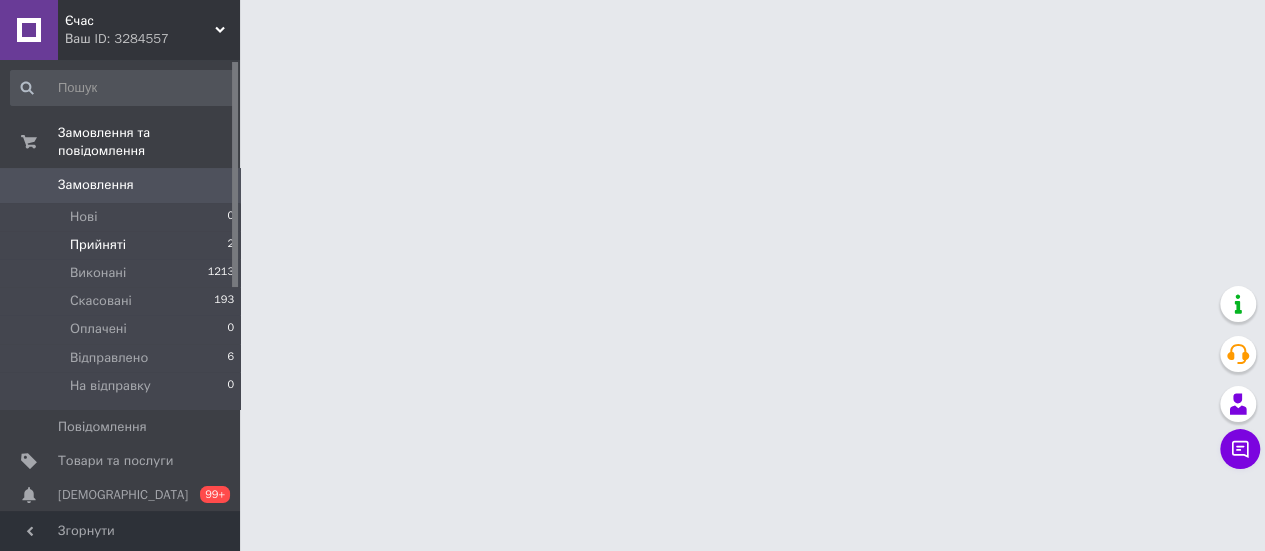 scroll, scrollTop: 0, scrollLeft: 0, axis: both 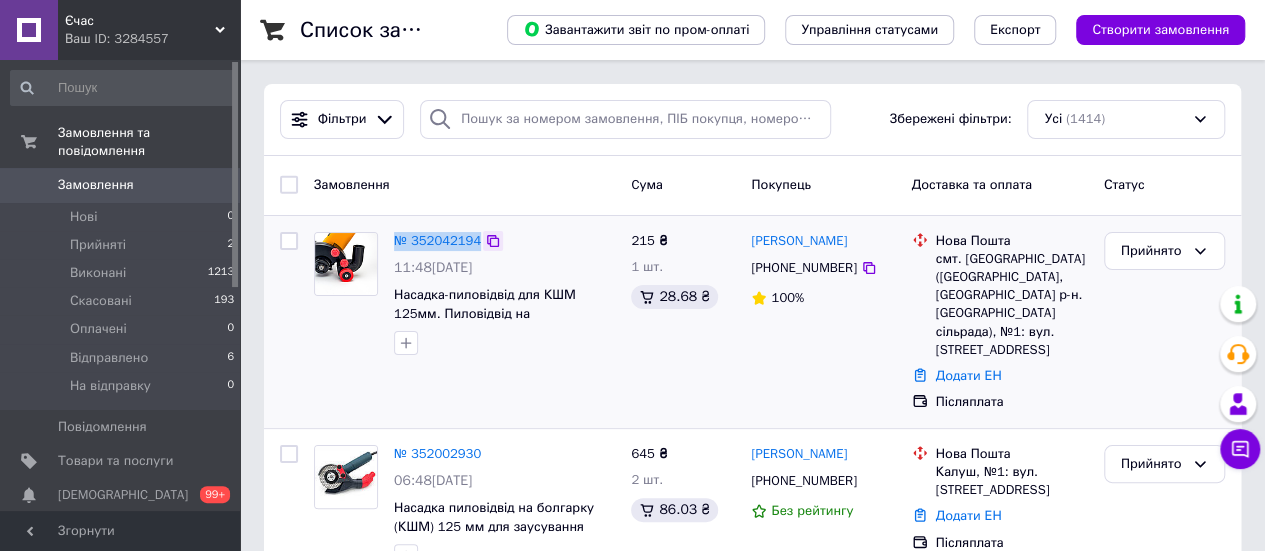 drag, startPoint x: 392, startPoint y: 235, endPoint x: 478, endPoint y: 238, distance: 86.05231 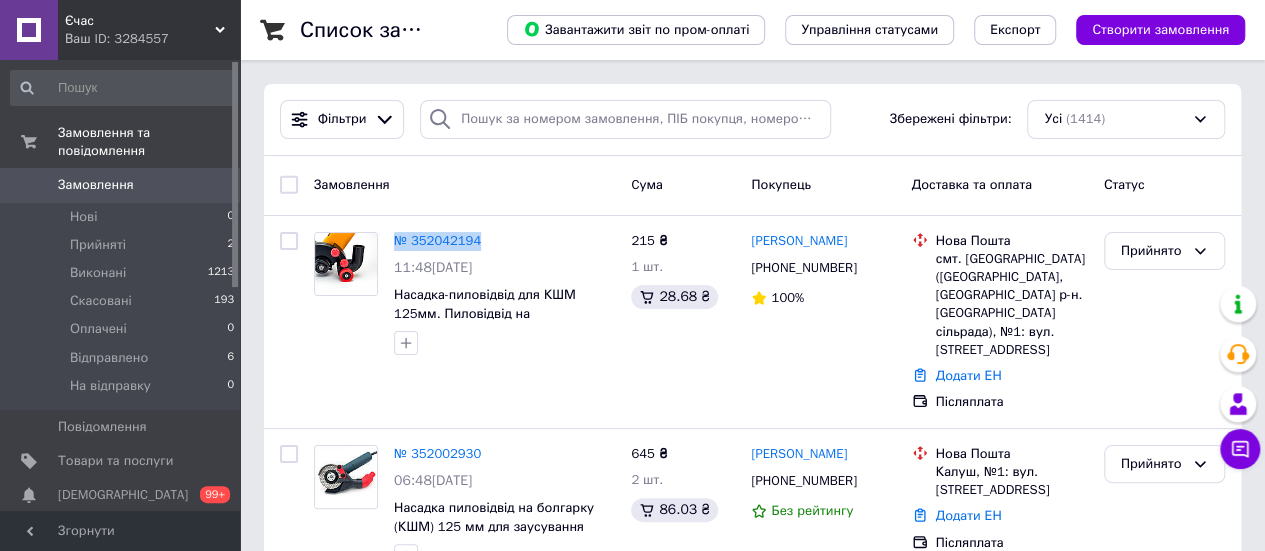 copy on "№ 352042194" 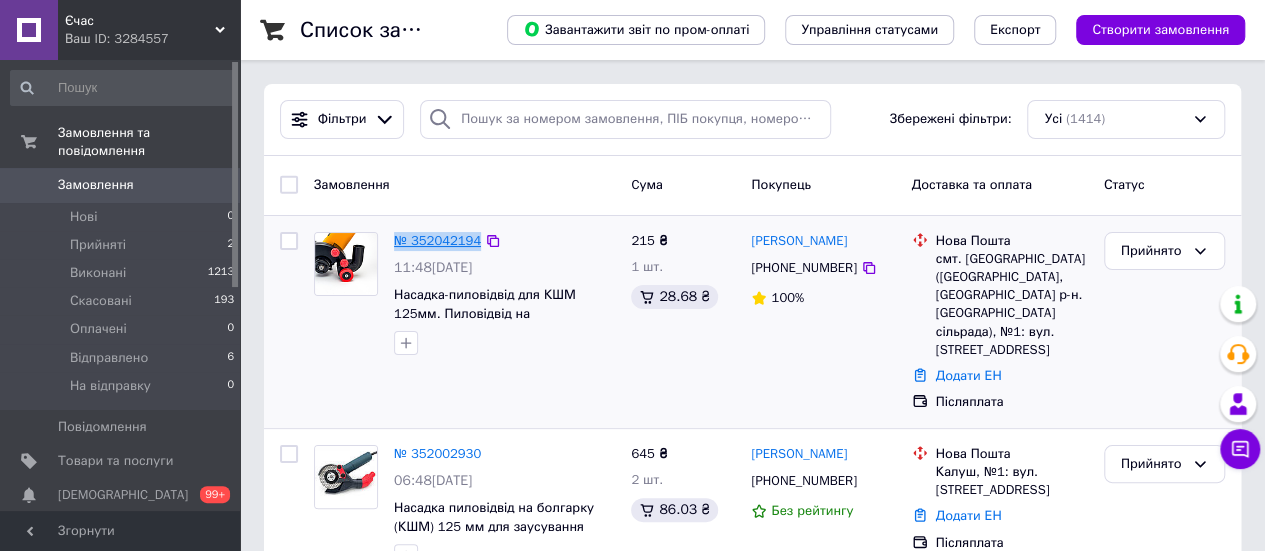 click on "№ 352042194" at bounding box center (437, 240) 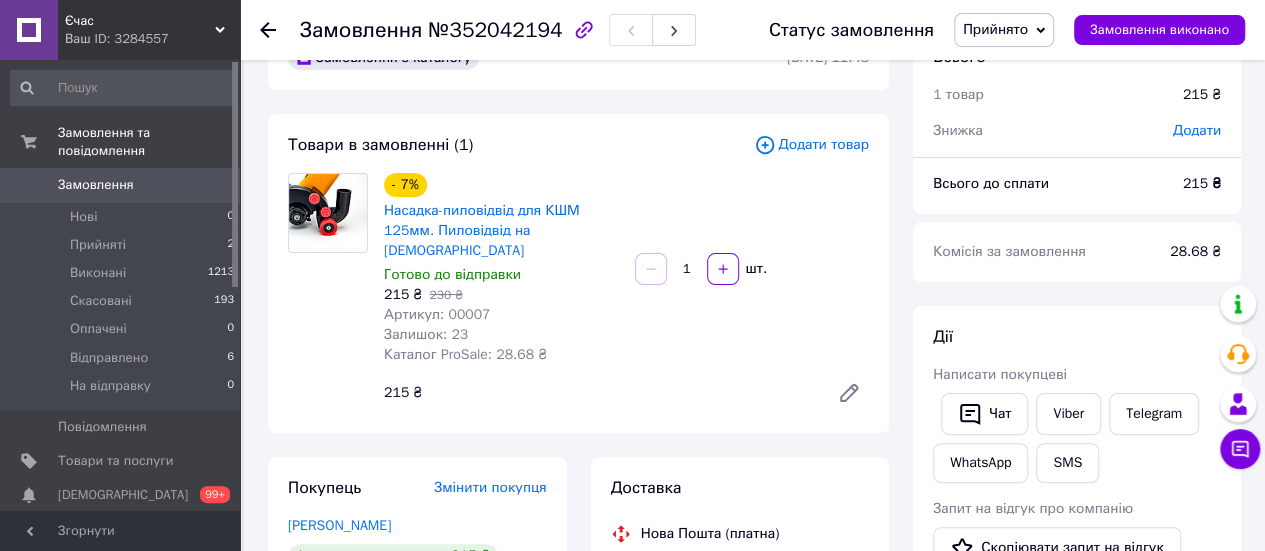scroll, scrollTop: 100, scrollLeft: 0, axis: vertical 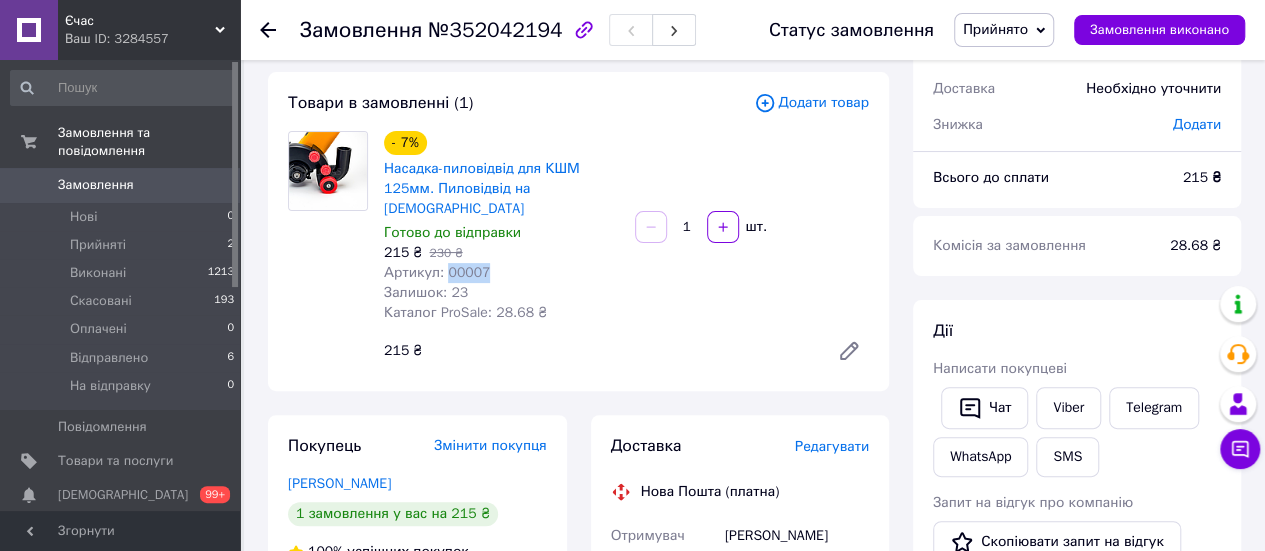drag, startPoint x: 491, startPoint y: 257, endPoint x: 442, endPoint y: 251, distance: 49.365982 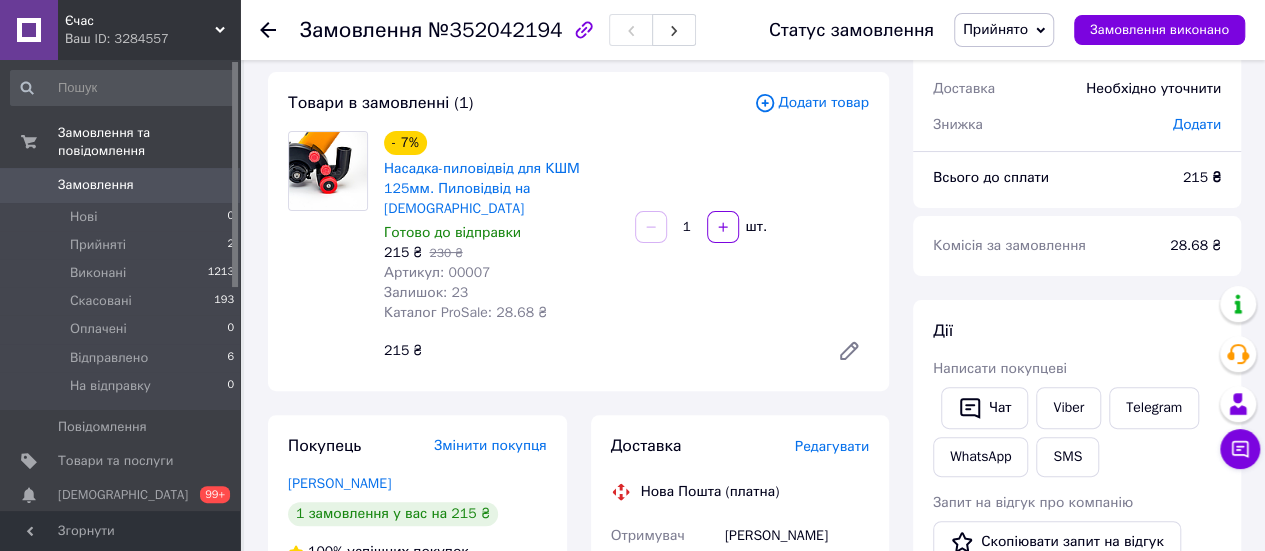 drag, startPoint x: 472, startPoint y: 193, endPoint x: 316, endPoint y: 235, distance: 161.55495 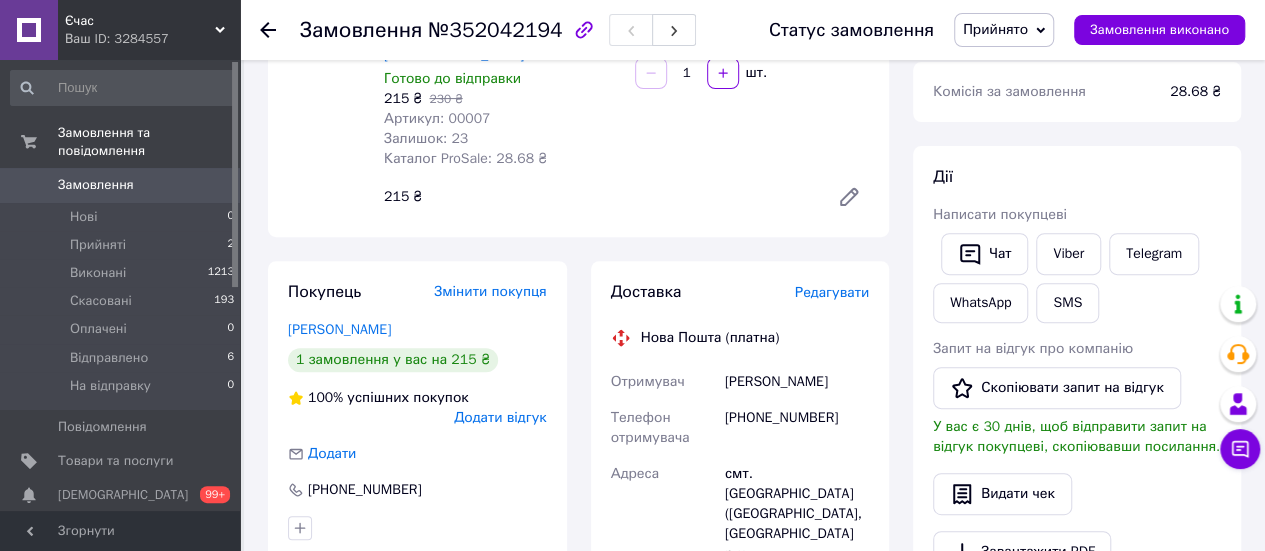 scroll, scrollTop: 300, scrollLeft: 0, axis: vertical 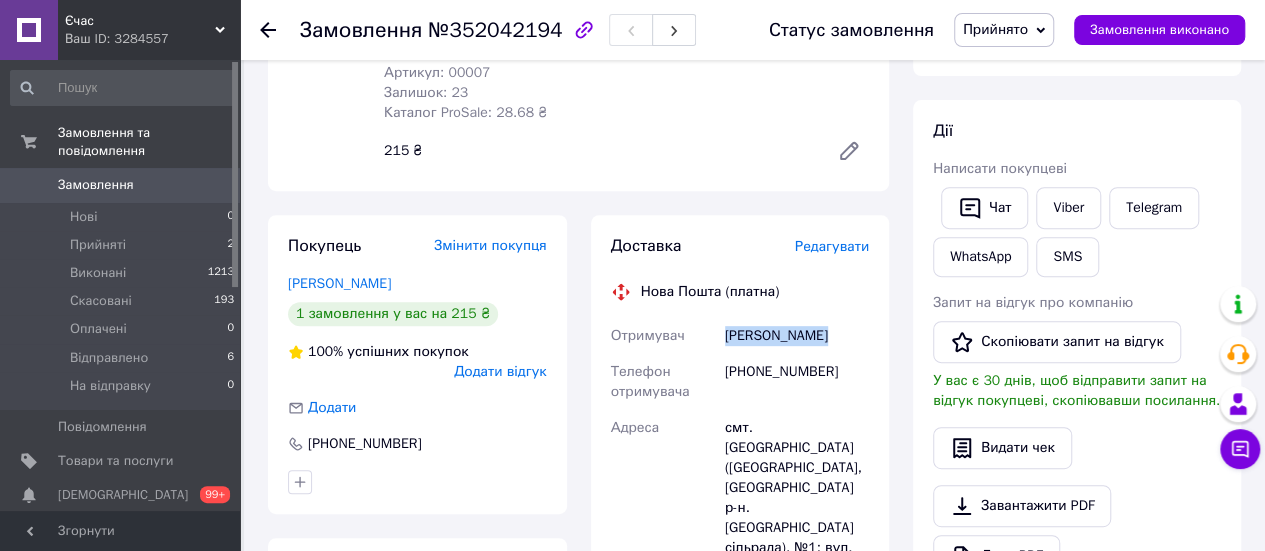 drag, startPoint x: 727, startPoint y: 316, endPoint x: 827, endPoint y: 317, distance: 100.005 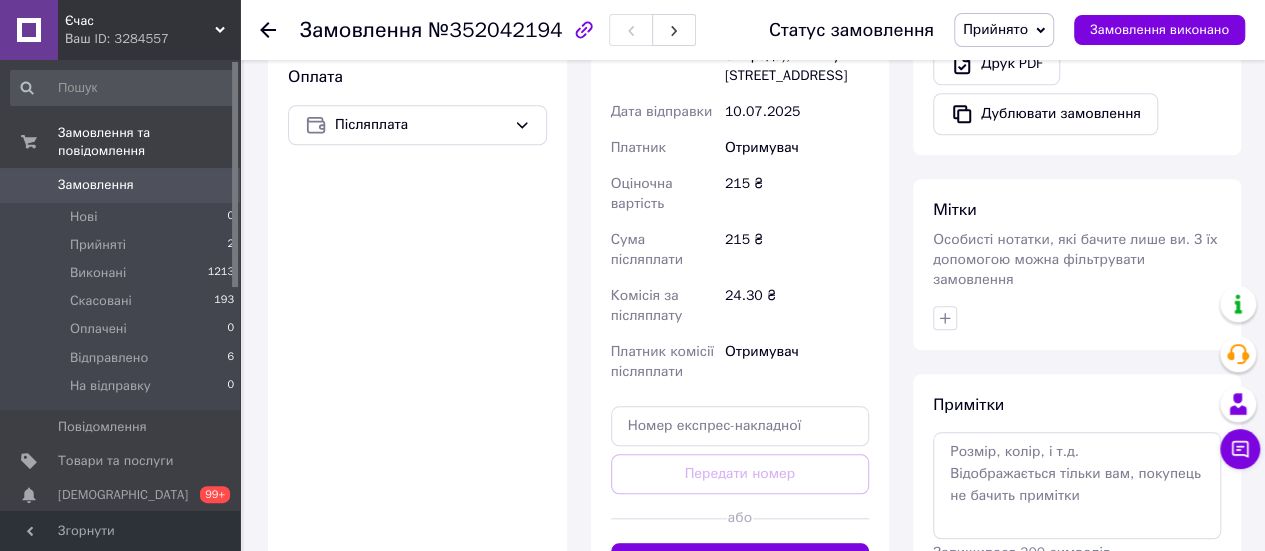 scroll, scrollTop: 900, scrollLeft: 0, axis: vertical 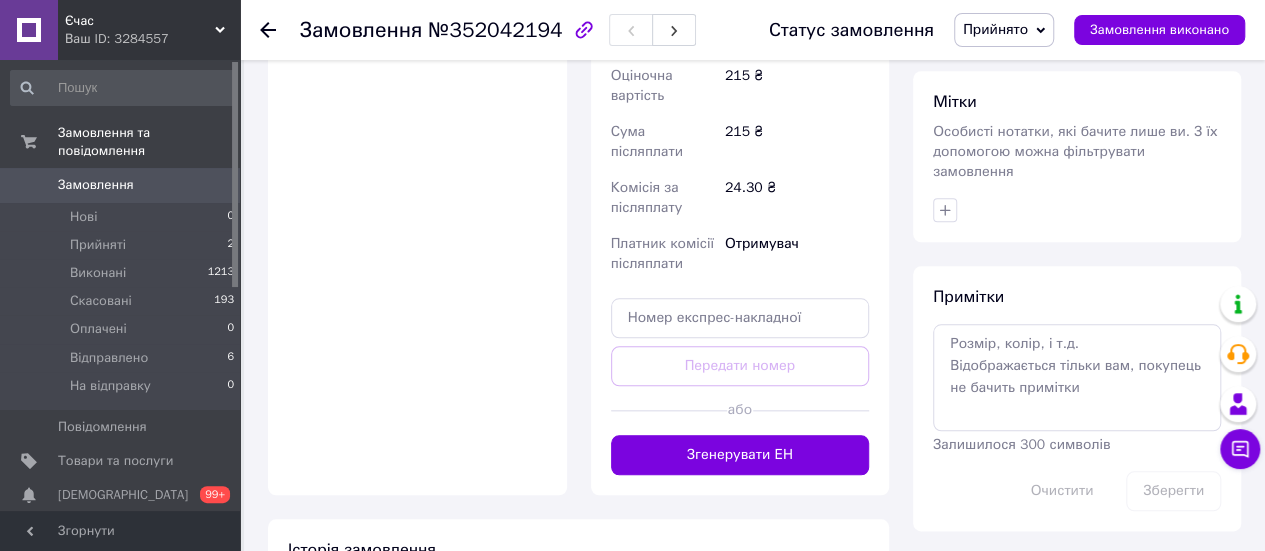 click on "Згенерувати ЕН" at bounding box center [740, 455] 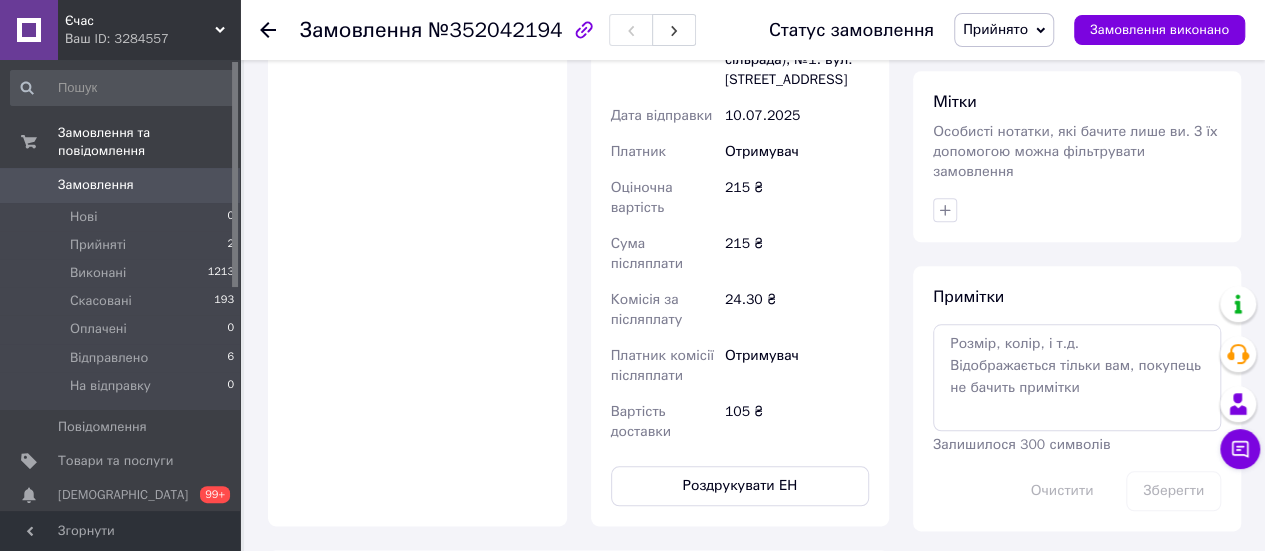 click on "Прийнято" at bounding box center (995, 29) 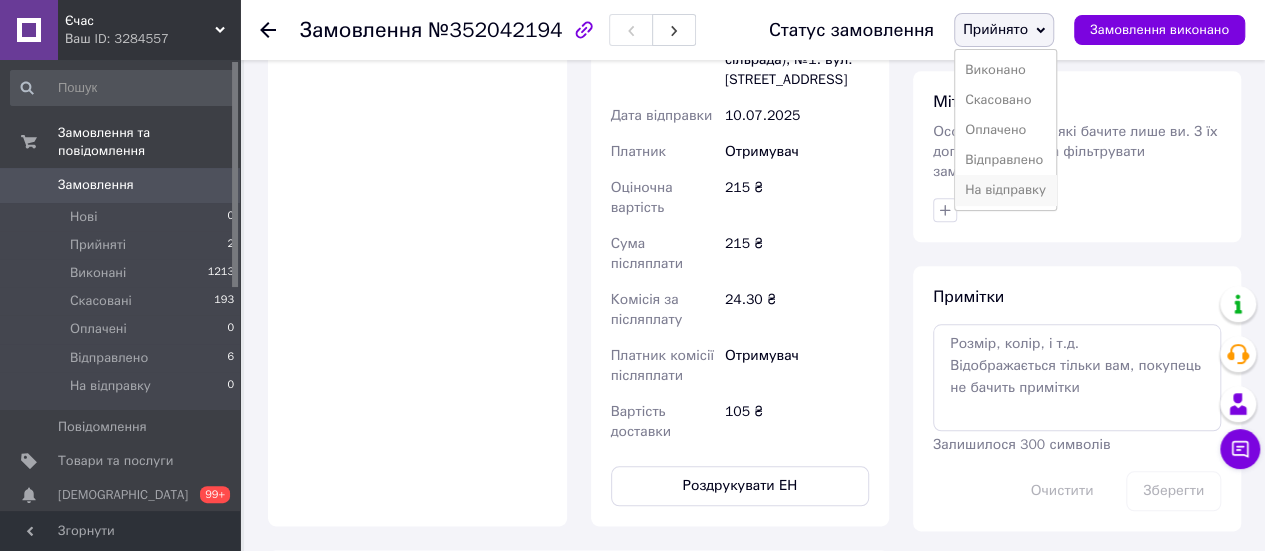 click on "На відправку" at bounding box center (1005, 190) 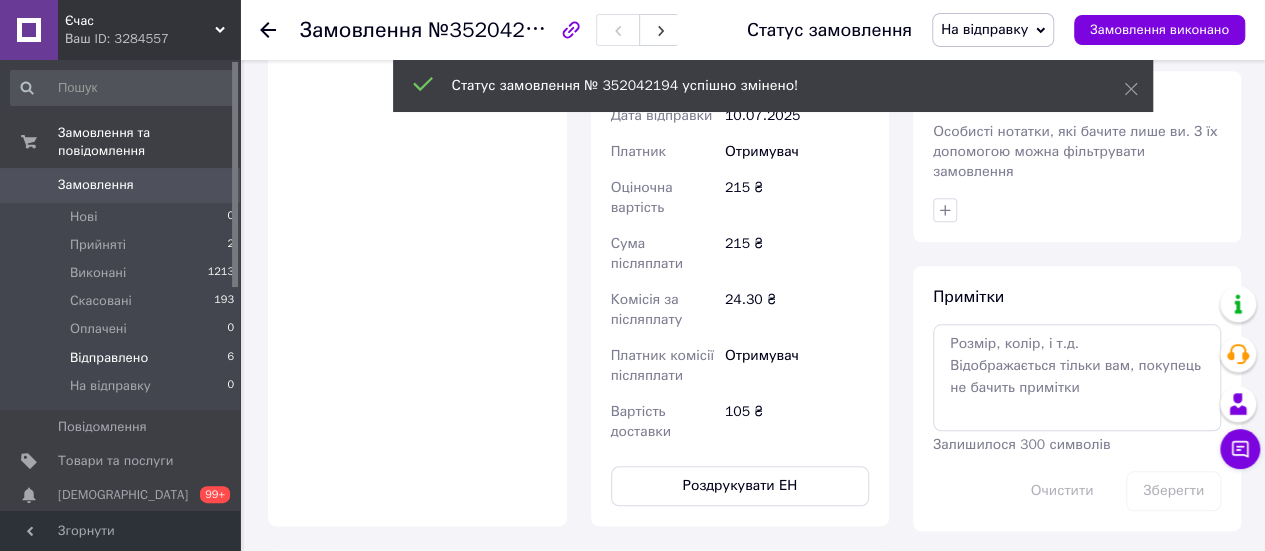 click on "Відправлено" at bounding box center (109, 358) 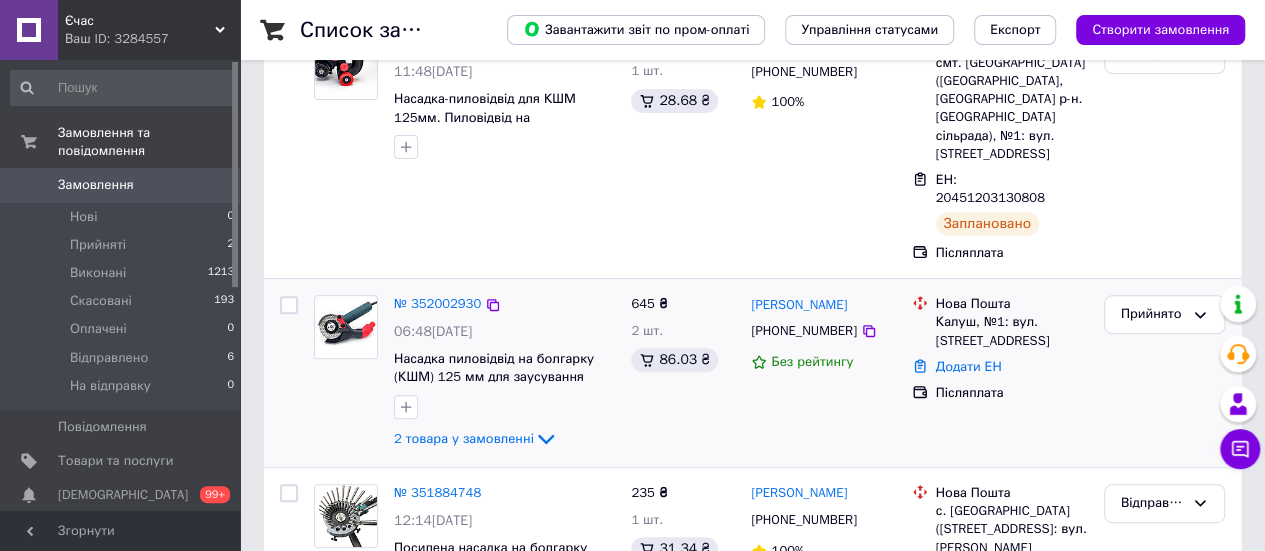 scroll, scrollTop: 200, scrollLeft: 0, axis: vertical 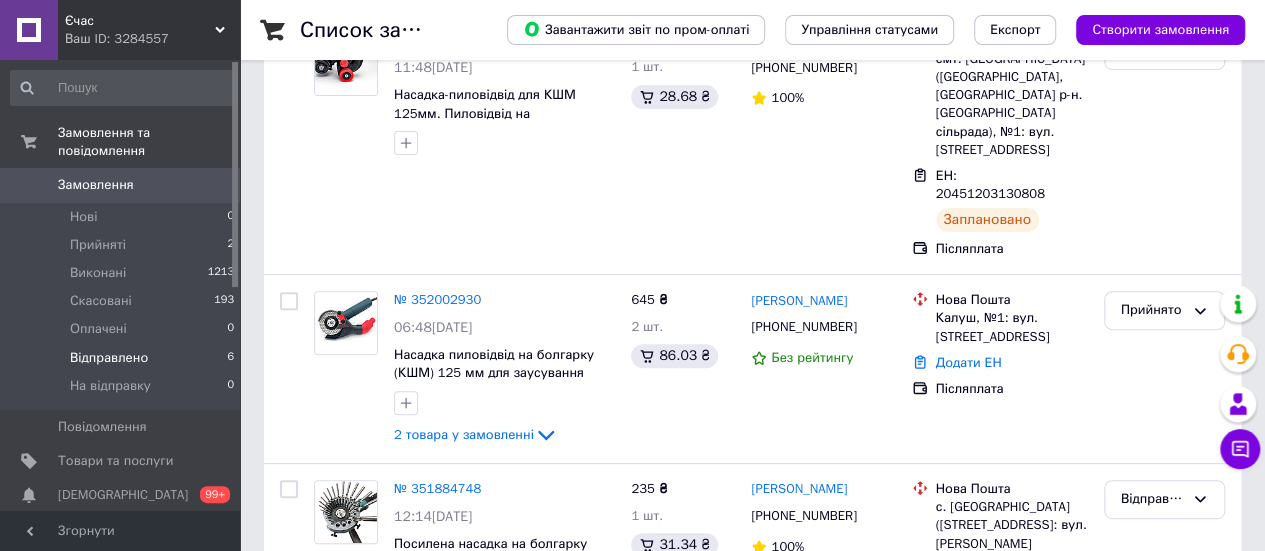 click on "Відправлено 6" at bounding box center [123, 358] 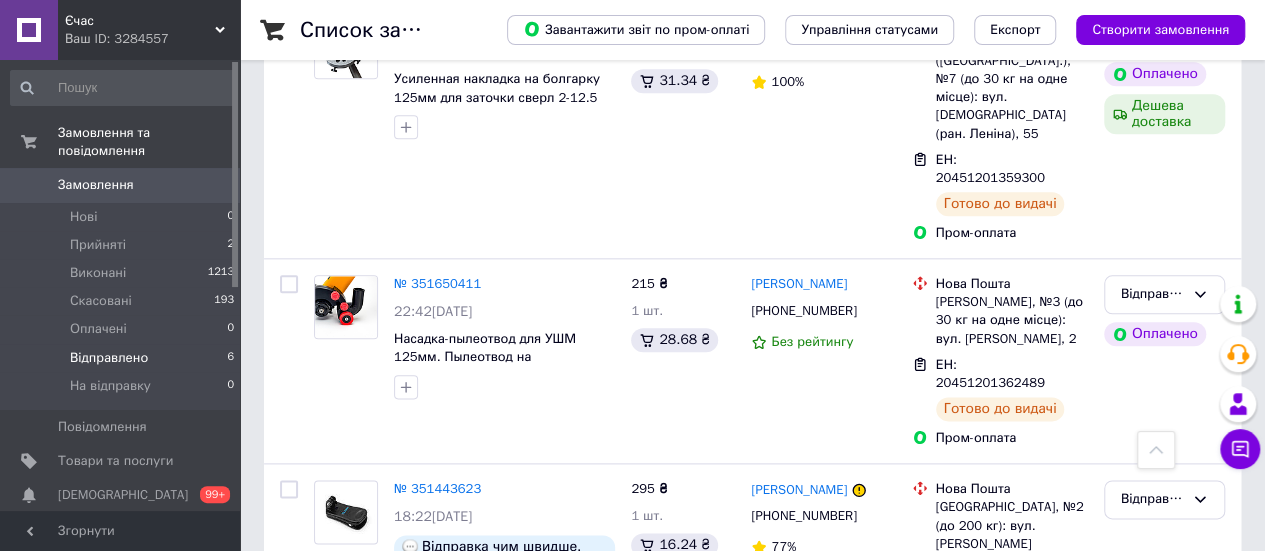 scroll, scrollTop: 1034, scrollLeft: 0, axis: vertical 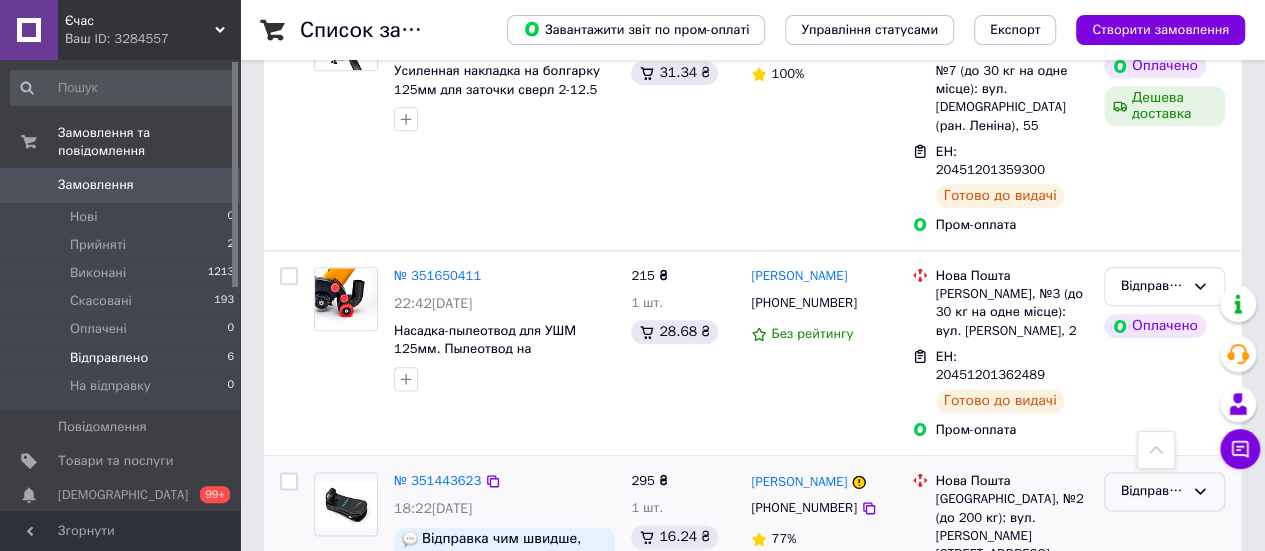click on "Відправлено" at bounding box center [1164, 491] 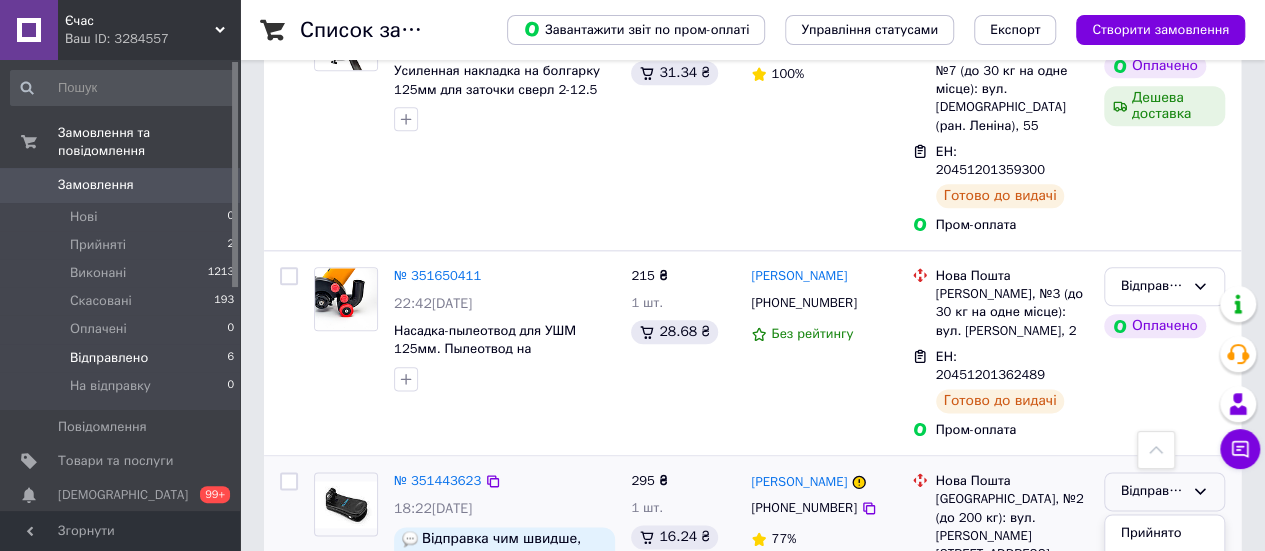 click on "Виконано" at bounding box center [1164, 569] 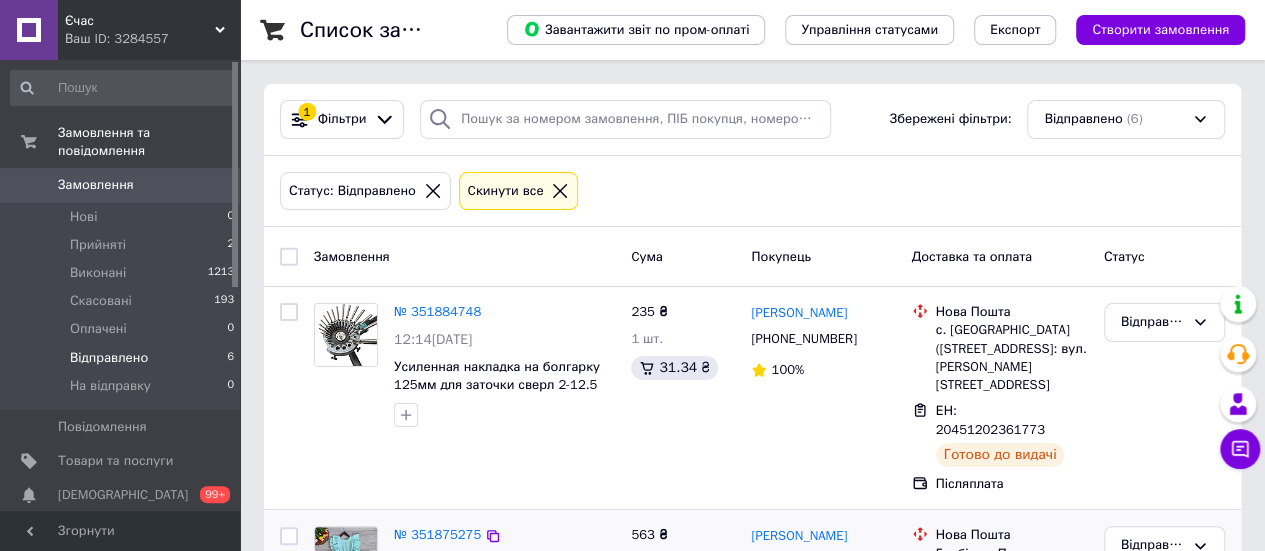 scroll, scrollTop: 100, scrollLeft: 0, axis: vertical 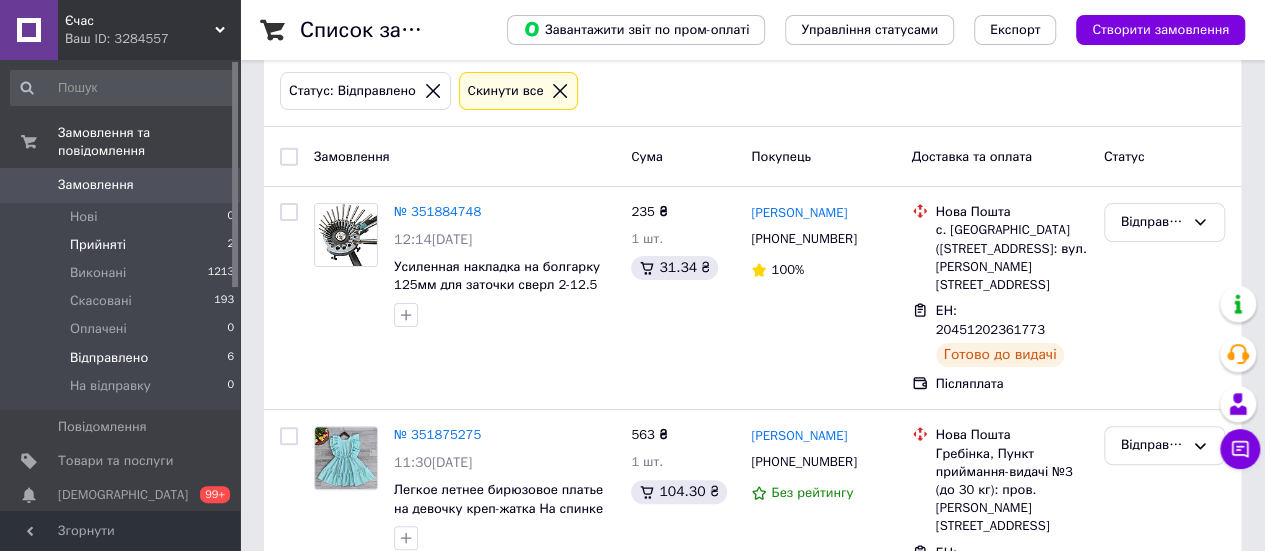 click on "Прийняті" at bounding box center [98, 245] 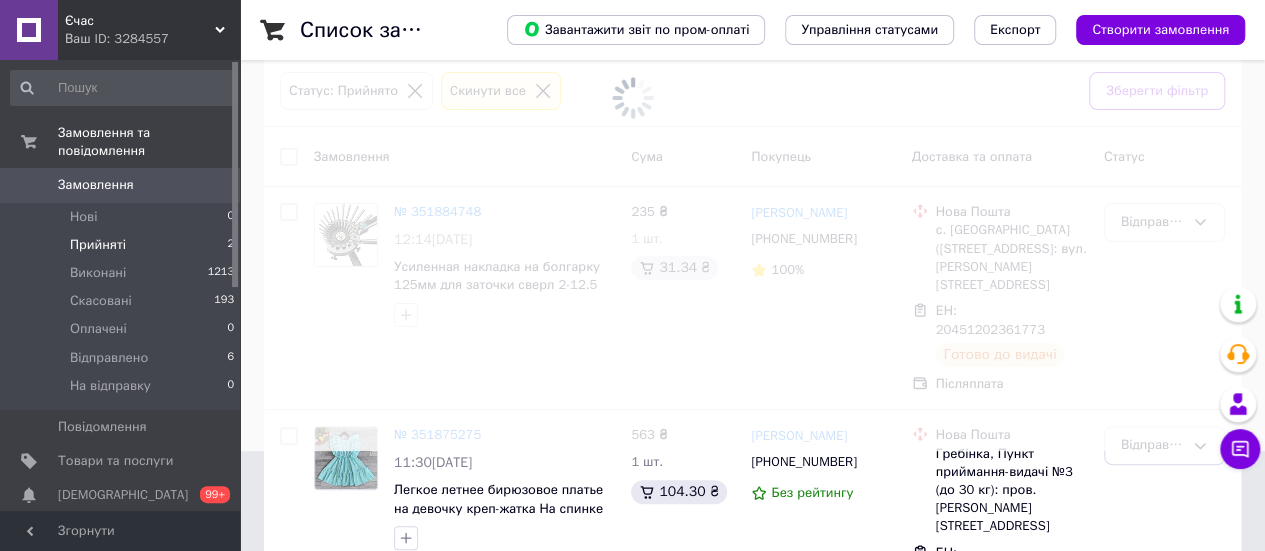 scroll, scrollTop: 0, scrollLeft: 0, axis: both 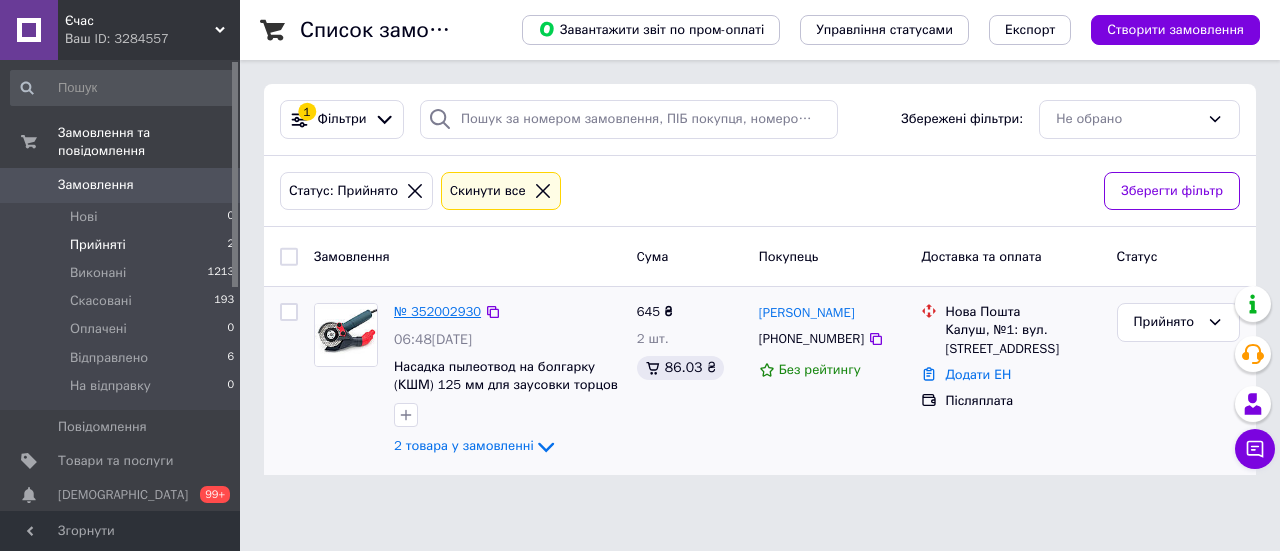 click on "№ 352002930" at bounding box center [437, 311] 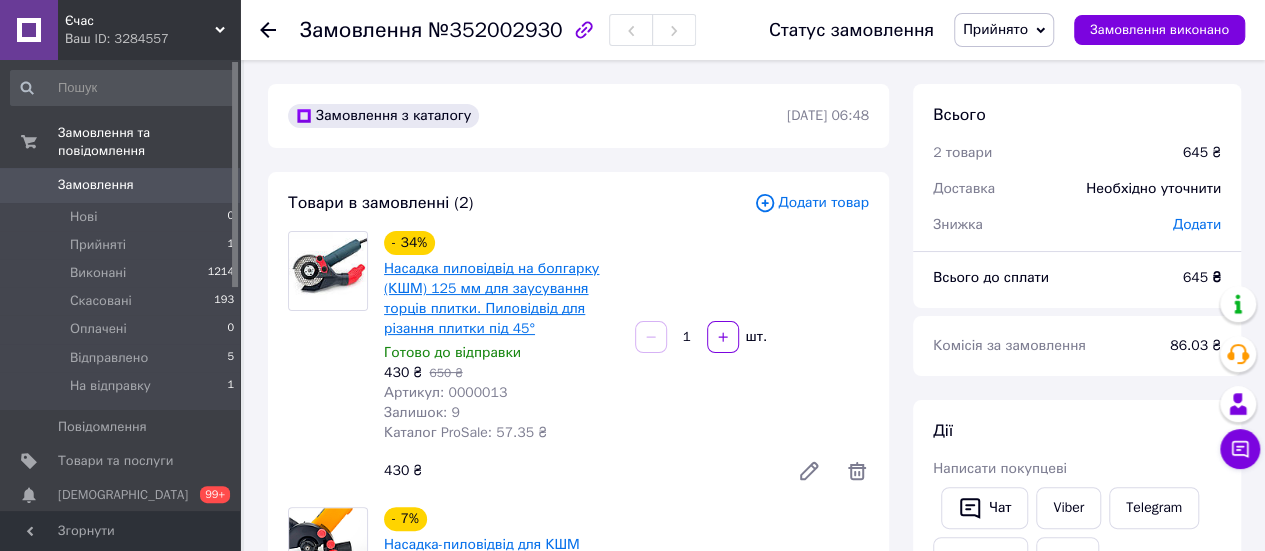 click on "Насадка пиловідвід на болгарку (КШМ) 125 мм для заусування торців плитки. Пиловідвід для різання плитки під 45°" at bounding box center (491, 298) 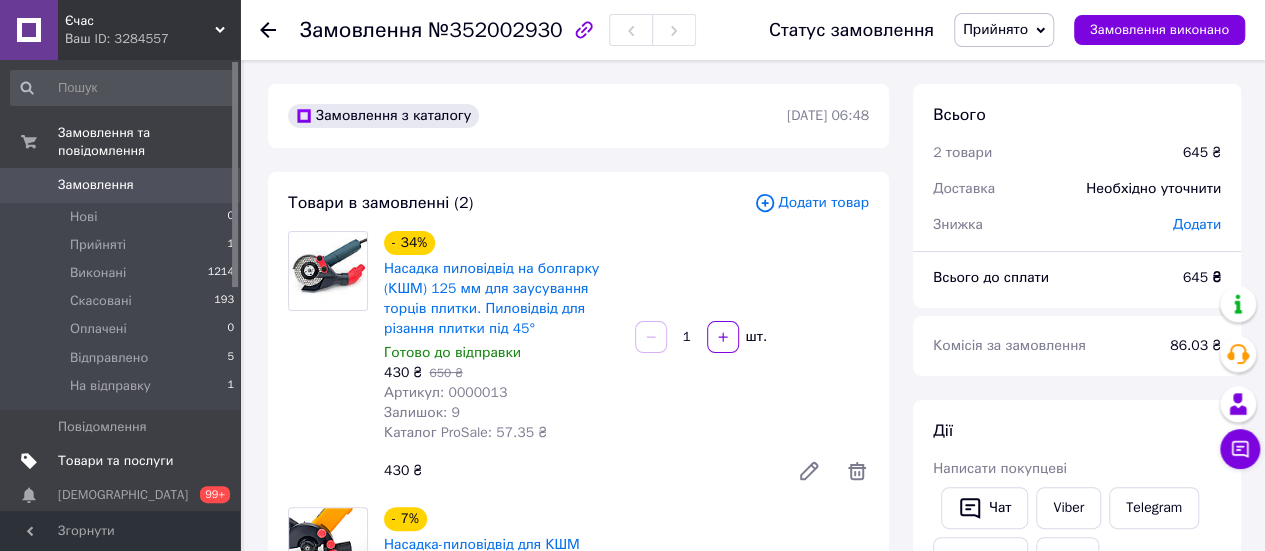 click on "Товари та послуги" at bounding box center (115, 461) 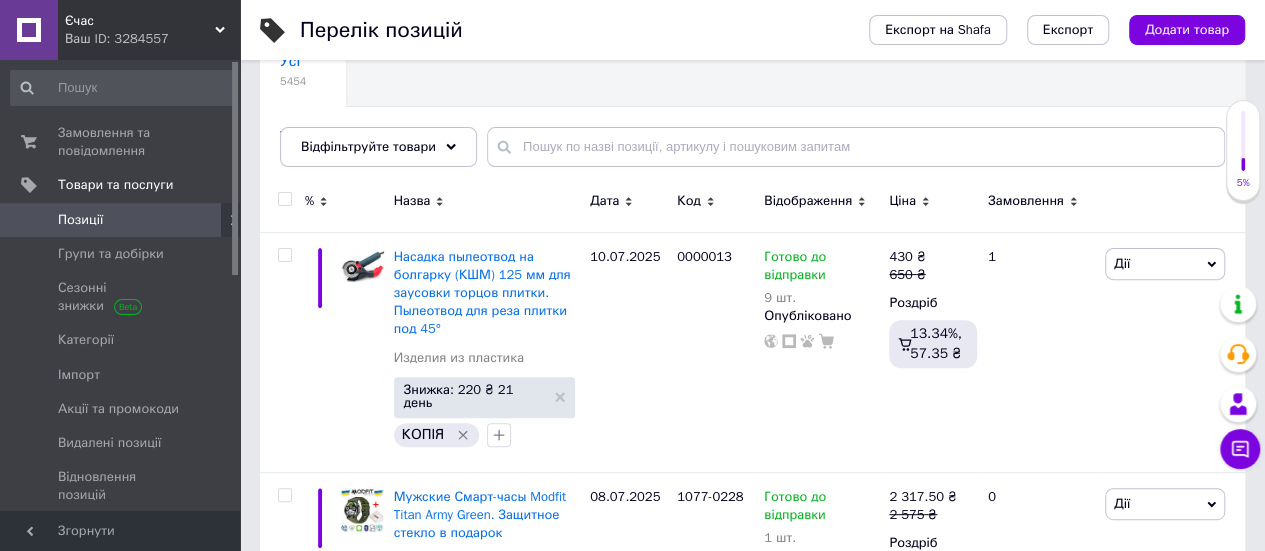 scroll, scrollTop: 200, scrollLeft: 0, axis: vertical 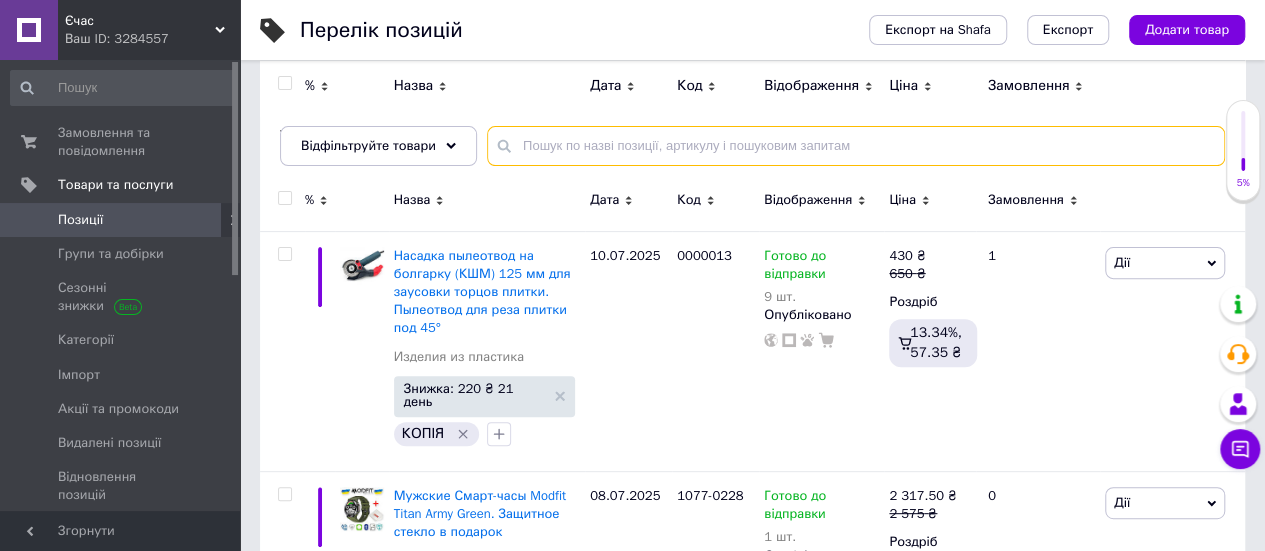 click at bounding box center [856, 146] 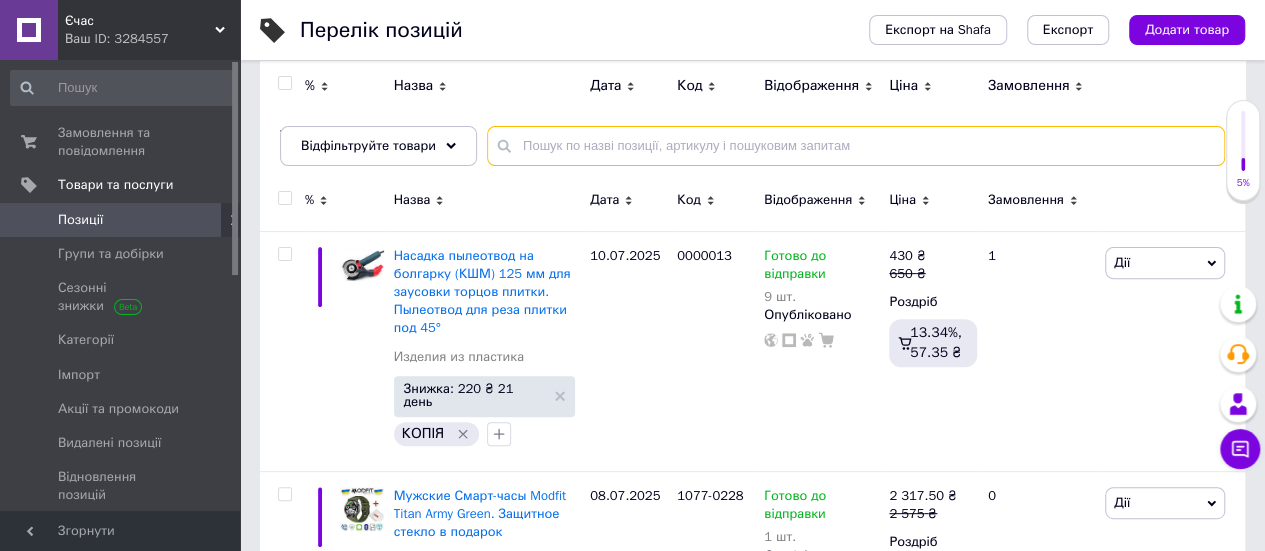 paste on "000006" 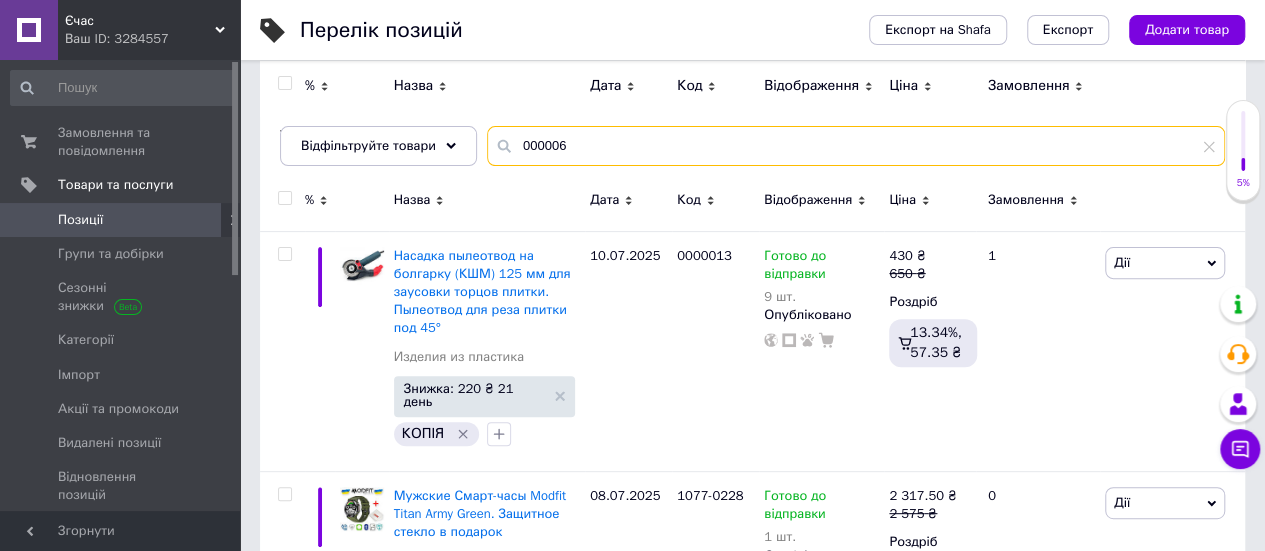 type on "000006" 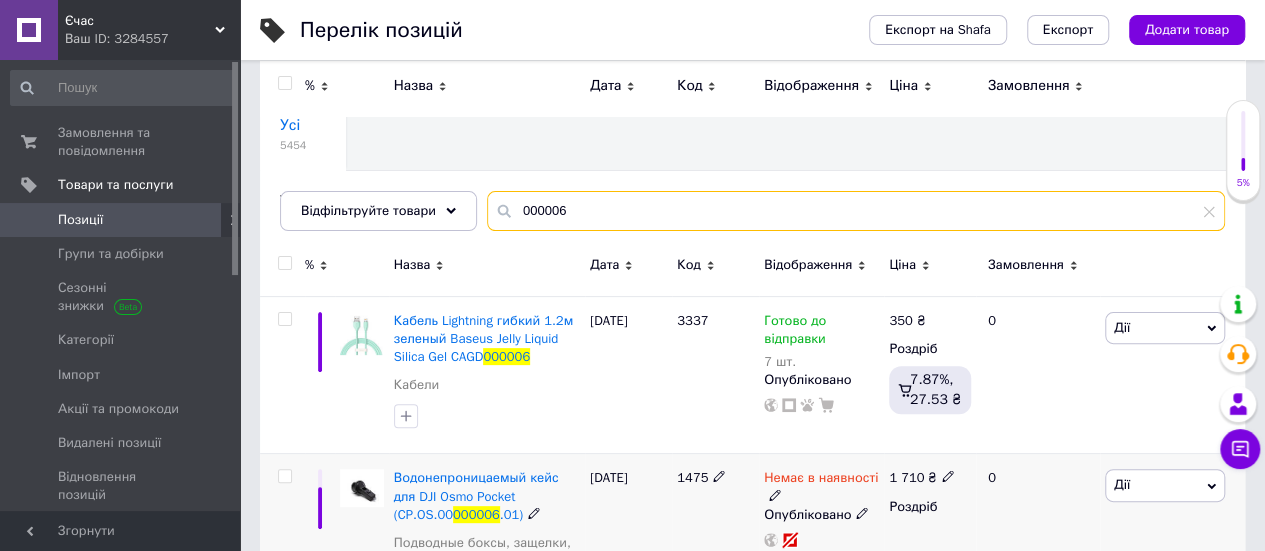 scroll, scrollTop: 0, scrollLeft: 0, axis: both 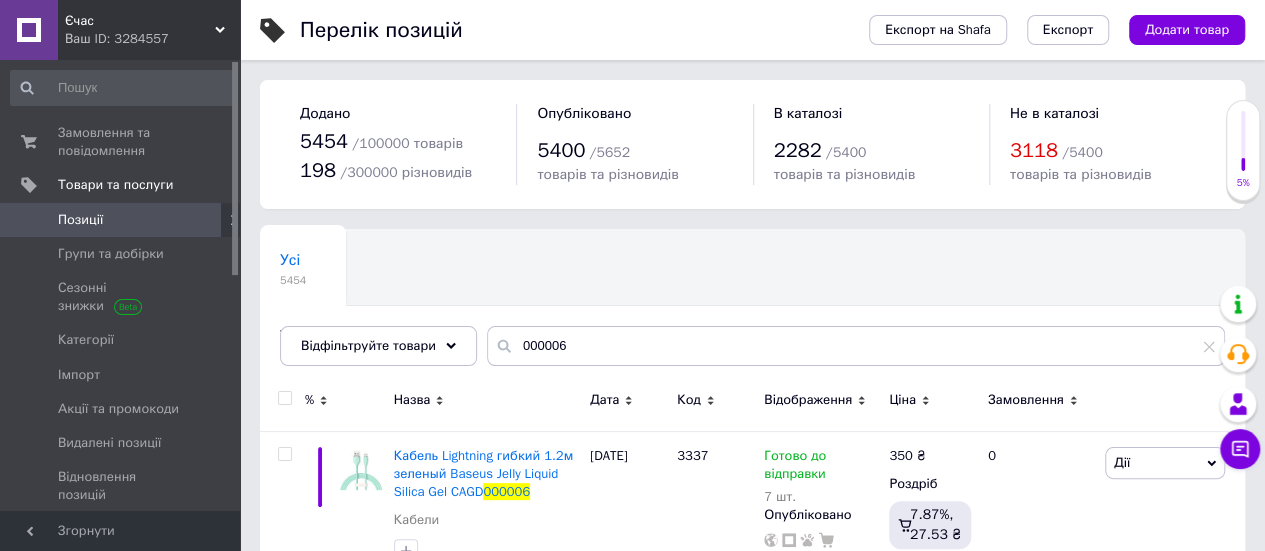 click on "Позиції" at bounding box center (80, 220) 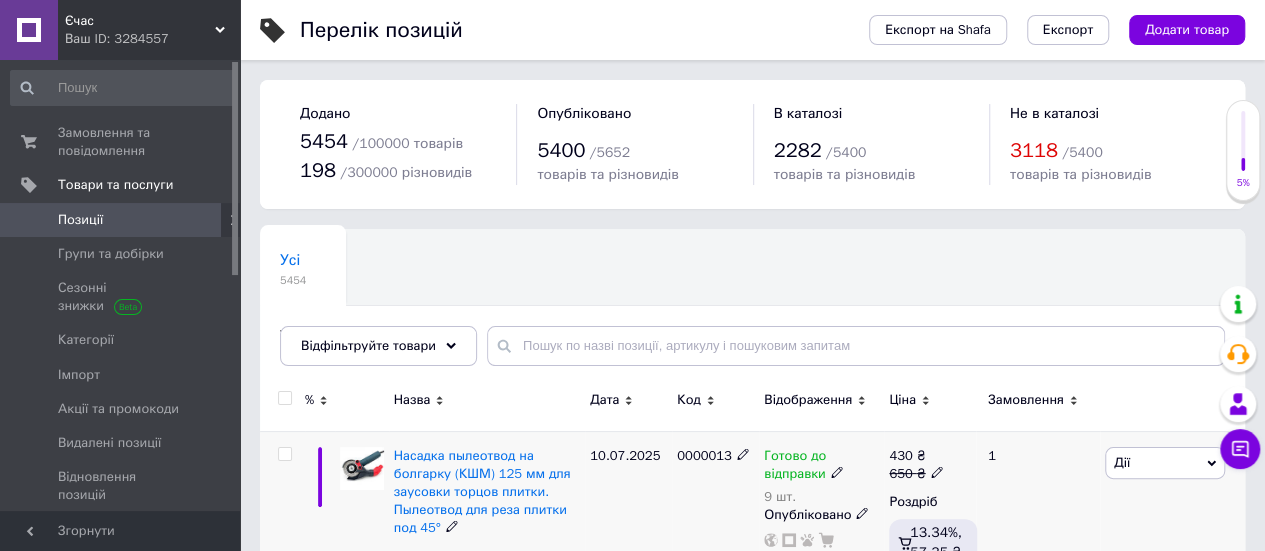 click 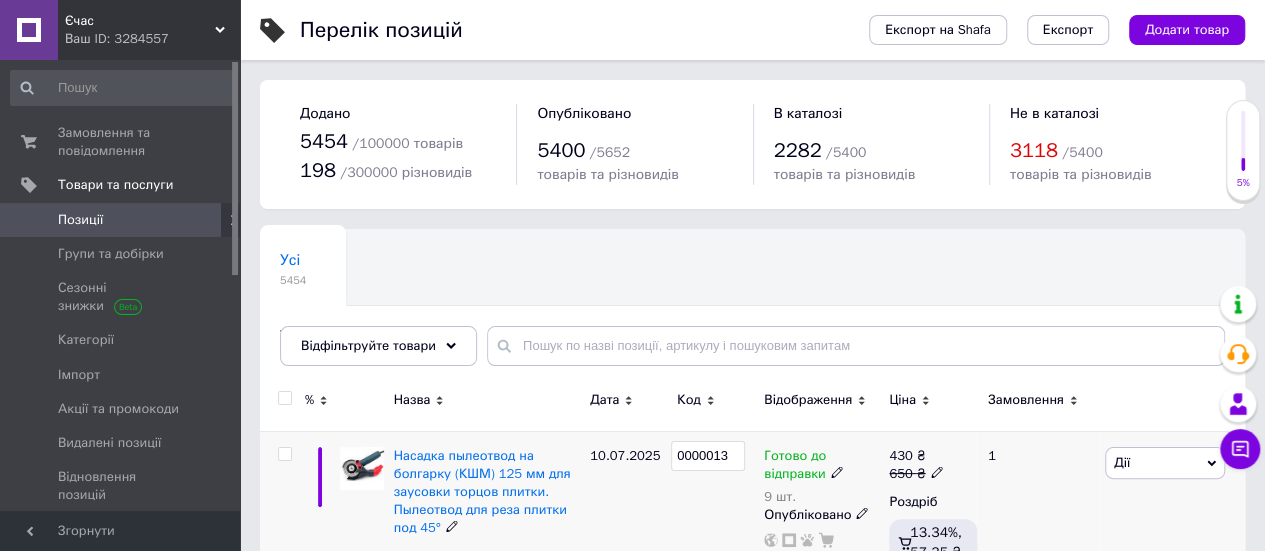 drag, startPoint x: 738, startPoint y: 453, endPoint x: 672, endPoint y: 455, distance: 66.0303 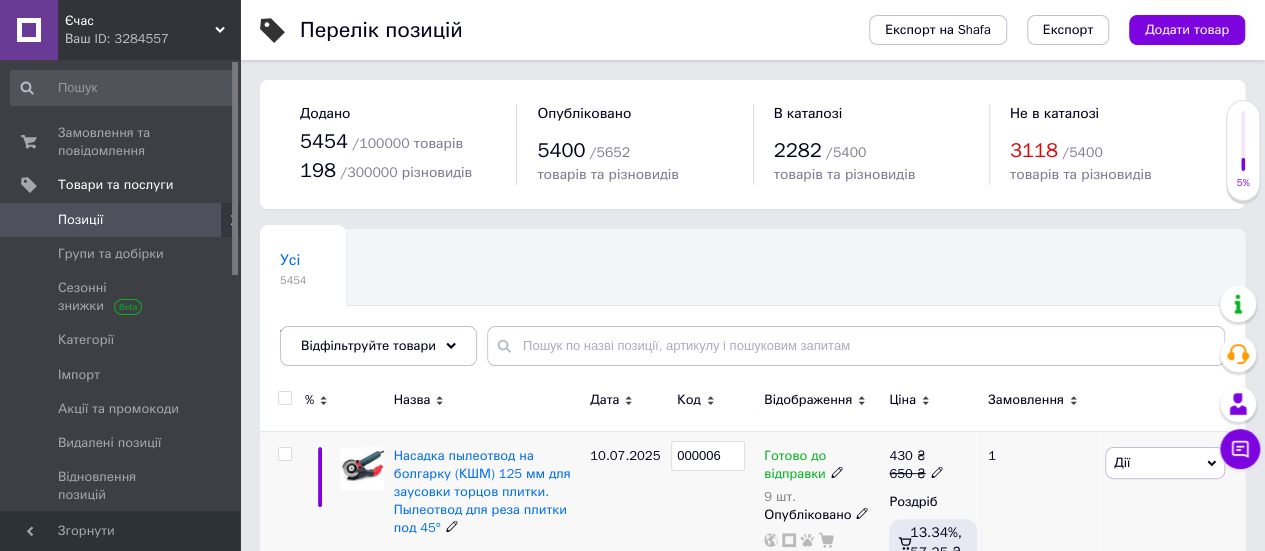 click on "000006" at bounding box center (715, 551) 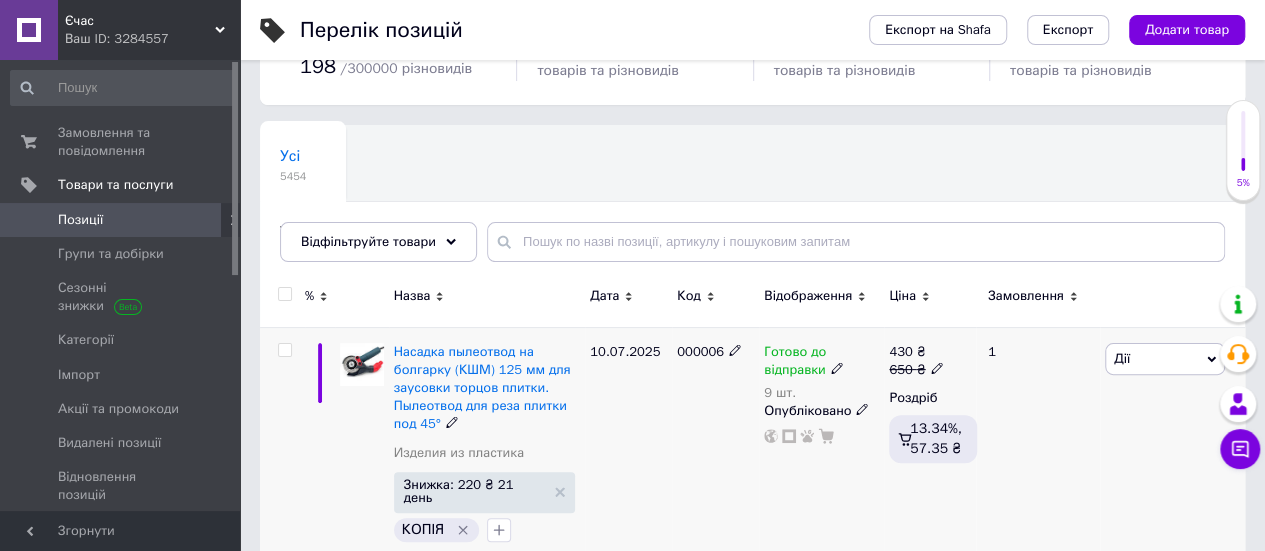 scroll, scrollTop: 200, scrollLeft: 0, axis: vertical 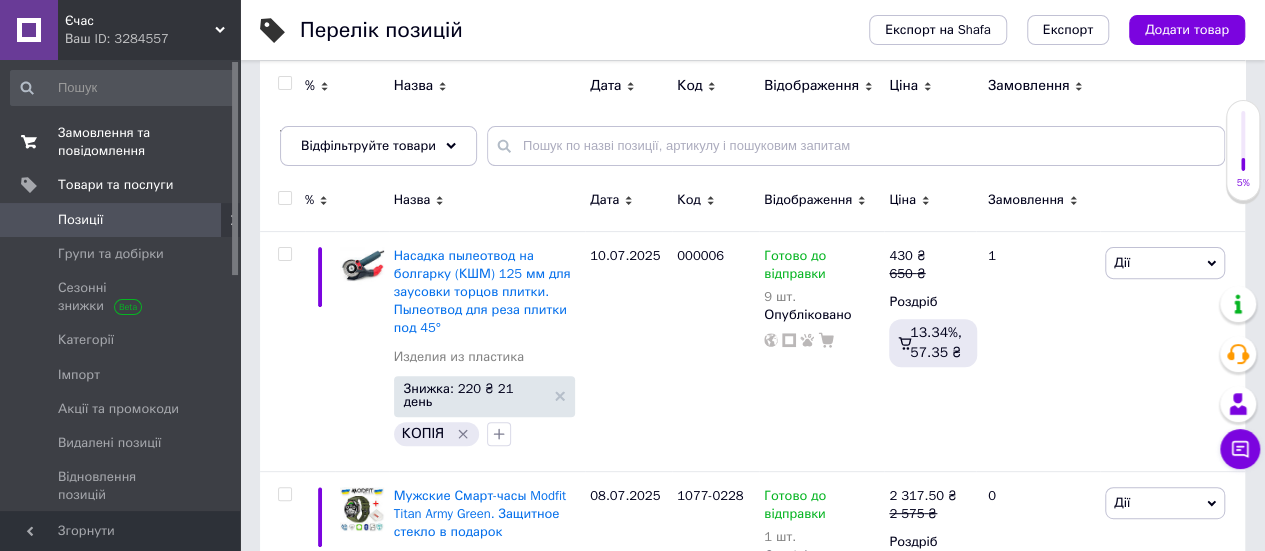 click on "Замовлення та повідомлення" at bounding box center [121, 142] 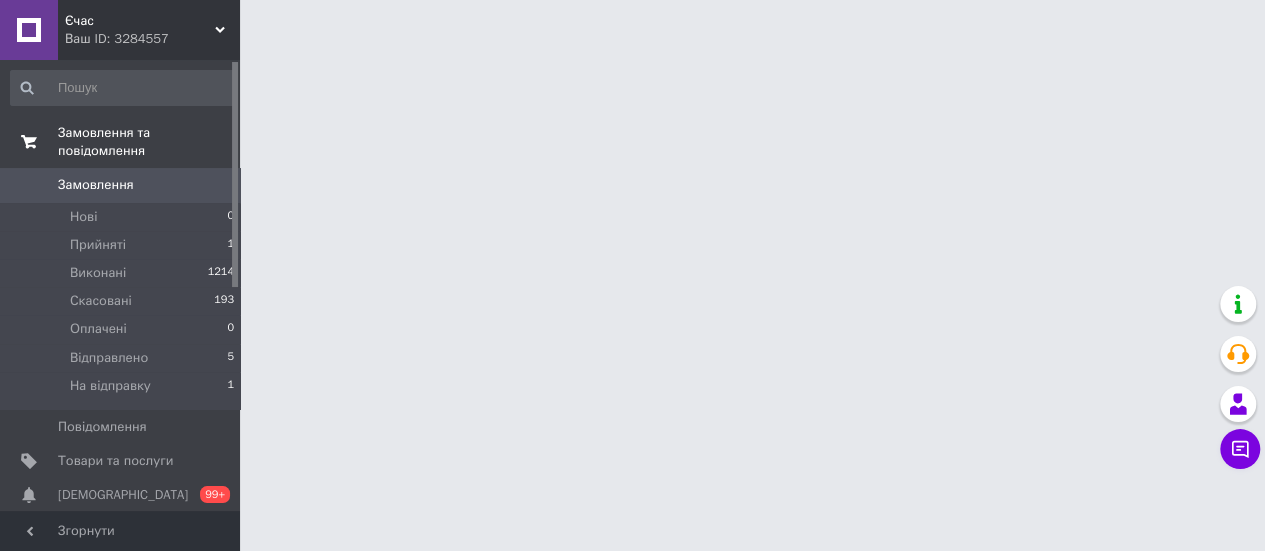 scroll, scrollTop: 0, scrollLeft: 0, axis: both 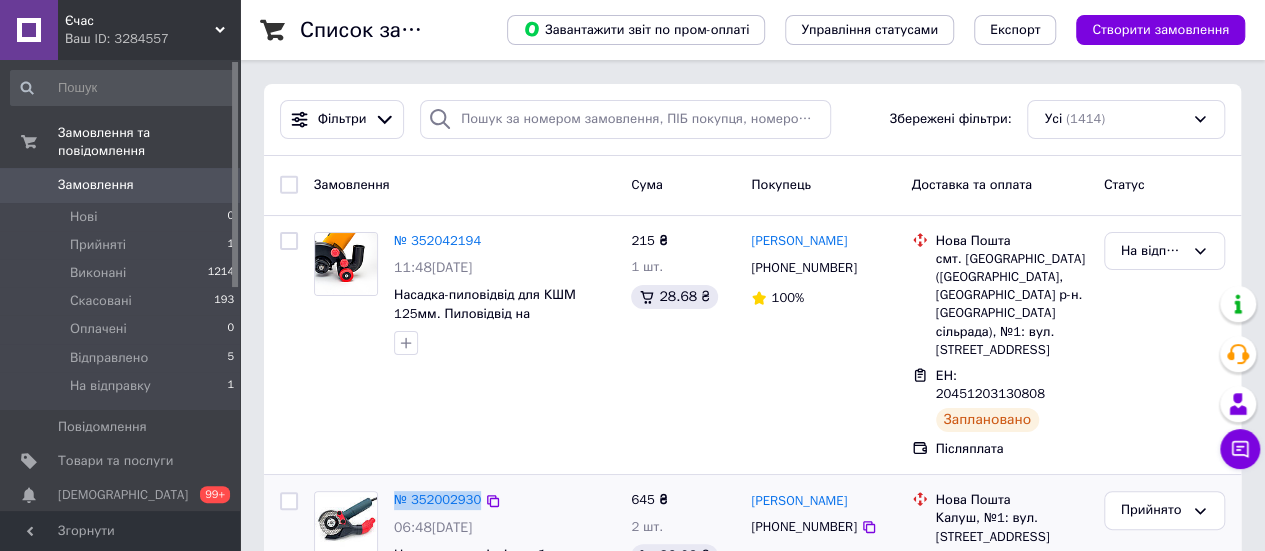 drag, startPoint x: 386, startPoint y: 464, endPoint x: 472, endPoint y: 452, distance: 86.833176 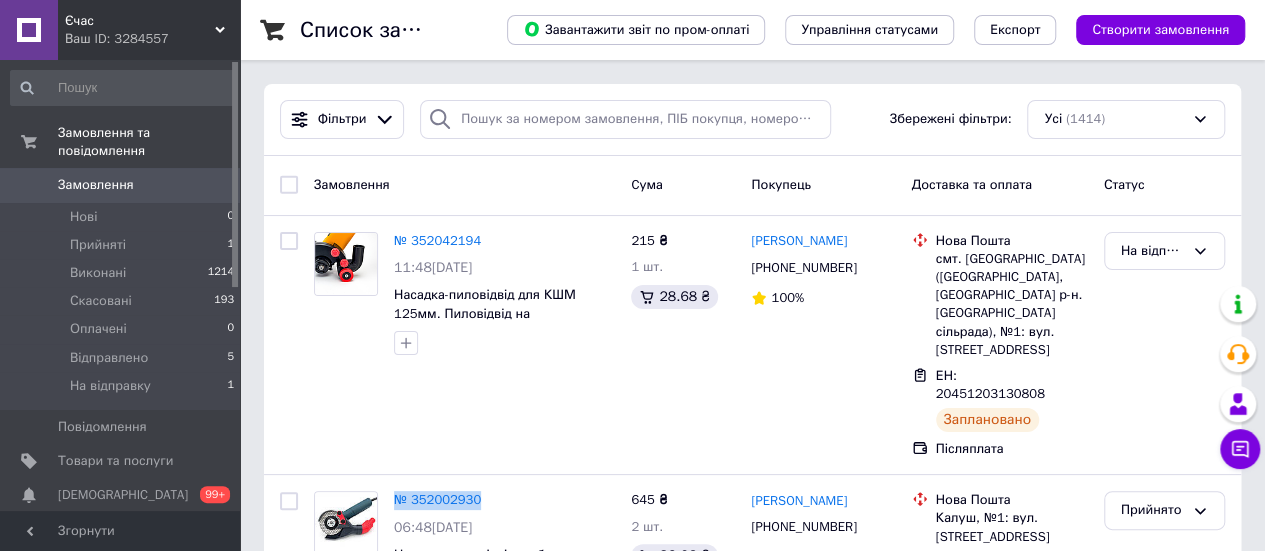 copy on "№ 352002930" 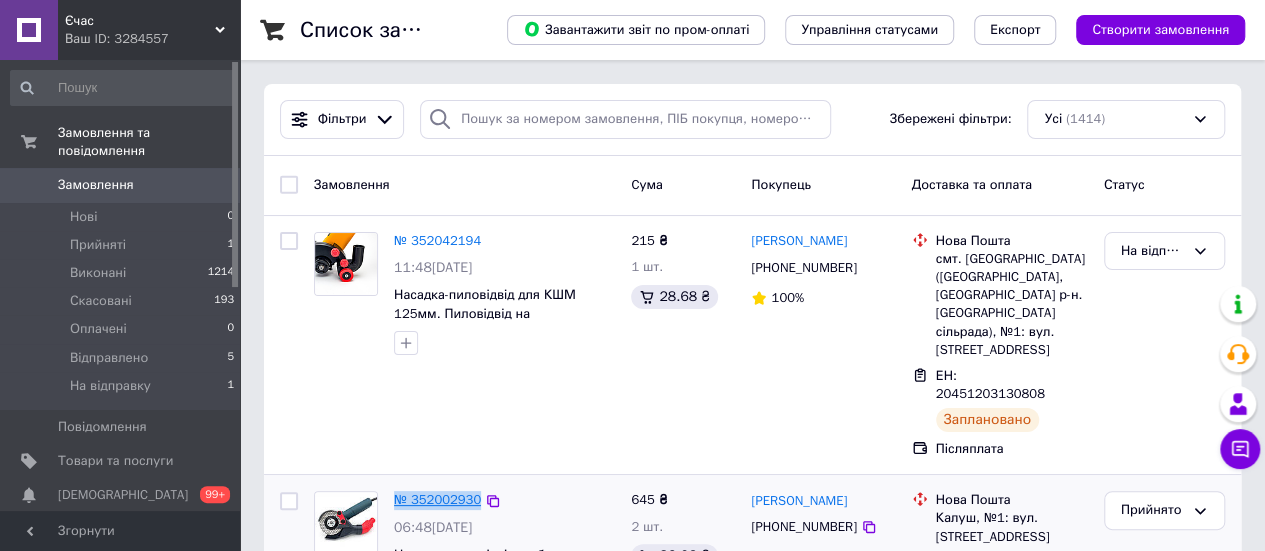 click on "№ 352002930" at bounding box center (437, 499) 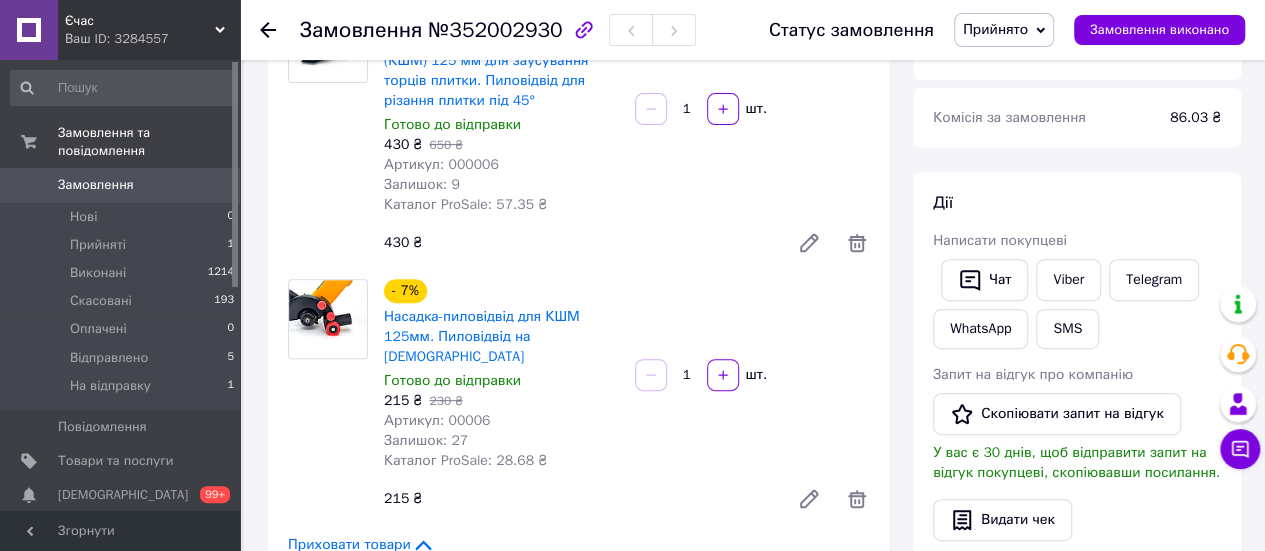 scroll, scrollTop: 200, scrollLeft: 0, axis: vertical 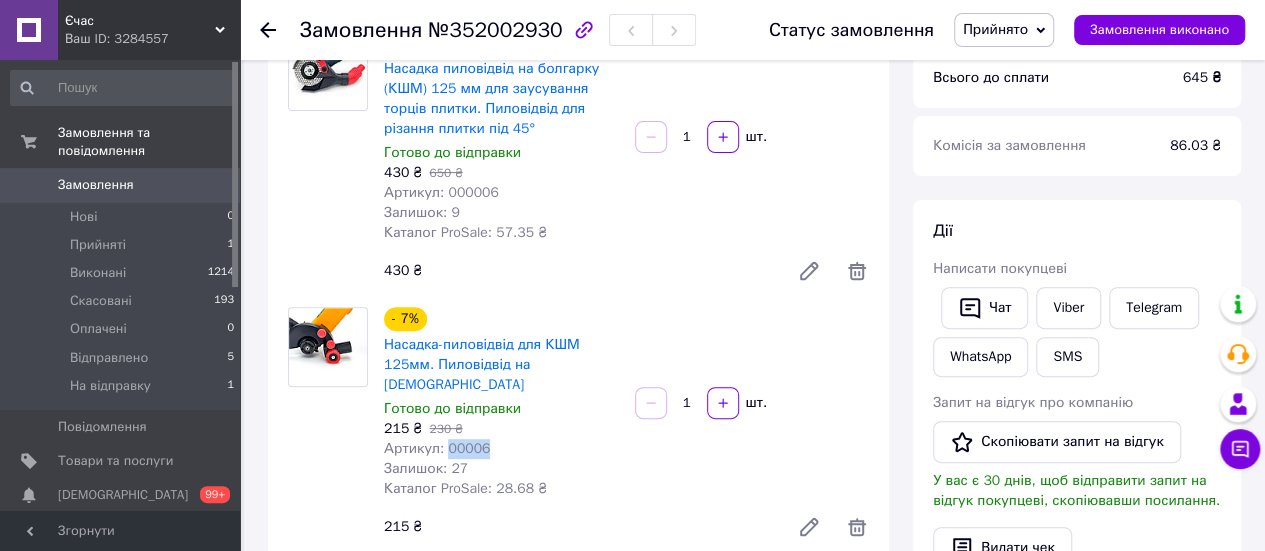 drag, startPoint x: 493, startPoint y: 431, endPoint x: 444, endPoint y: 431, distance: 49 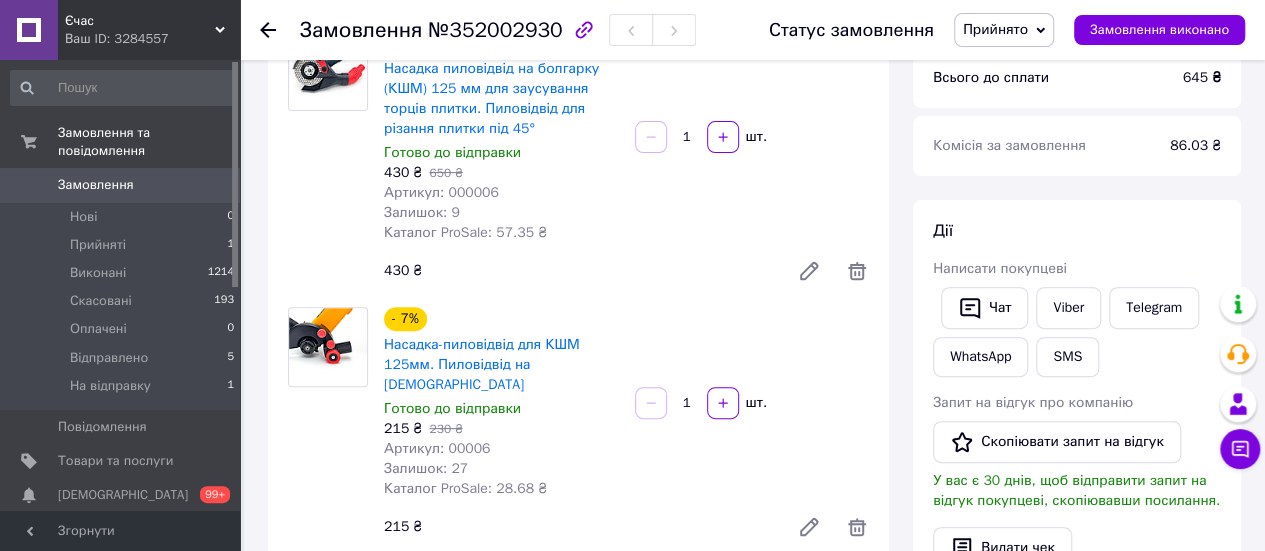 click on "Готово до відправки" at bounding box center (501, 153) 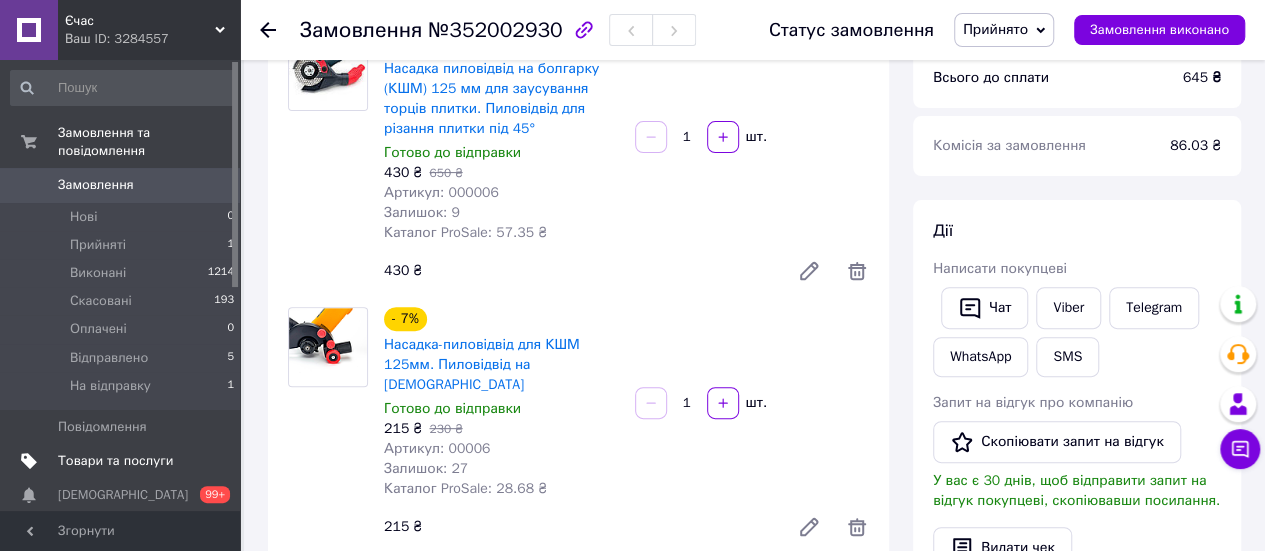 click on "Товари та послуги" at bounding box center [115, 461] 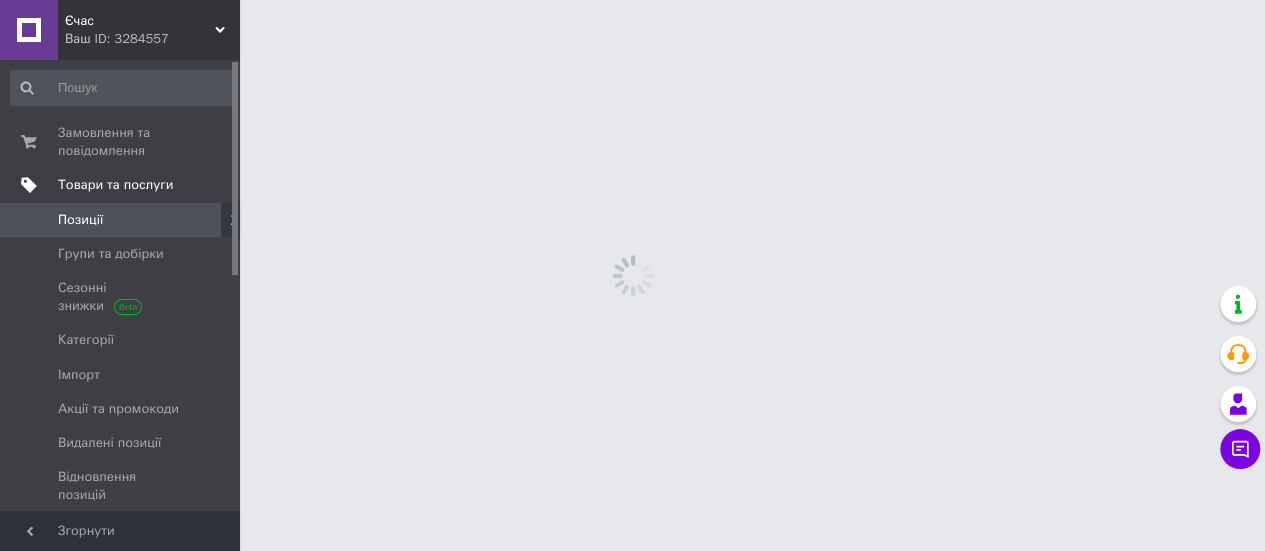 scroll, scrollTop: 0, scrollLeft: 0, axis: both 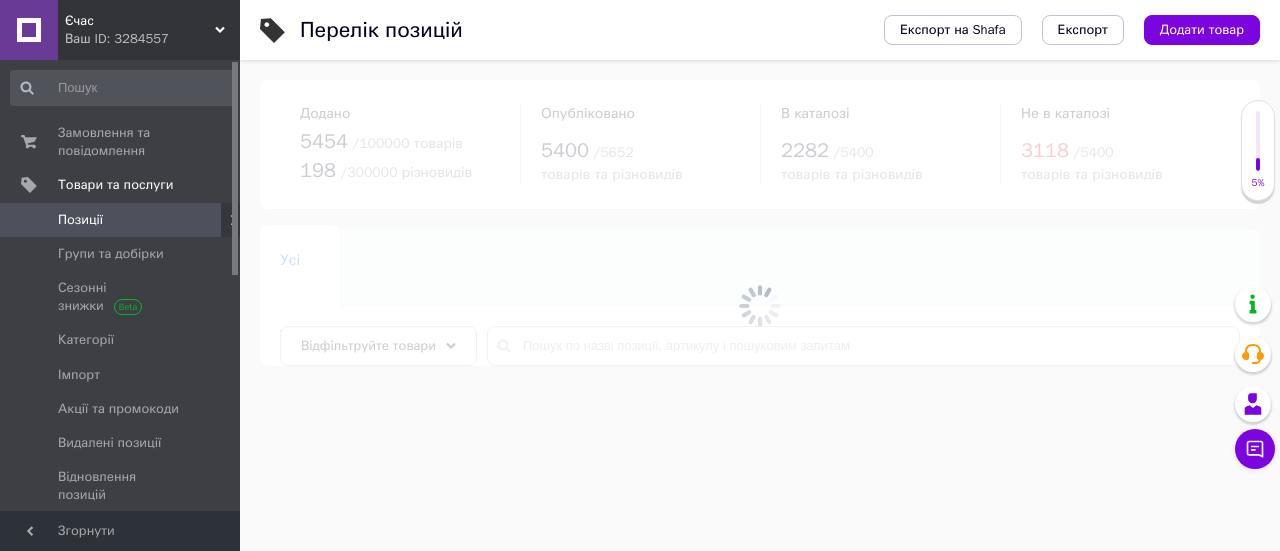 click at bounding box center (760, 305) 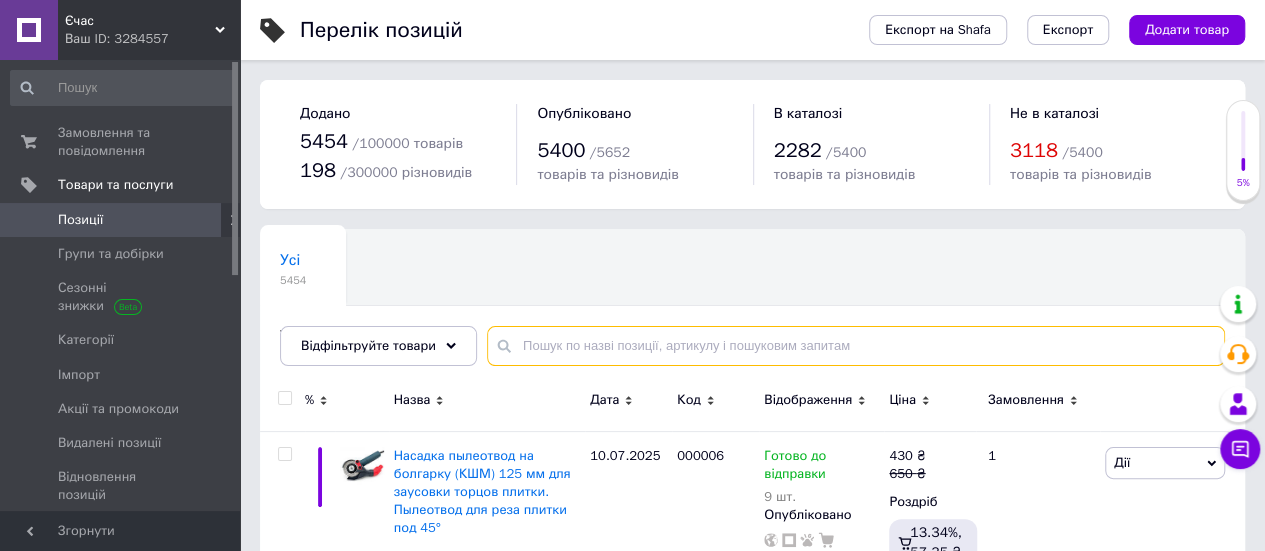 click at bounding box center [856, 346] 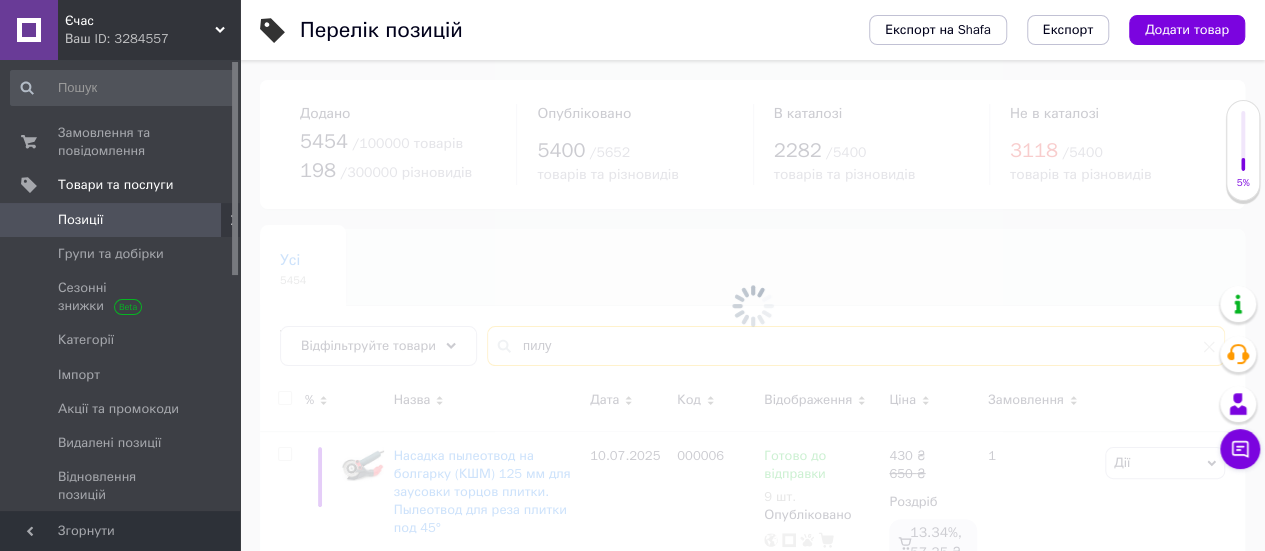 type on "пилу" 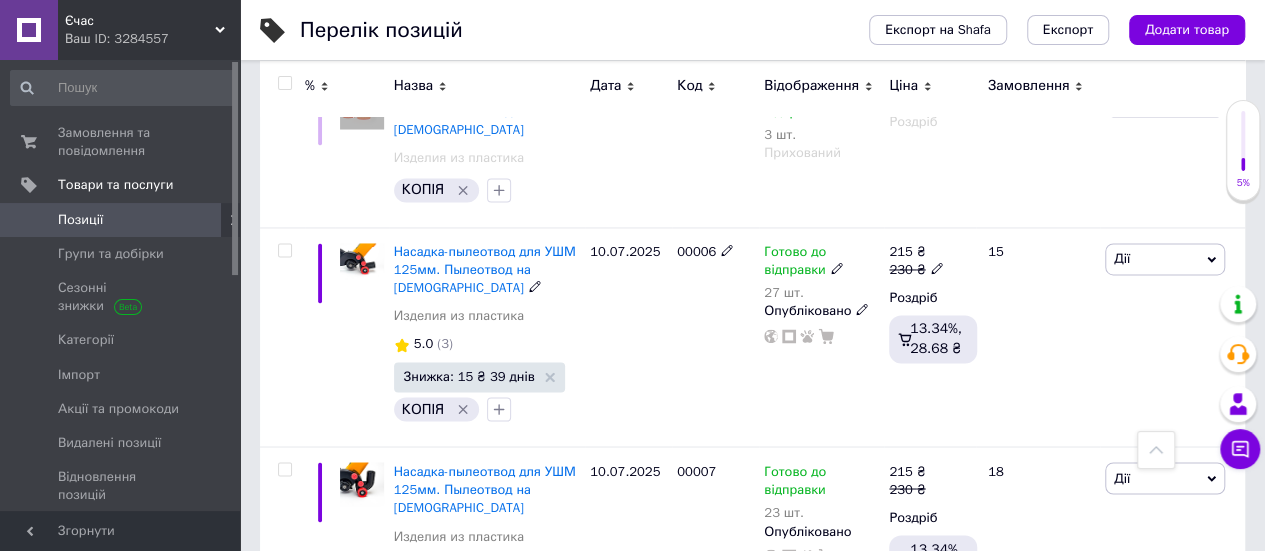 scroll, scrollTop: 1600, scrollLeft: 0, axis: vertical 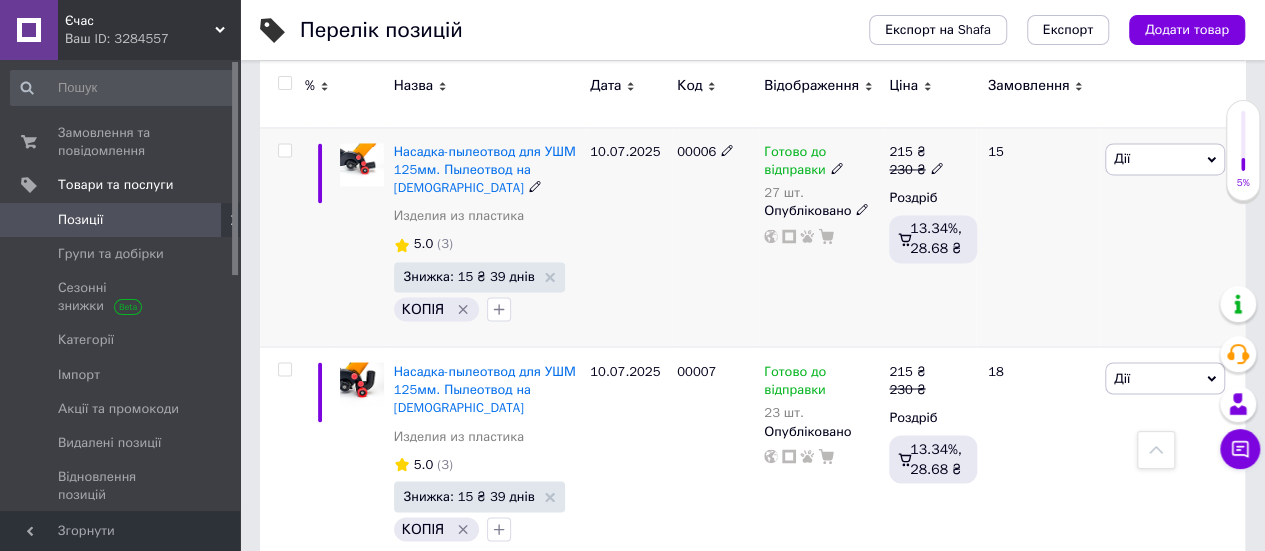 click 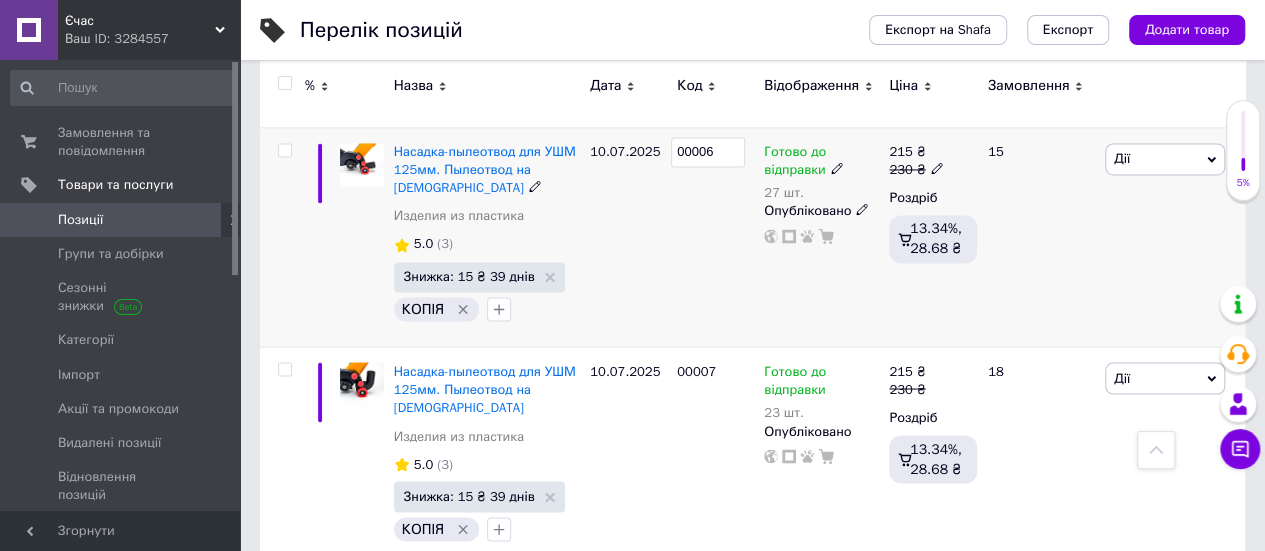 click on "00006" at bounding box center (708, 152) 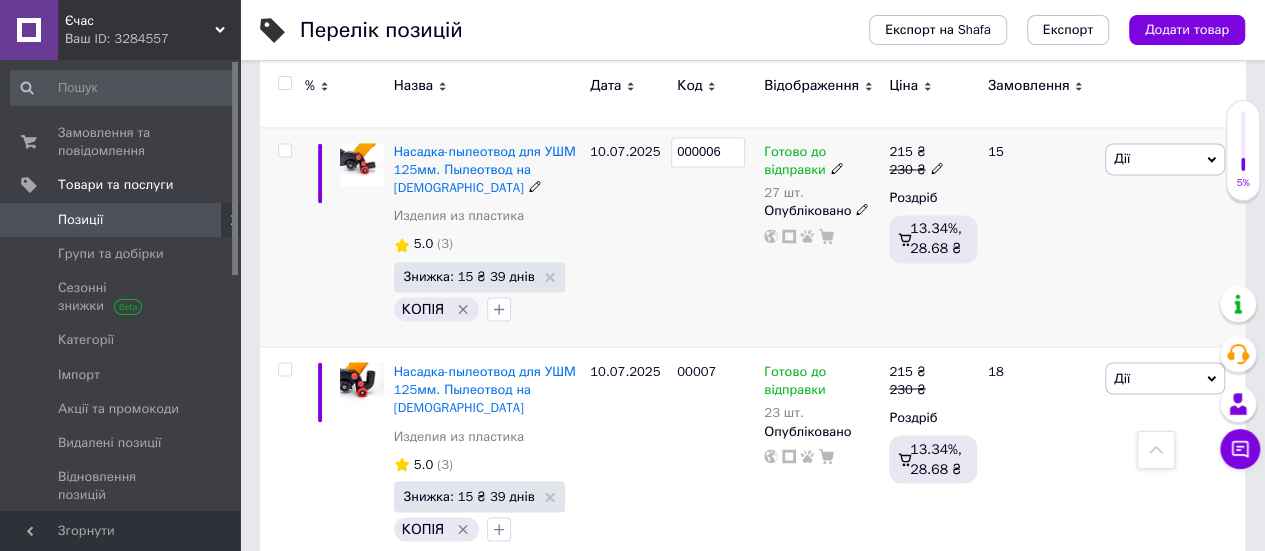 click on "000006" at bounding box center (708, 152) 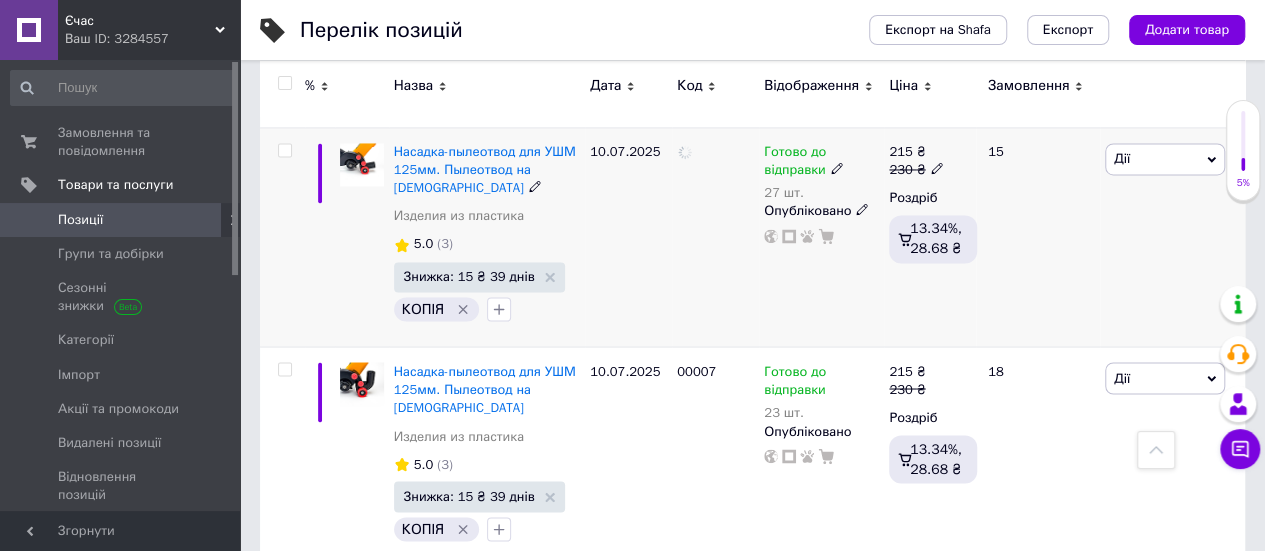 click at bounding box center (715, 237) 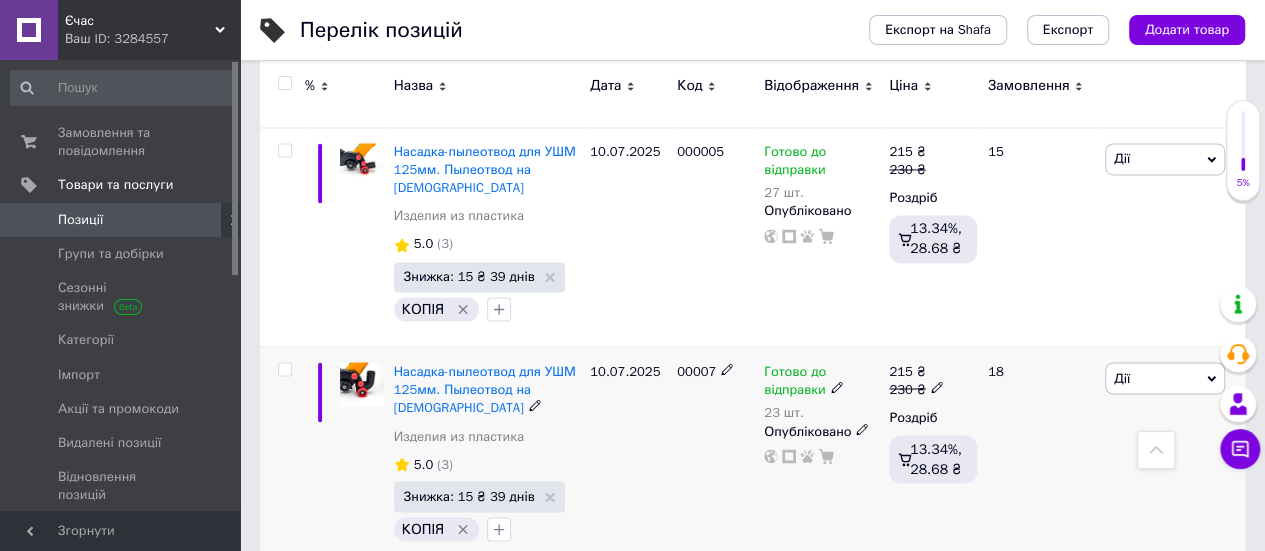click on "00007" at bounding box center (715, 371) 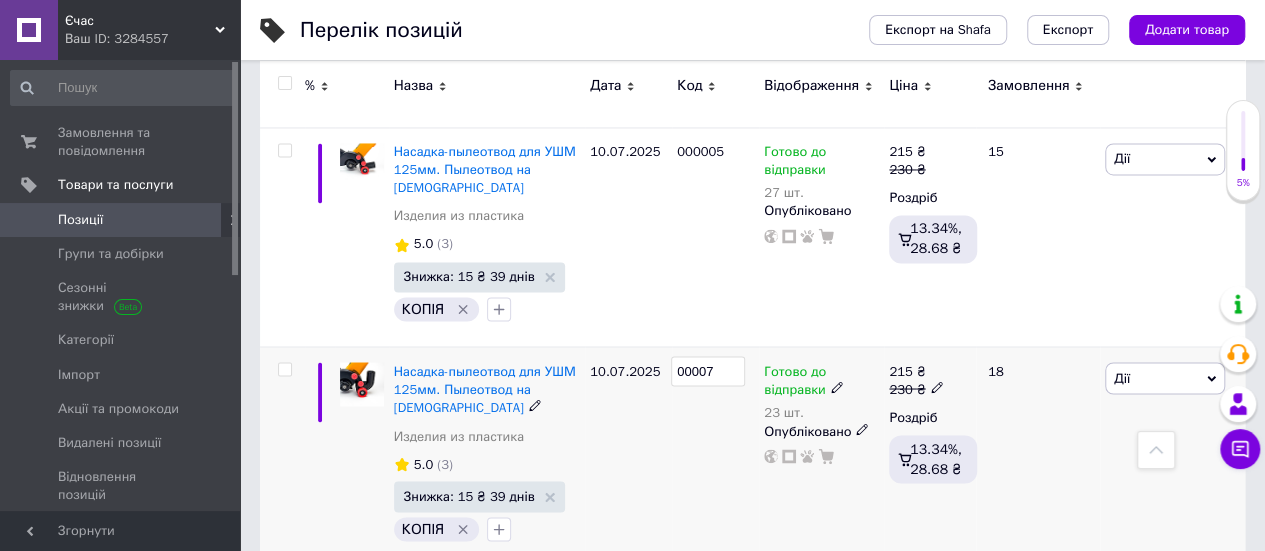 drag, startPoint x: 713, startPoint y: 355, endPoint x: 691, endPoint y: 351, distance: 22.36068 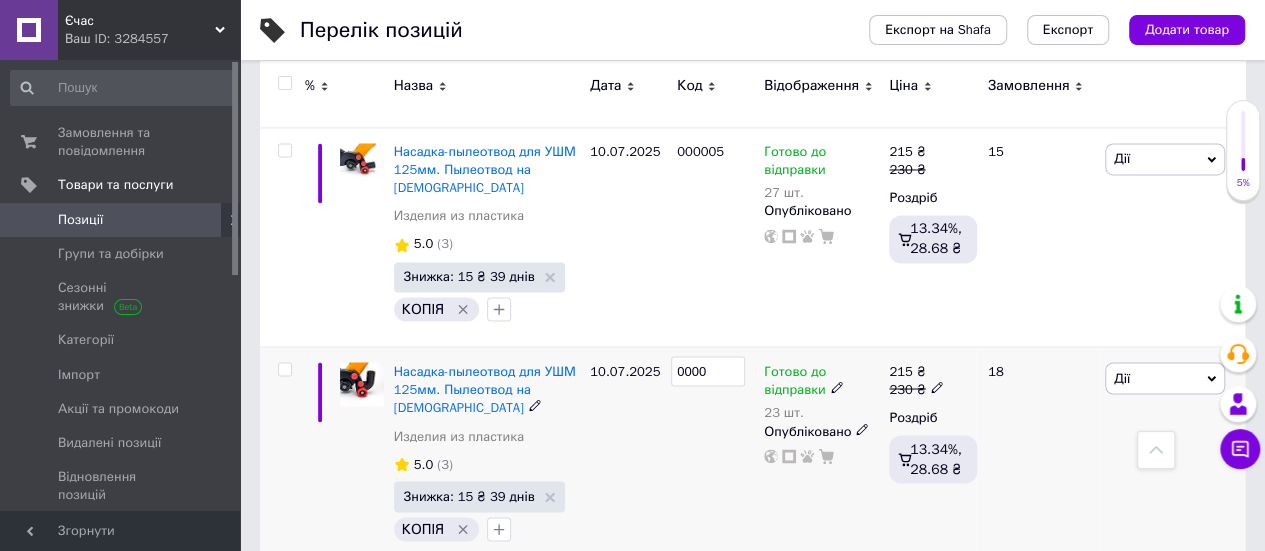 type on "00005" 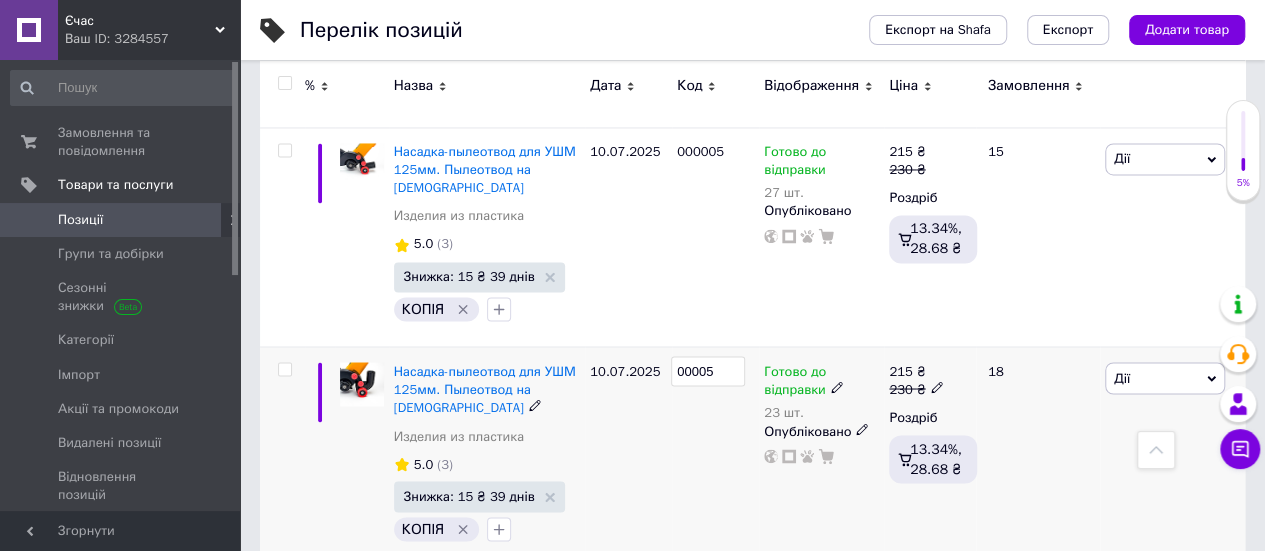 click on "00005" at bounding box center (715, 456) 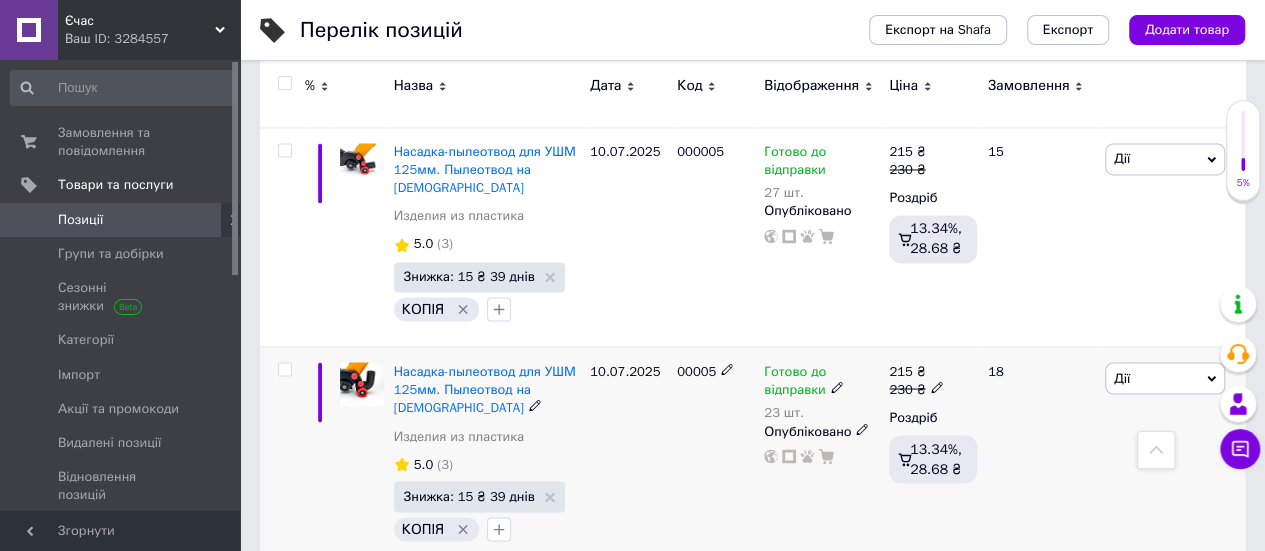 click 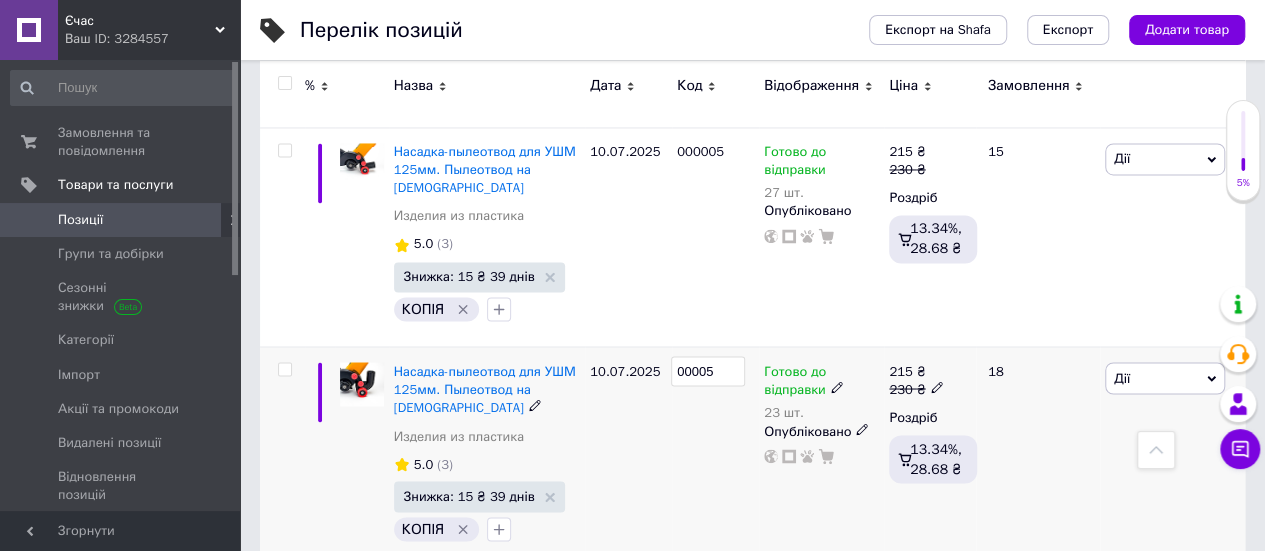 click on "00005" at bounding box center [708, 371] 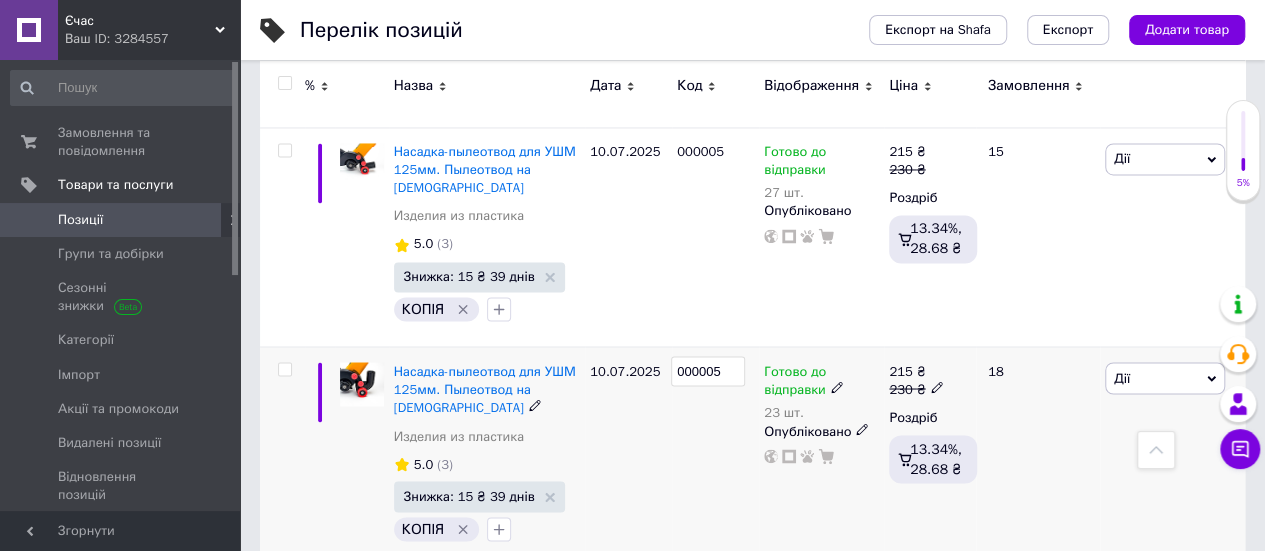 click on "000005" at bounding box center [708, 371] 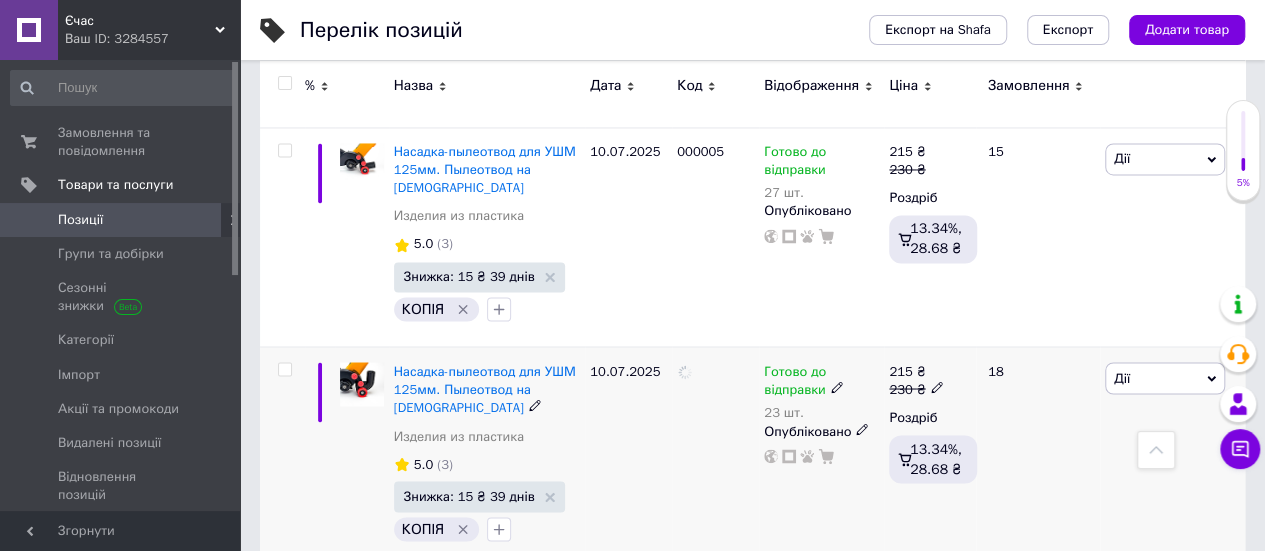click at bounding box center [715, 456] 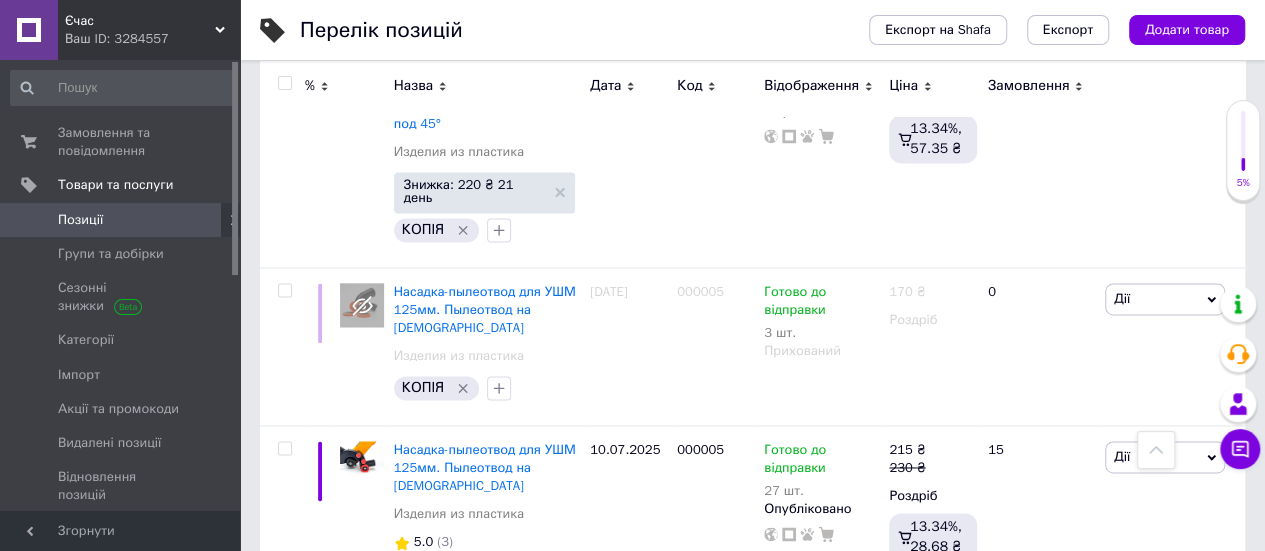 scroll, scrollTop: 1200, scrollLeft: 0, axis: vertical 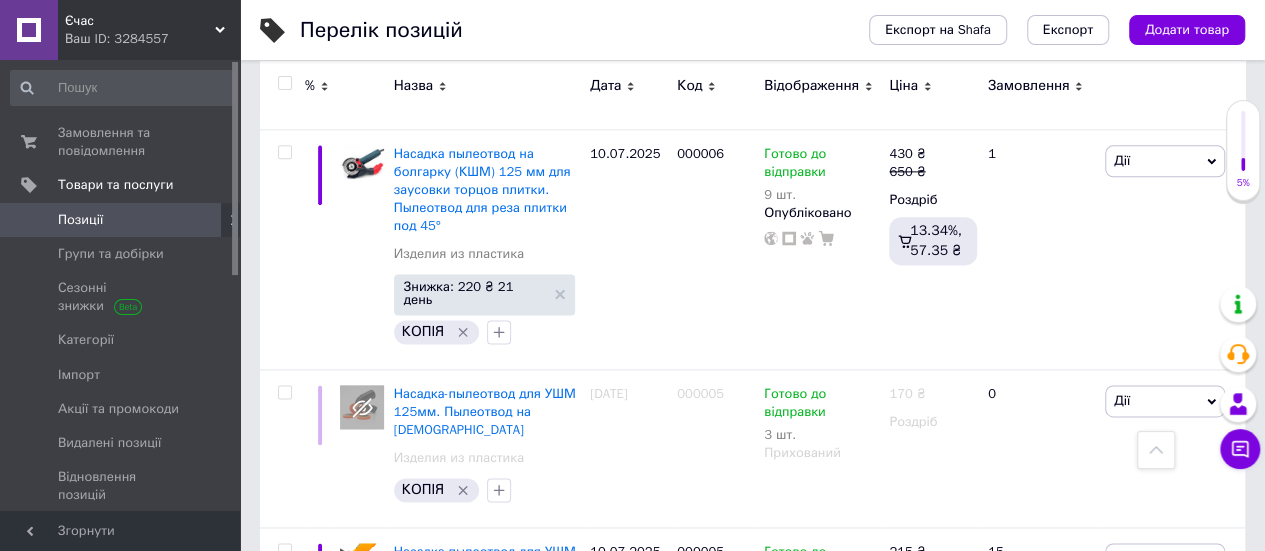 click on "Позиції" at bounding box center (121, 220) 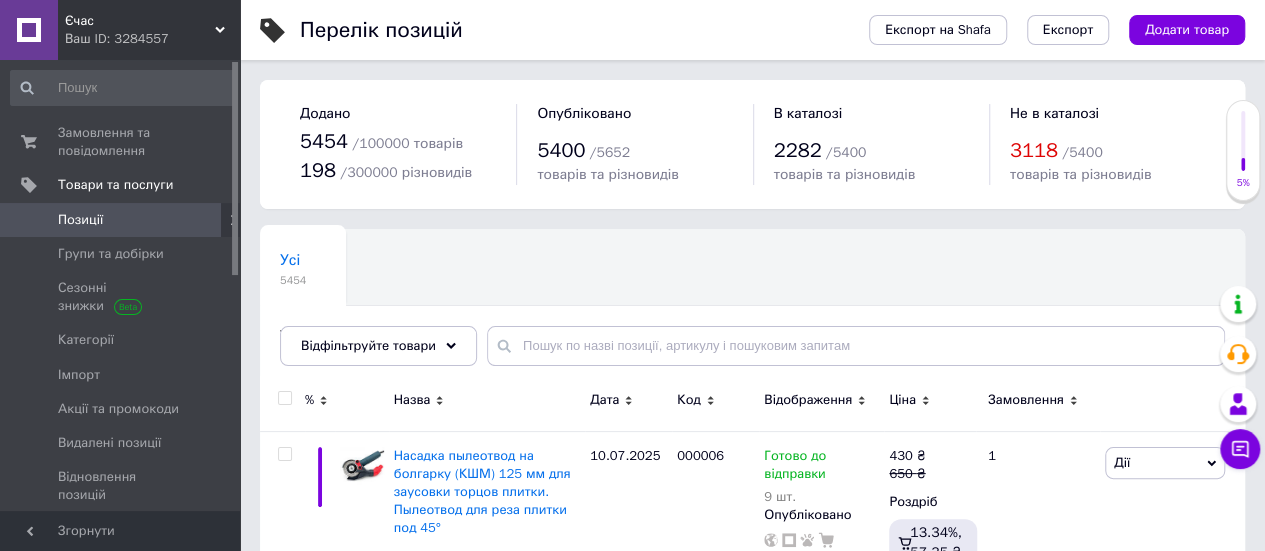 scroll, scrollTop: 100, scrollLeft: 0, axis: vertical 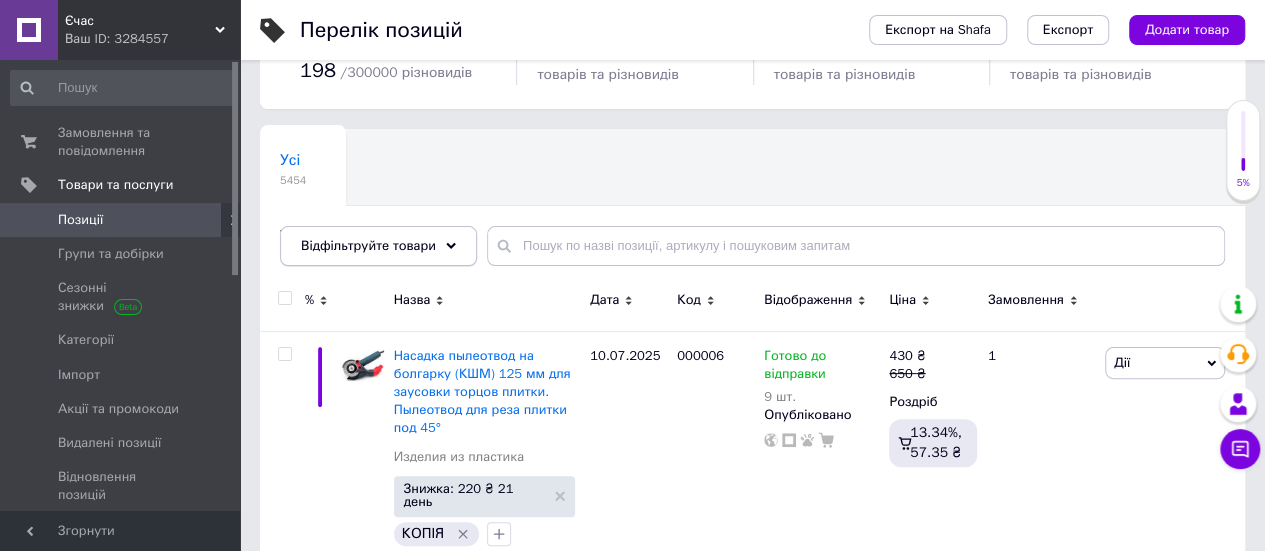 click on "Відфільтруйте товари" at bounding box center (368, 245) 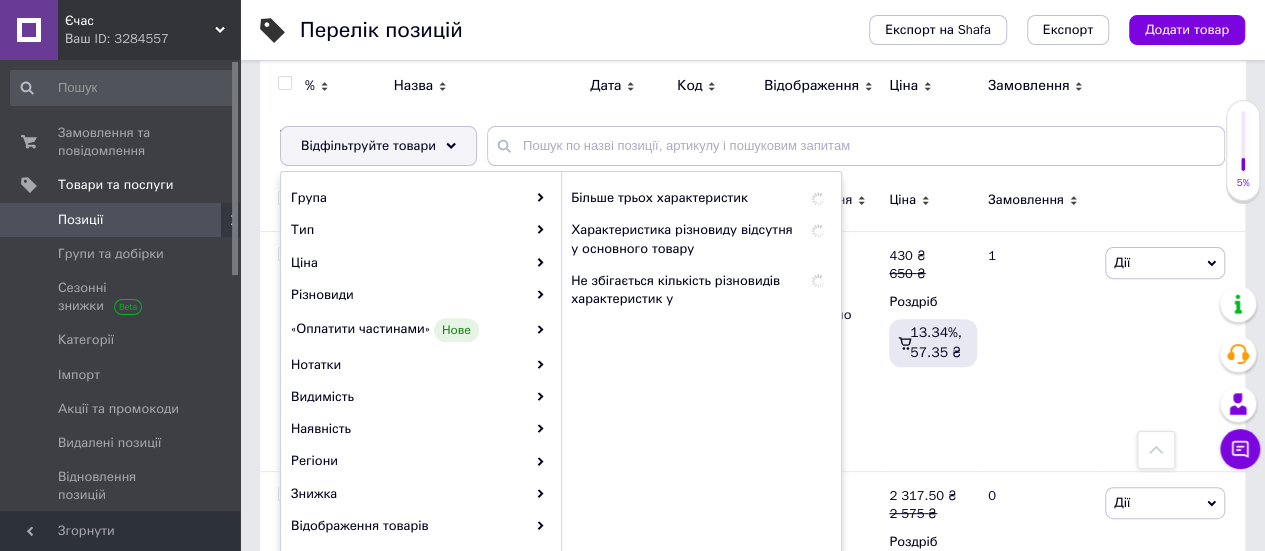 scroll, scrollTop: 0, scrollLeft: 0, axis: both 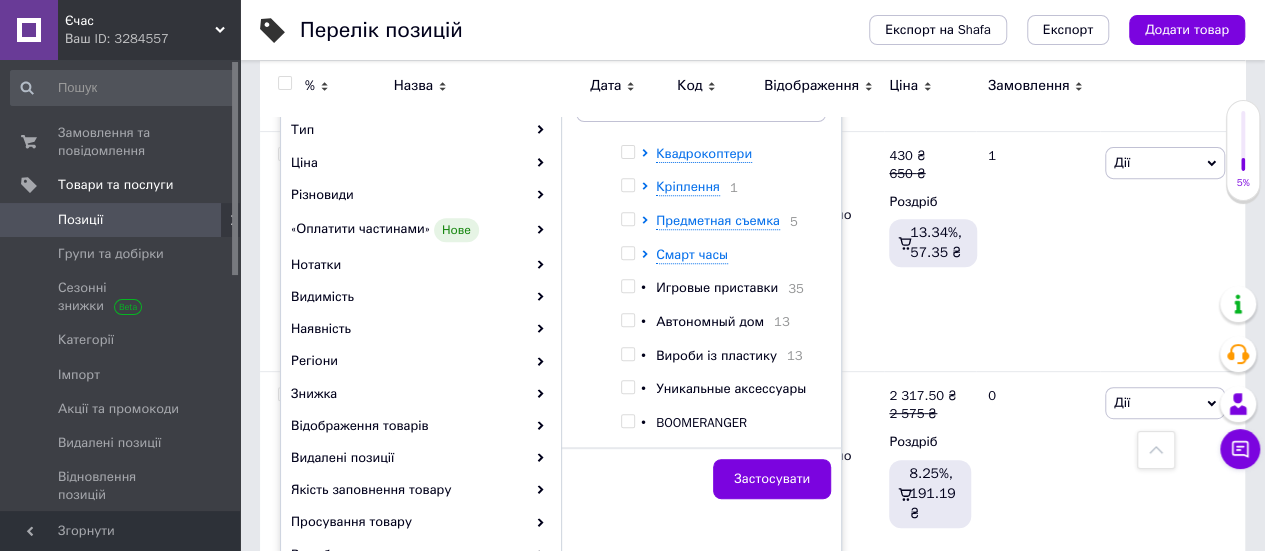 click on "Вироби із пластику" at bounding box center (716, 355) 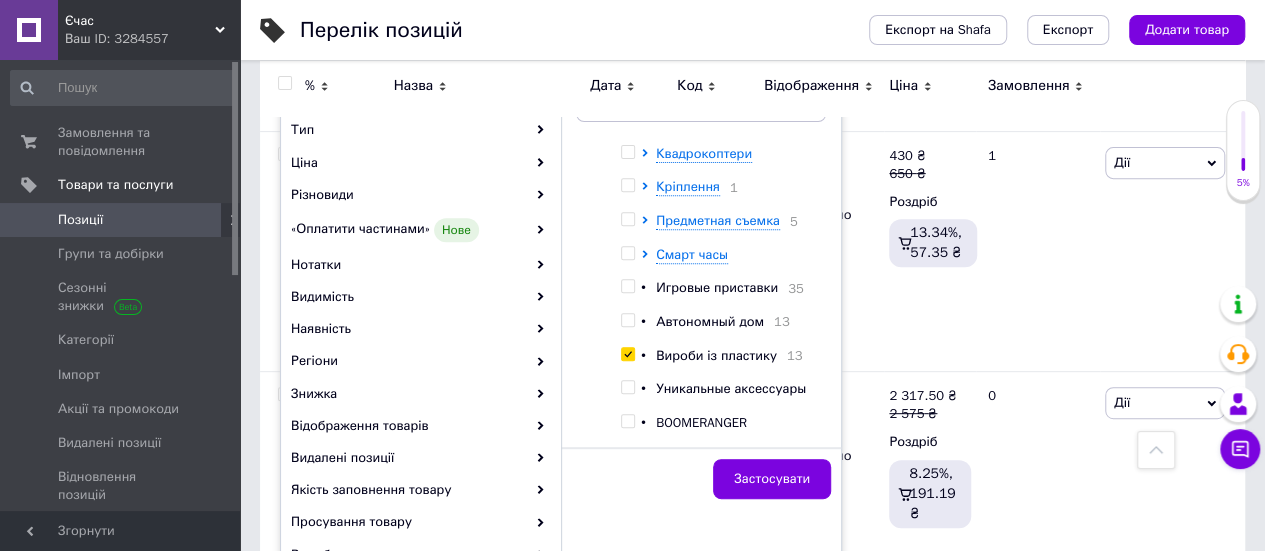 checkbox on "true" 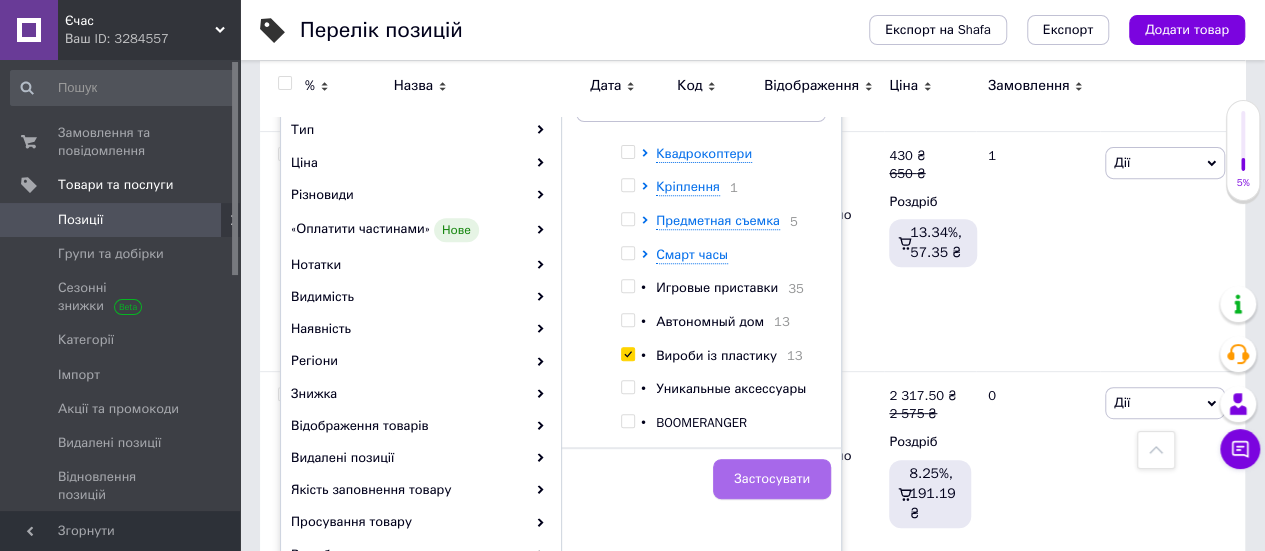 click on "Застосувати" at bounding box center (772, 479) 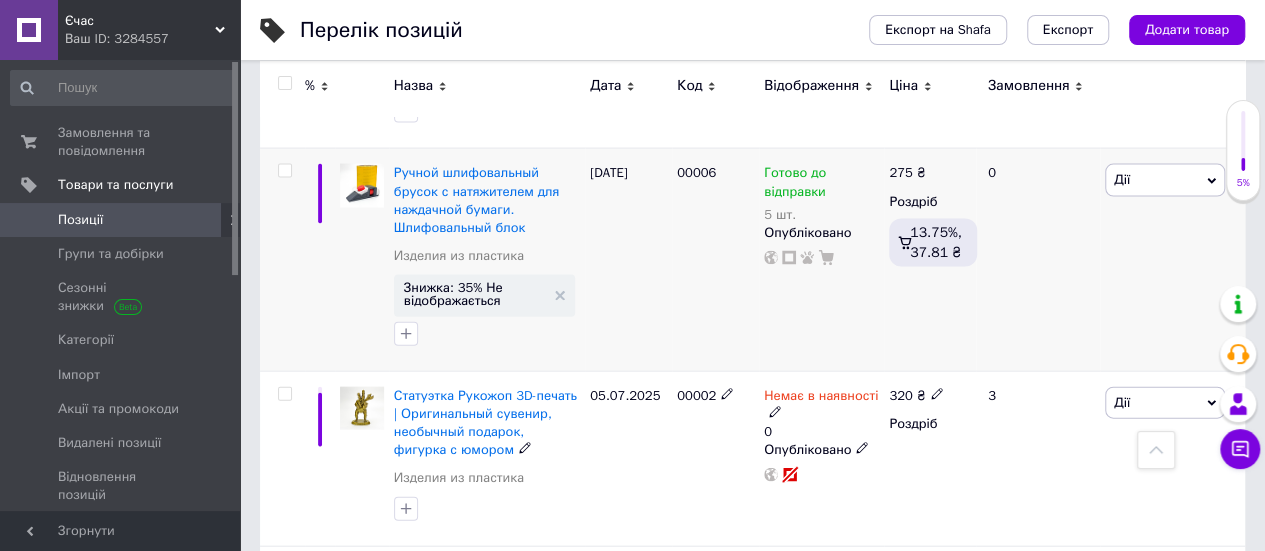 scroll, scrollTop: 2100, scrollLeft: 0, axis: vertical 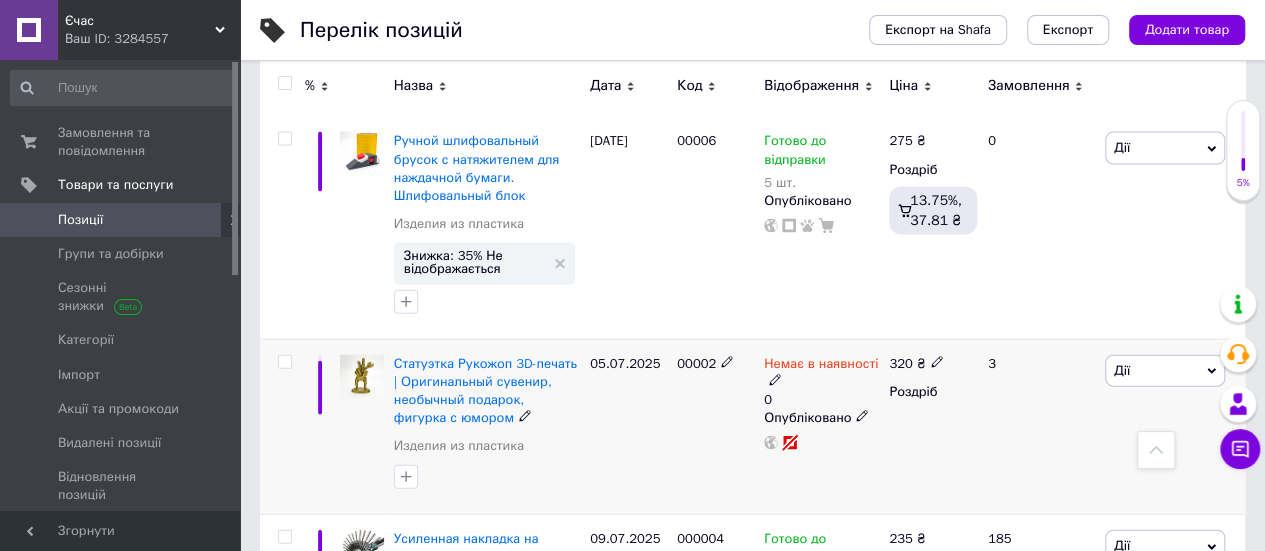 click 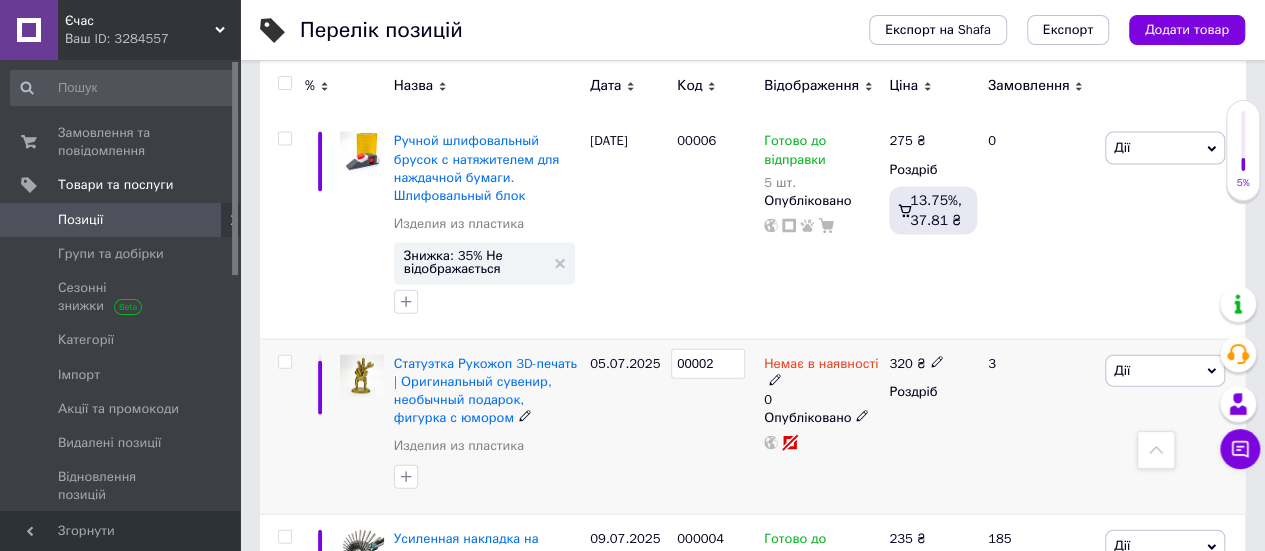 click on "00002" at bounding box center [708, 364] 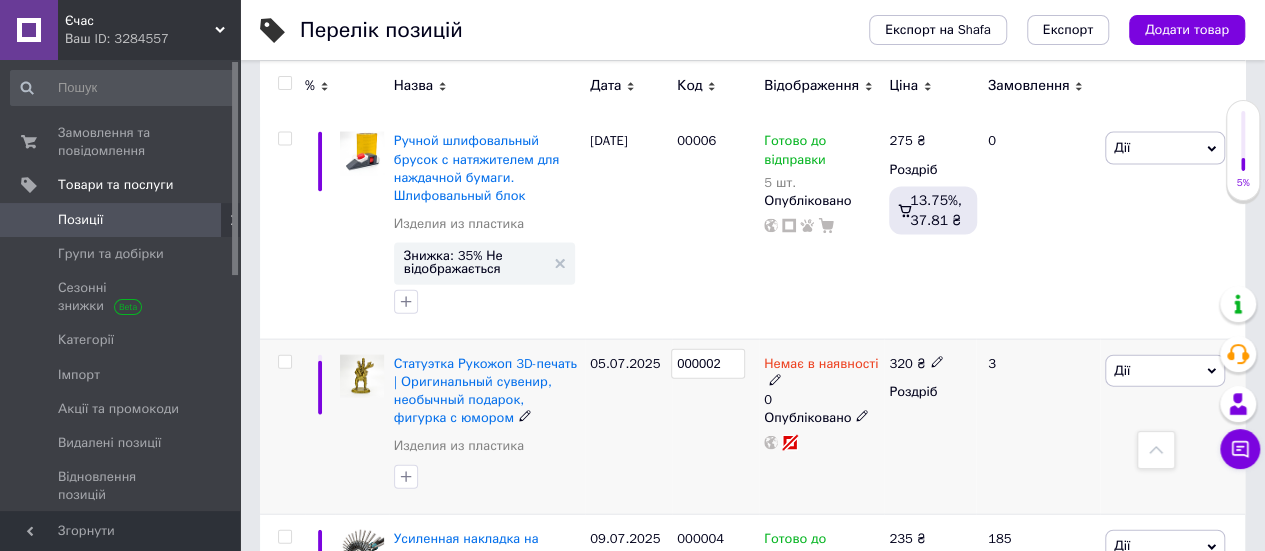 click on "000002" at bounding box center [715, 427] 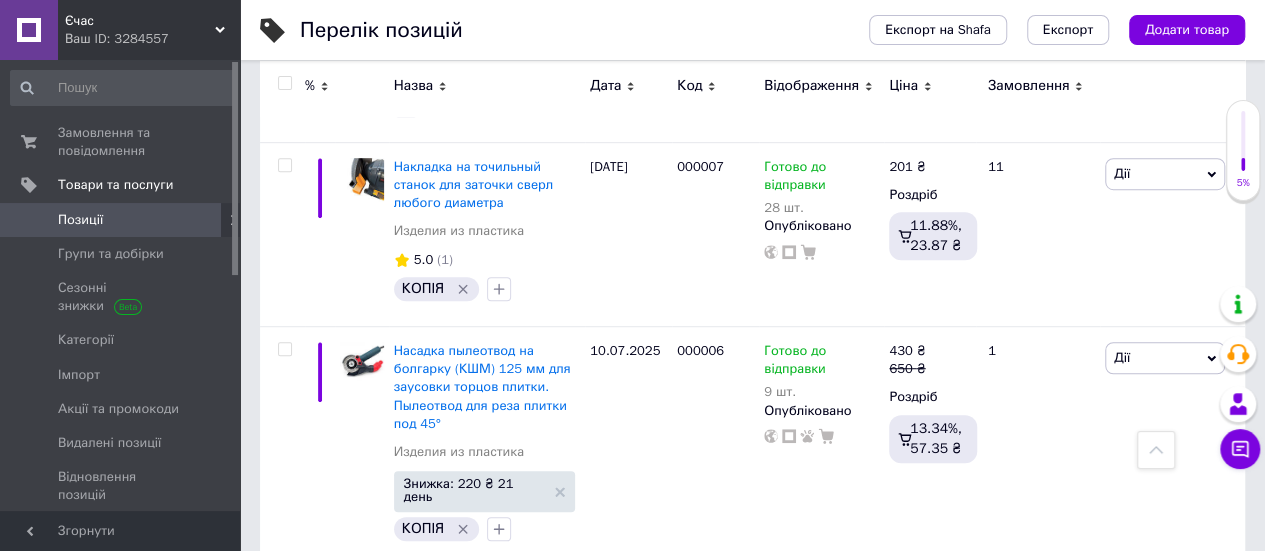 scroll, scrollTop: 200, scrollLeft: 0, axis: vertical 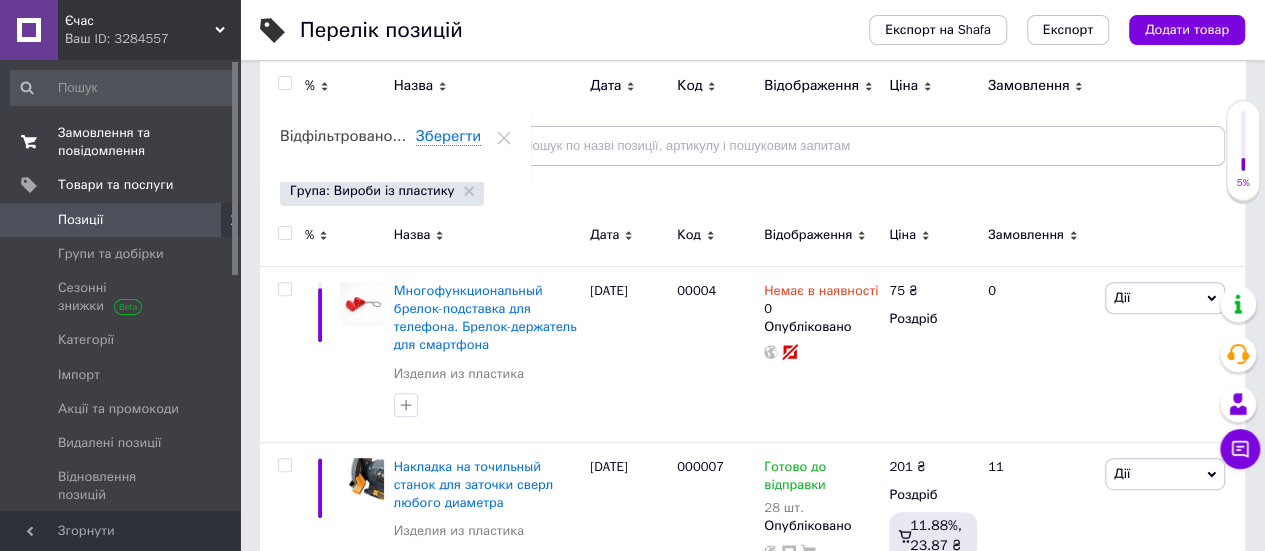 click on "Замовлення та повідомлення" at bounding box center [121, 142] 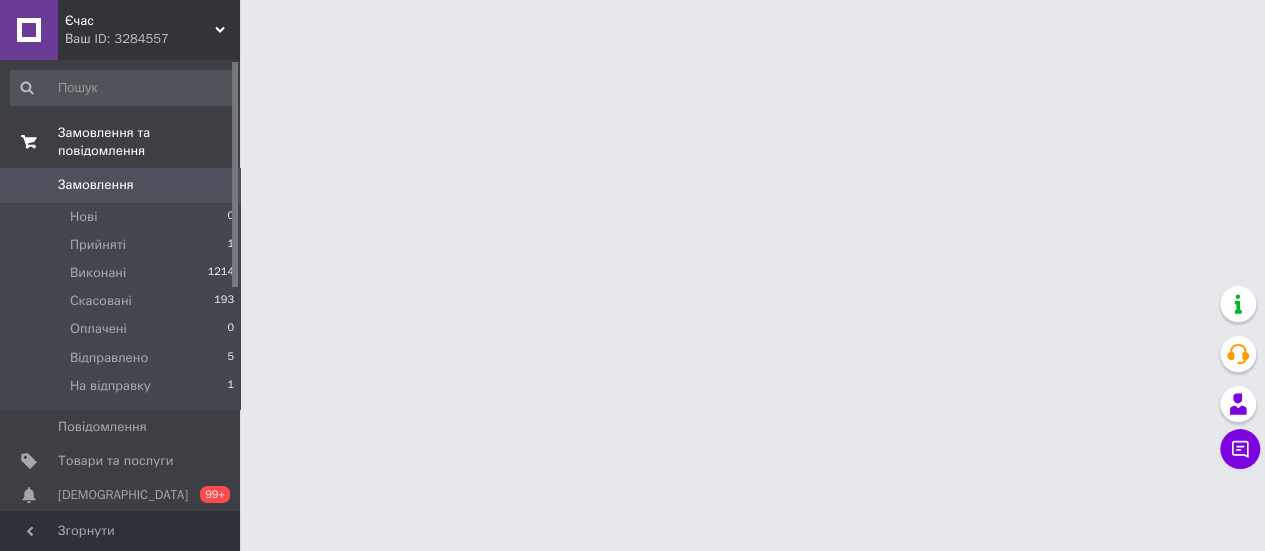 scroll, scrollTop: 0, scrollLeft: 0, axis: both 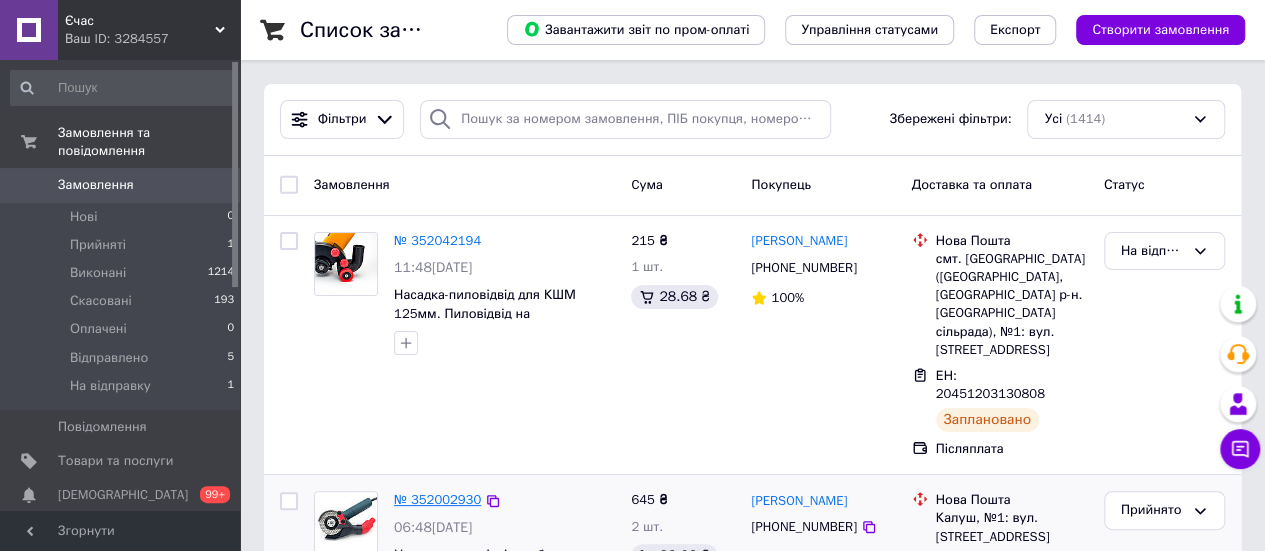 click on "№ 352002930" at bounding box center [437, 499] 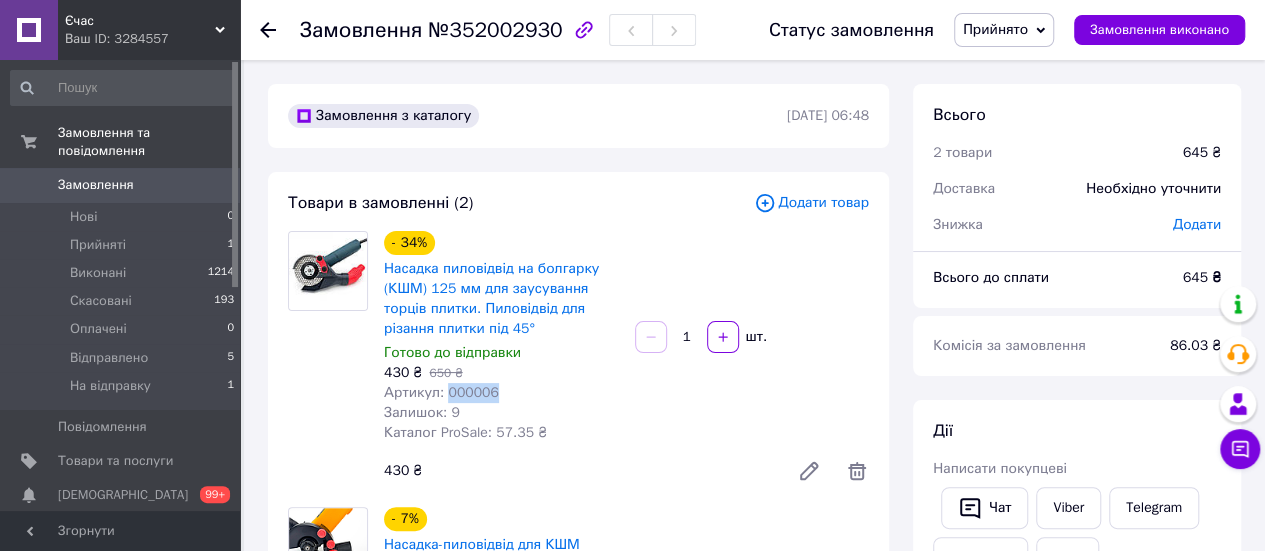 drag, startPoint x: 503, startPoint y: 392, endPoint x: 445, endPoint y: 392, distance: 58 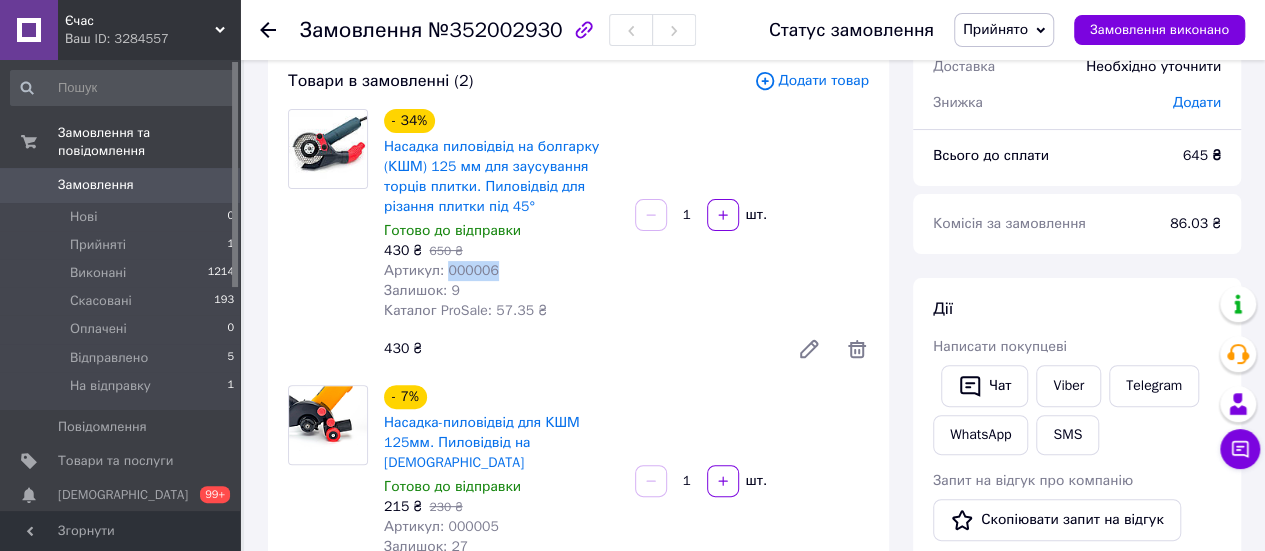 scroll, scrollTop: 300, scrollLeft: 0, axis: vertical 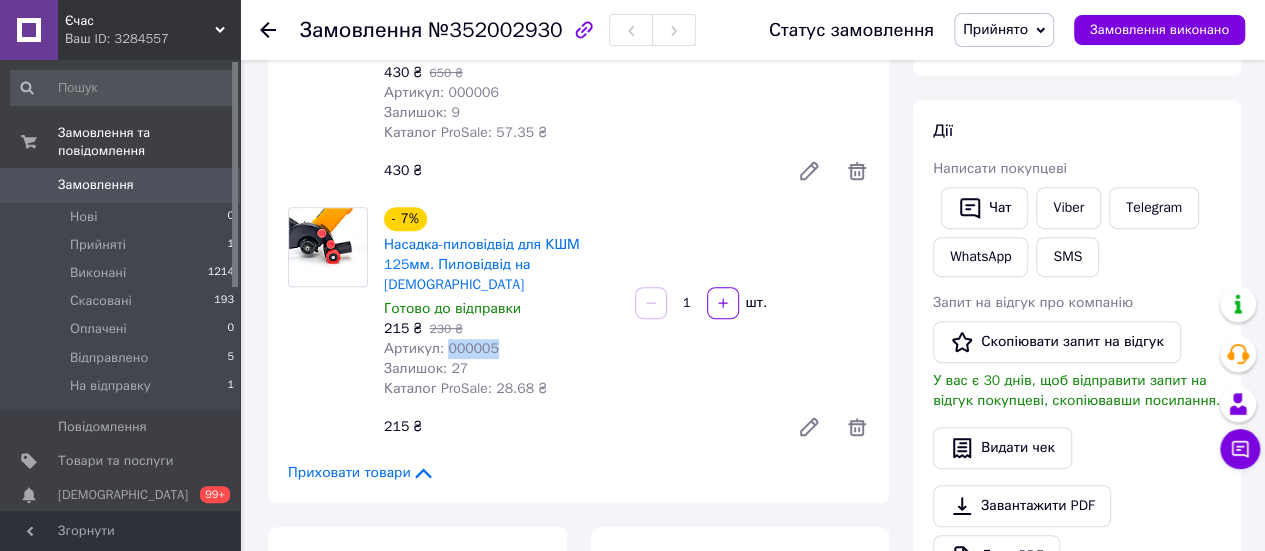 drag, startPoint x: 494, startPoint y: 333, endPoint x: 444, endPoint y: 333, distance: 50 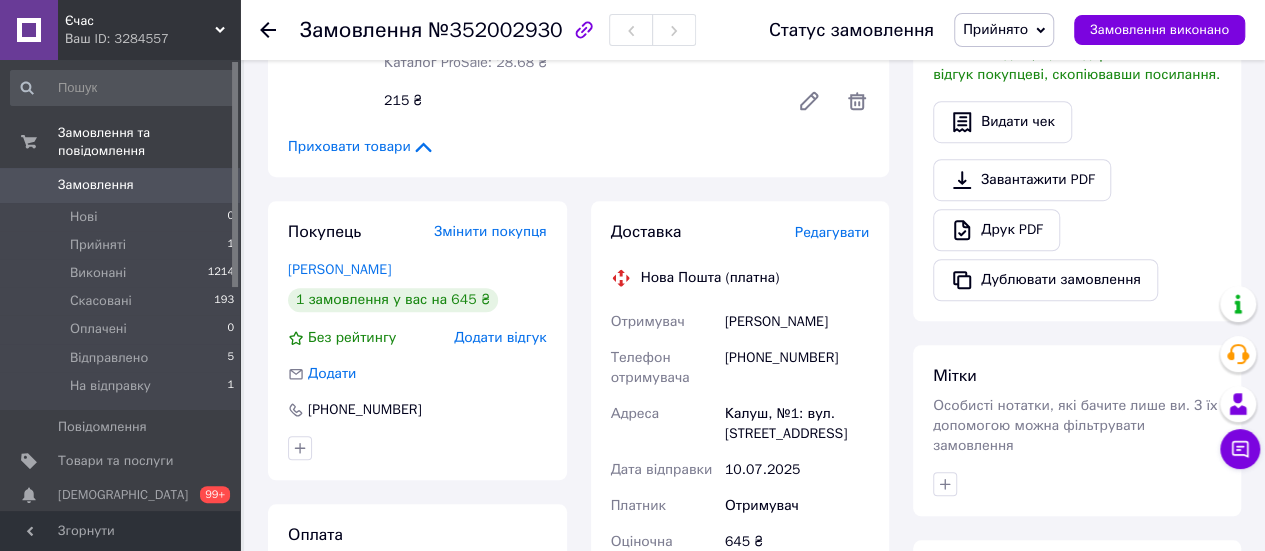 scroll, scrollTop: 700, scrollLeft: 0, axis: vertical 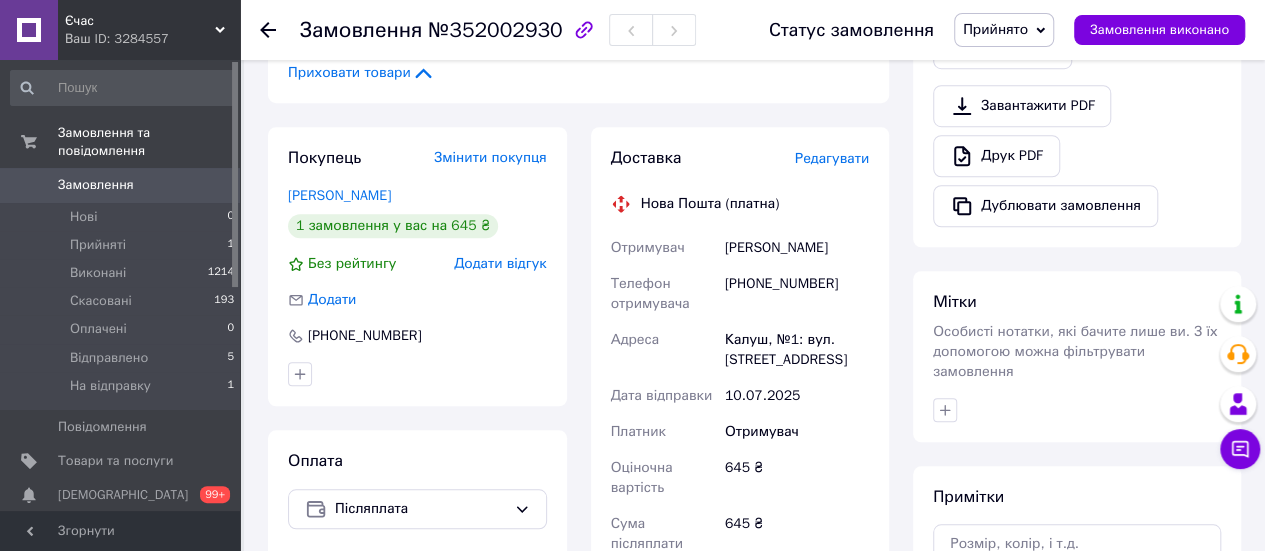 drag, startPoint x: 724, startPoint y: 229, endPoint x: 868, endPoint y: 232, distance: 144.03125 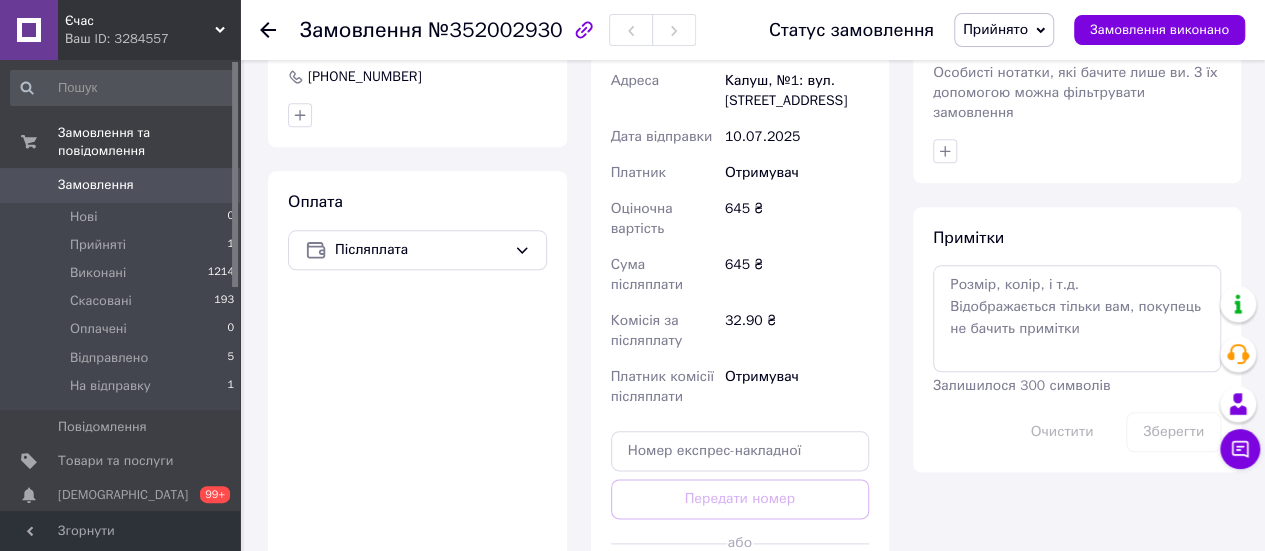 scroll, scrollTop: 1000, scrollLeft: 0, axis: vertical 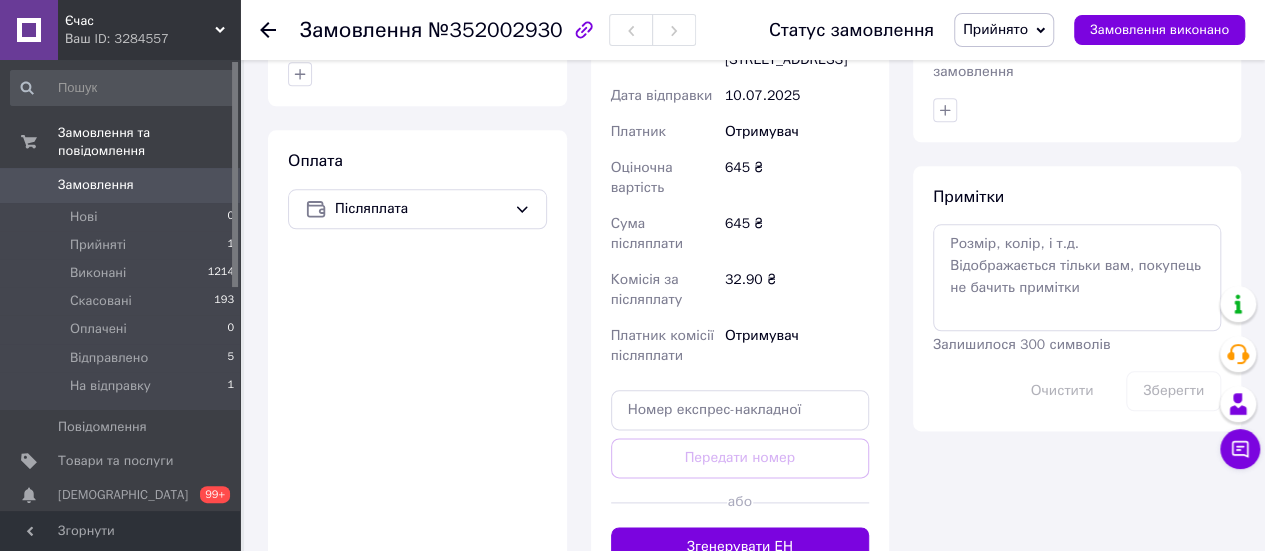 click on "Згенерувати ЕН" at bounding box center [740, 547] 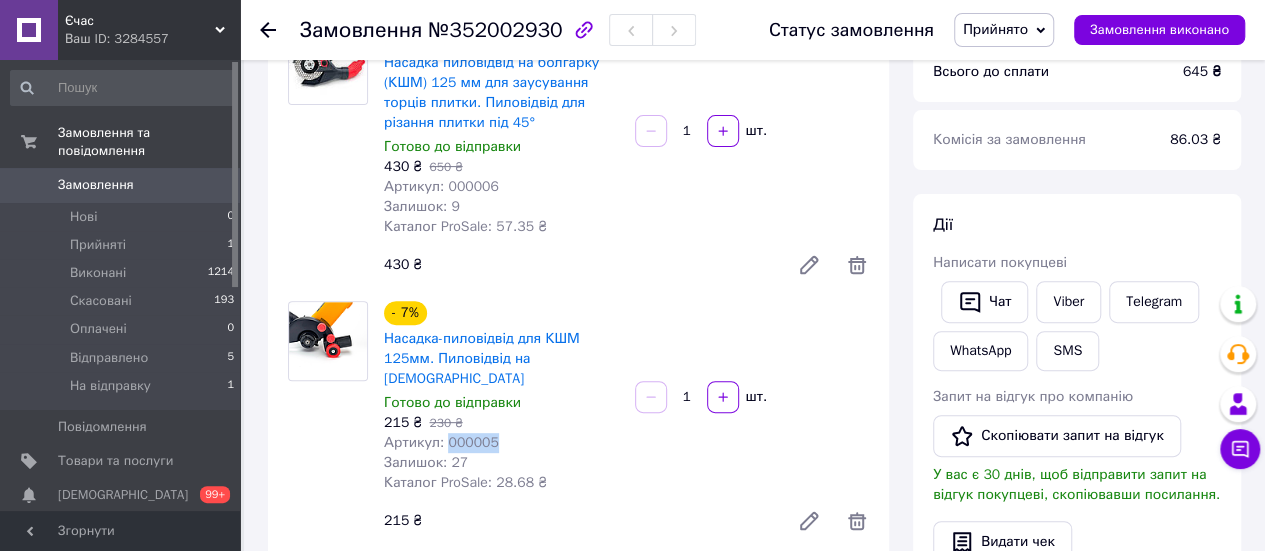 scroll, scrollTop: 200, scrollLeft: 0, axis: vertical 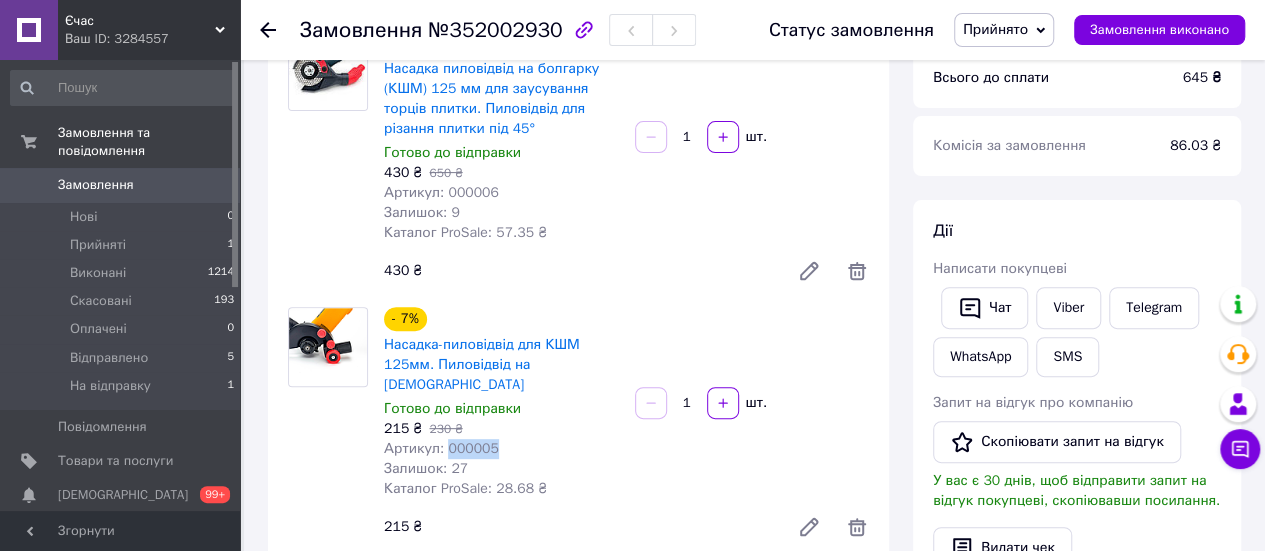 click on "[DEMOGRAPHIC_DATA]" at bounding box center (123, 495) 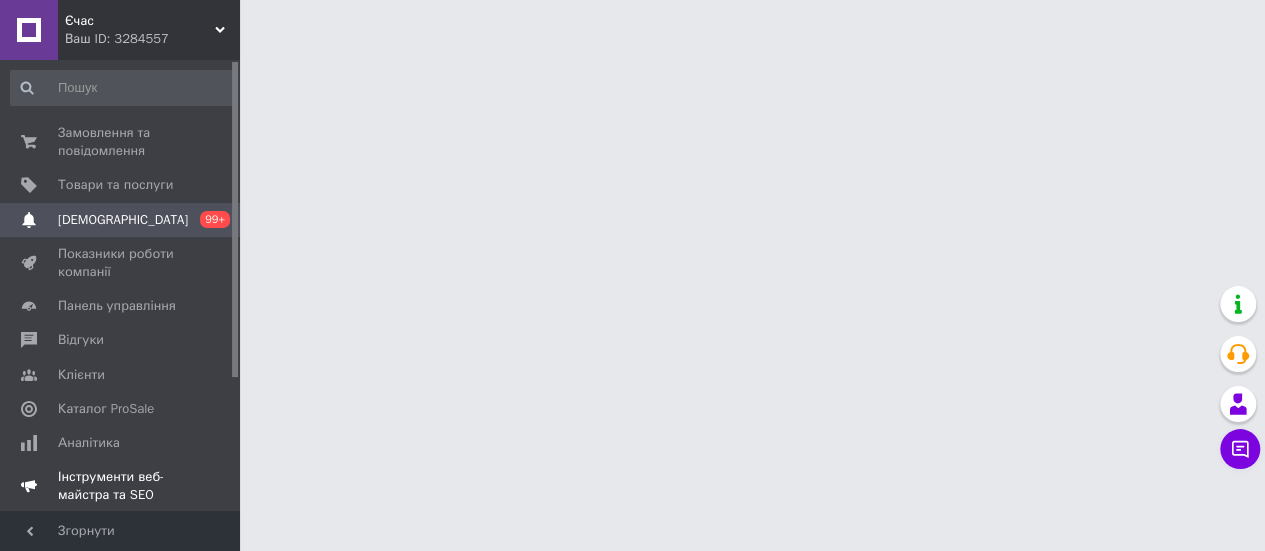 scroll, scrollTop: 0, scrollLeft: 0, axis: both 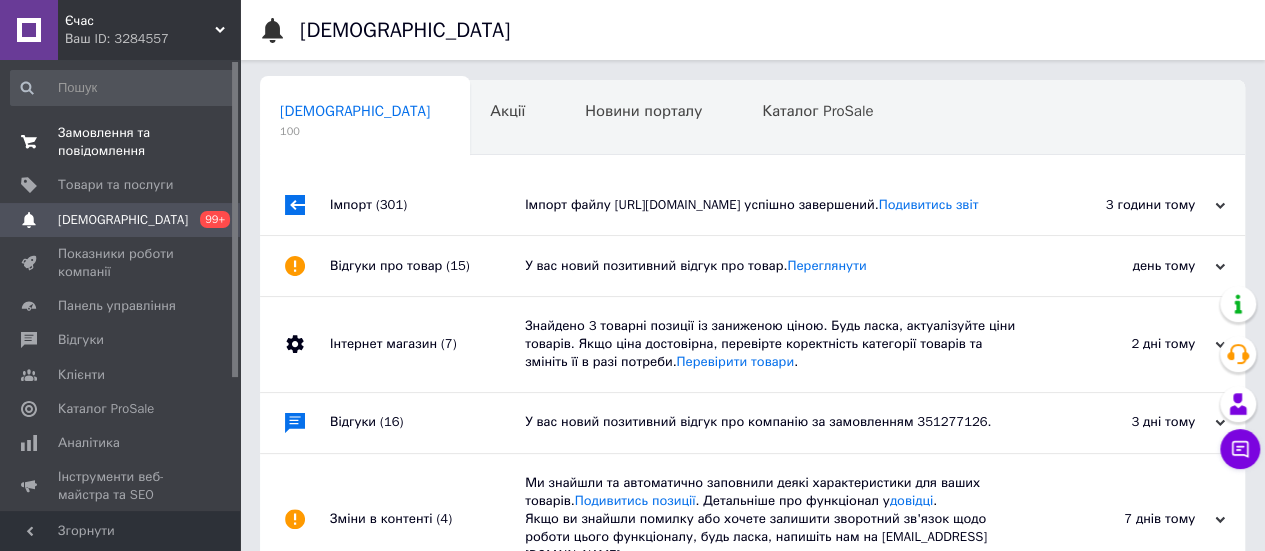 click on "Замовлення та повідомлення" at bounding box center [121, 142] 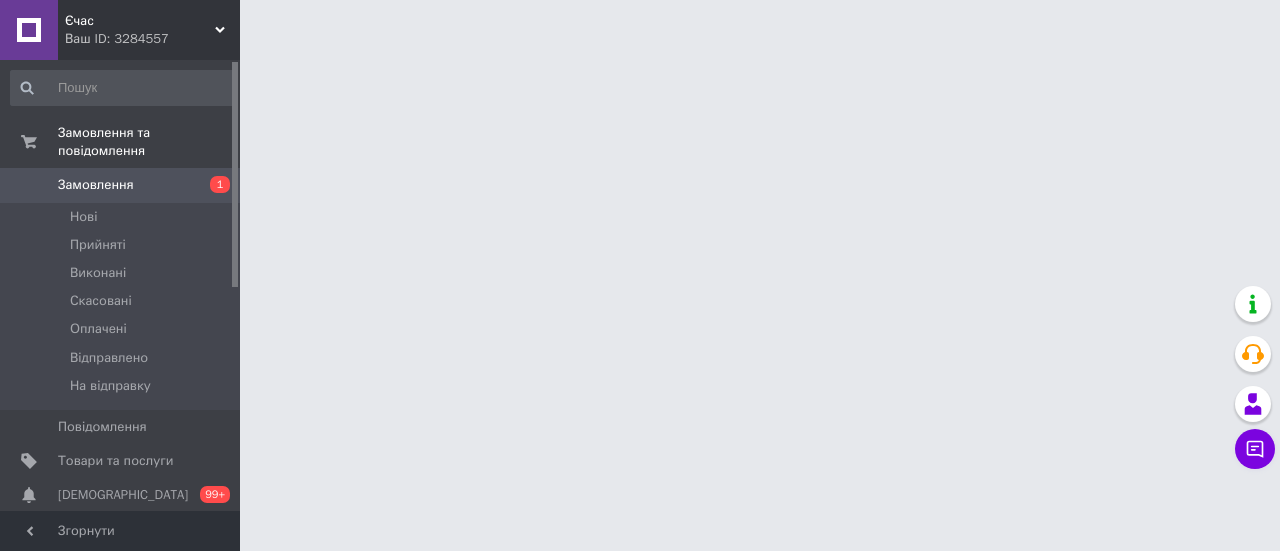 scroll, scrollTop: 0, scrollLeft: 0, axis: both 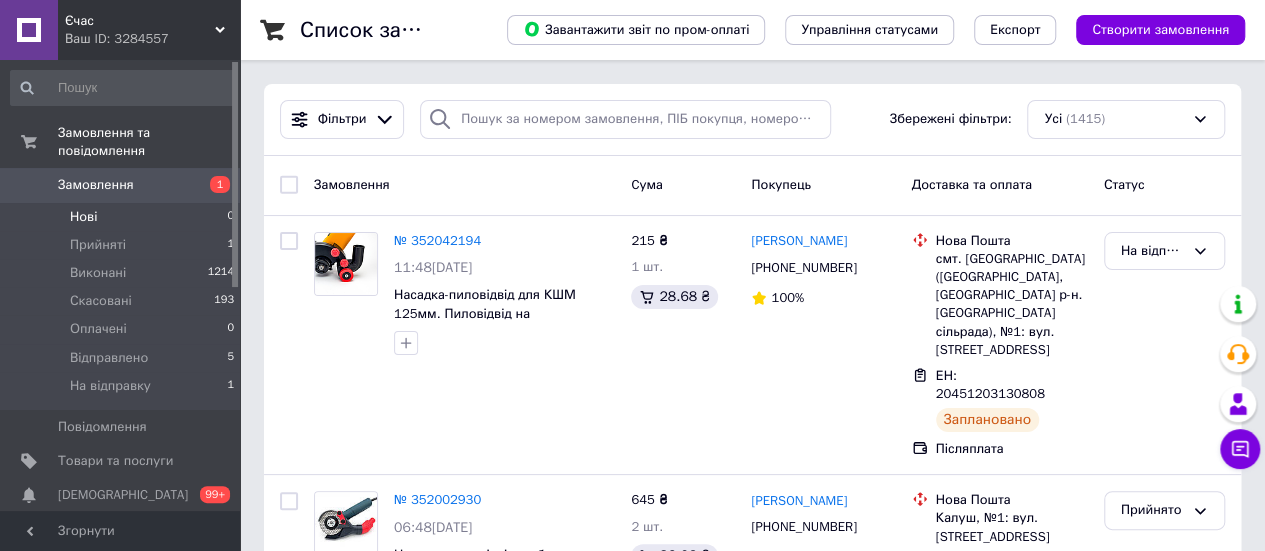 click on "Нові" at bounding box center (83, 217) 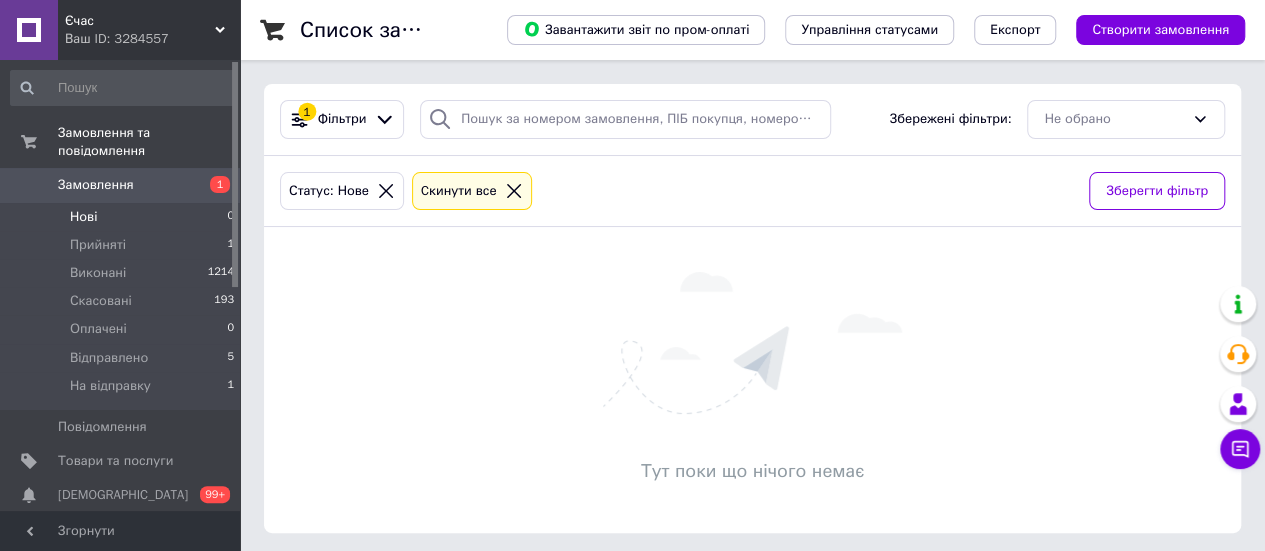 click on "Нові 0" at bounding box center [123, 217] 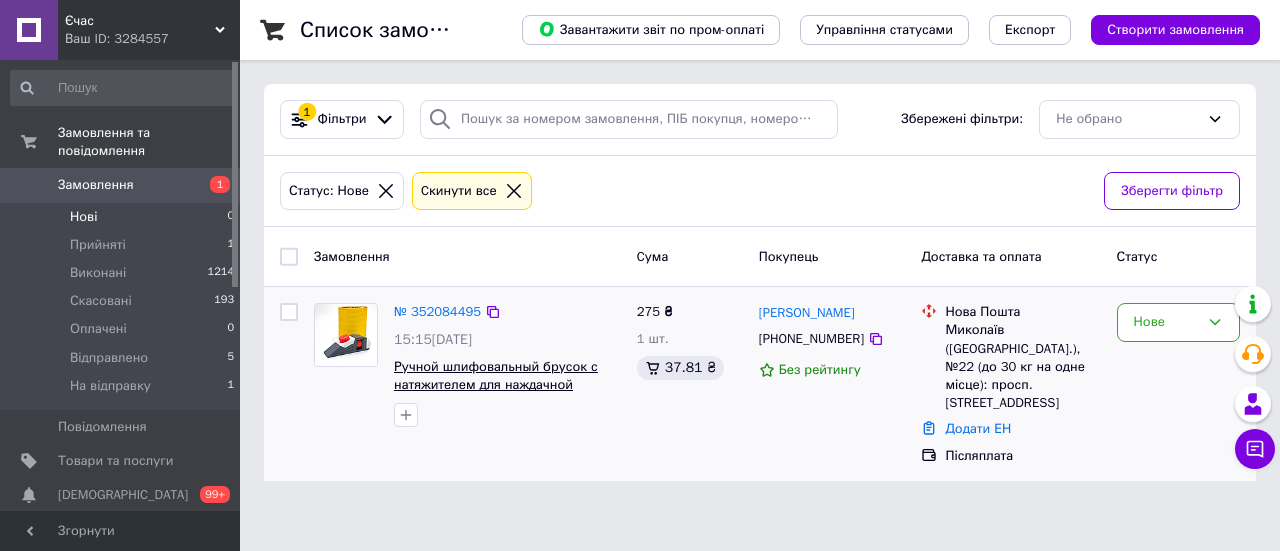 click on "Ручной шлифовальный брусок с натяжителем для наждачной бумаги​. Шлифовальный блок" at bounding box center (496, 385) 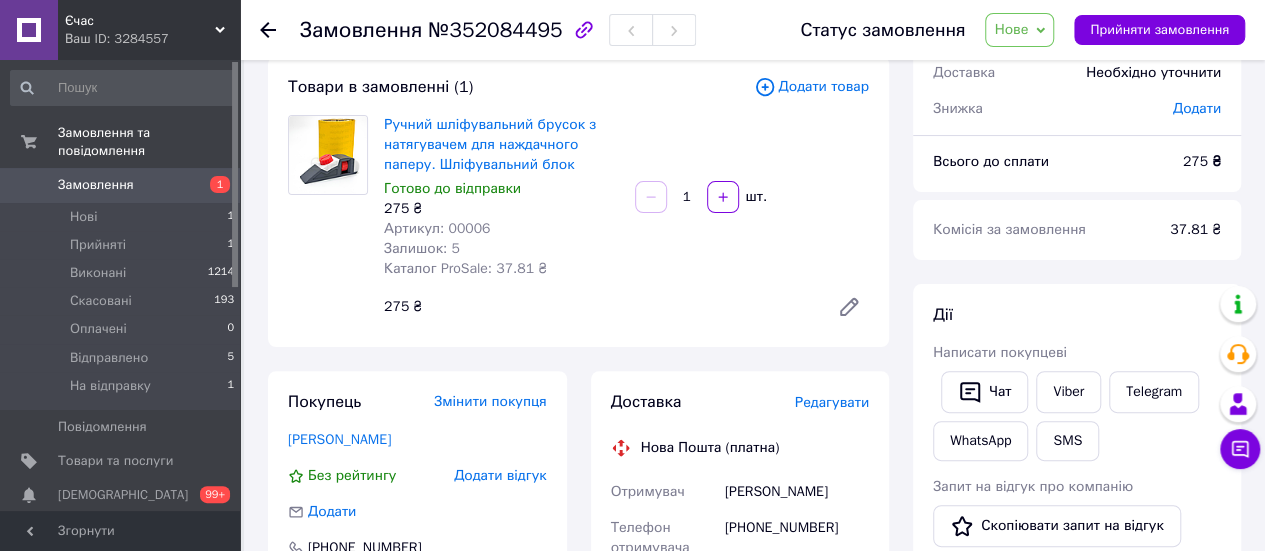 scroll, scrollTop: 0, scrollLeft: 0, axis: both 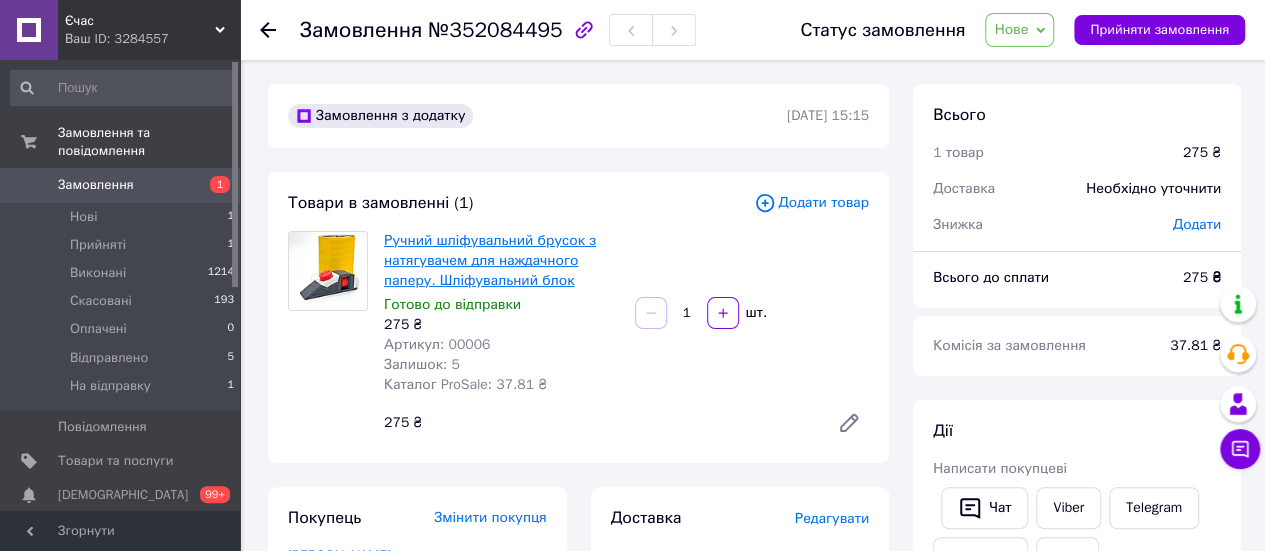 click on "Ручний шліфувальний брусок з натягувачем для наждачного паперу. Шліфувальний блок" at bounding box center (490, 260) 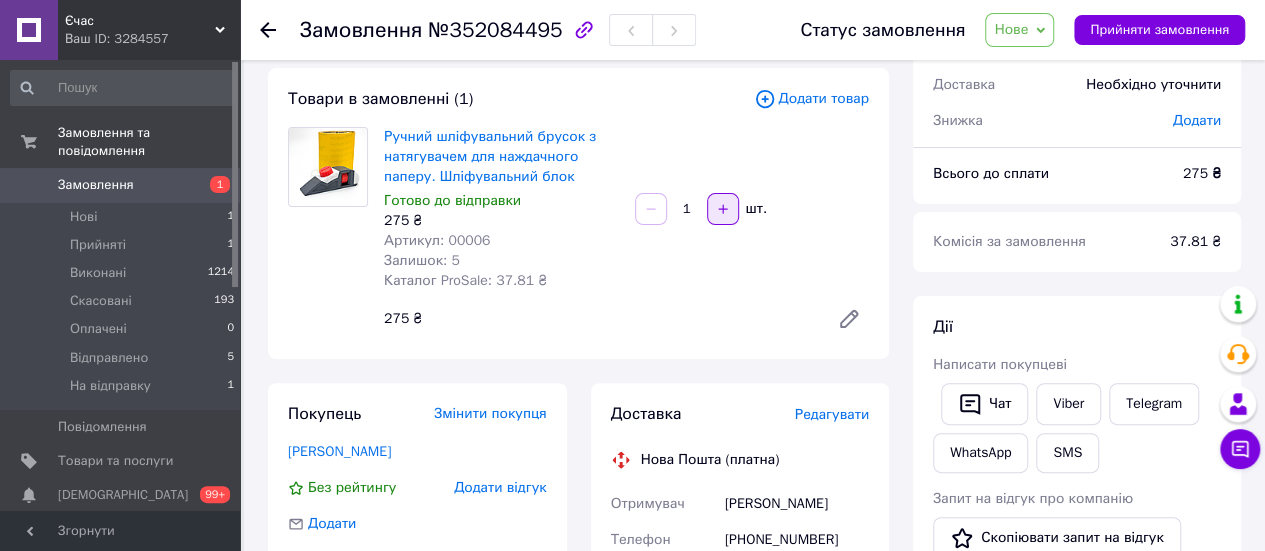 scroll, scrollTop: 300, scrollLeft: 0, axis: vertical 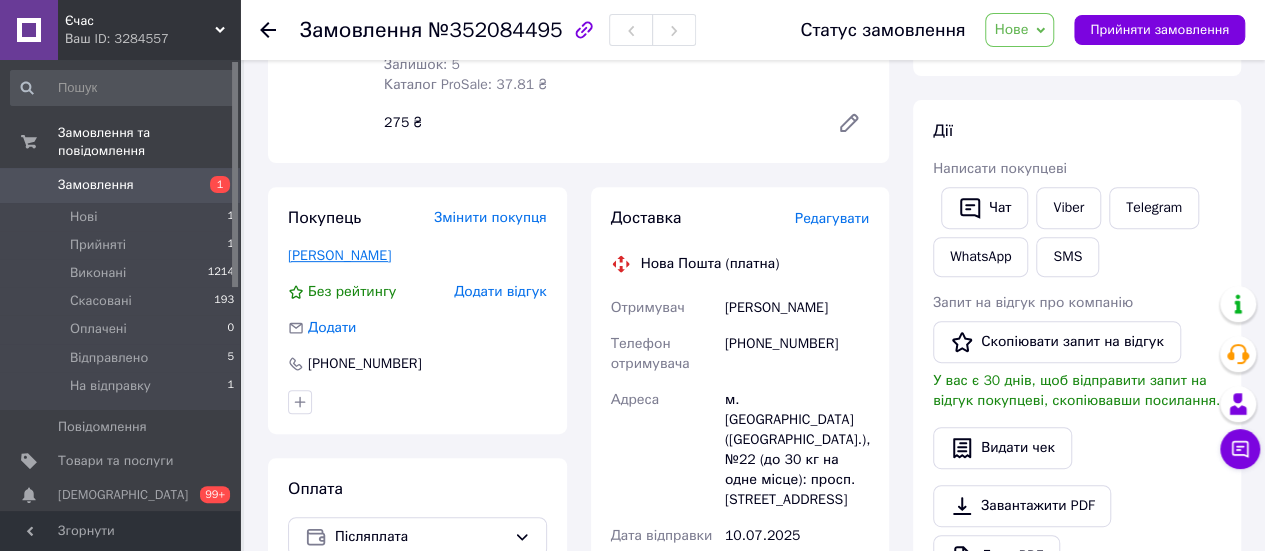 click on "паламарчук андрей" at bounding box center [339, 255] 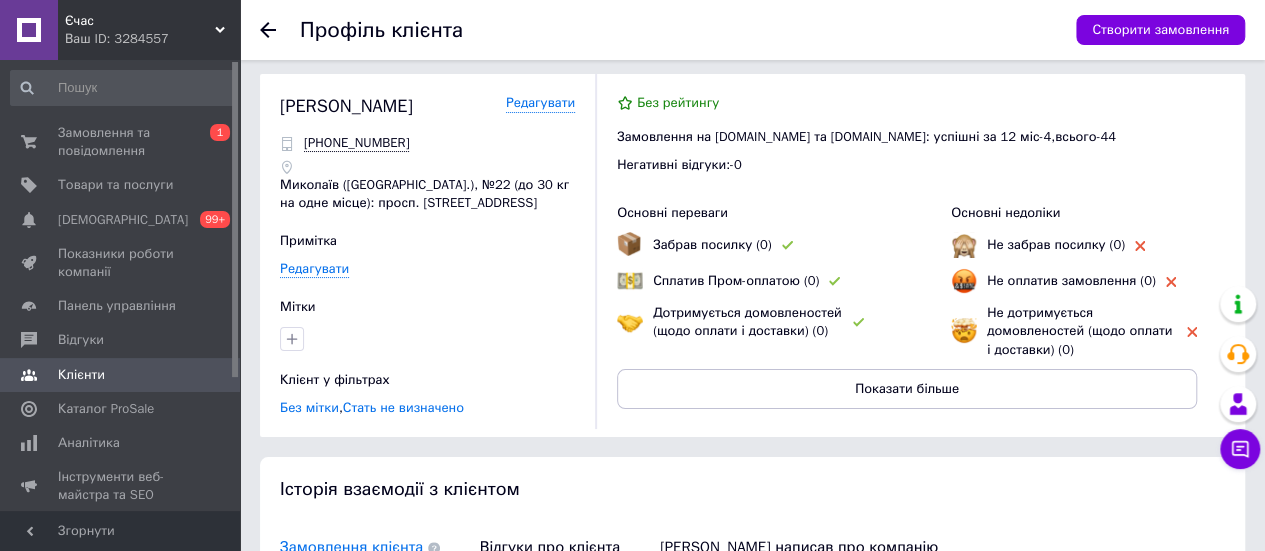 scroll, scrollTop: 300, scrollLeft: 0, axis: vertical 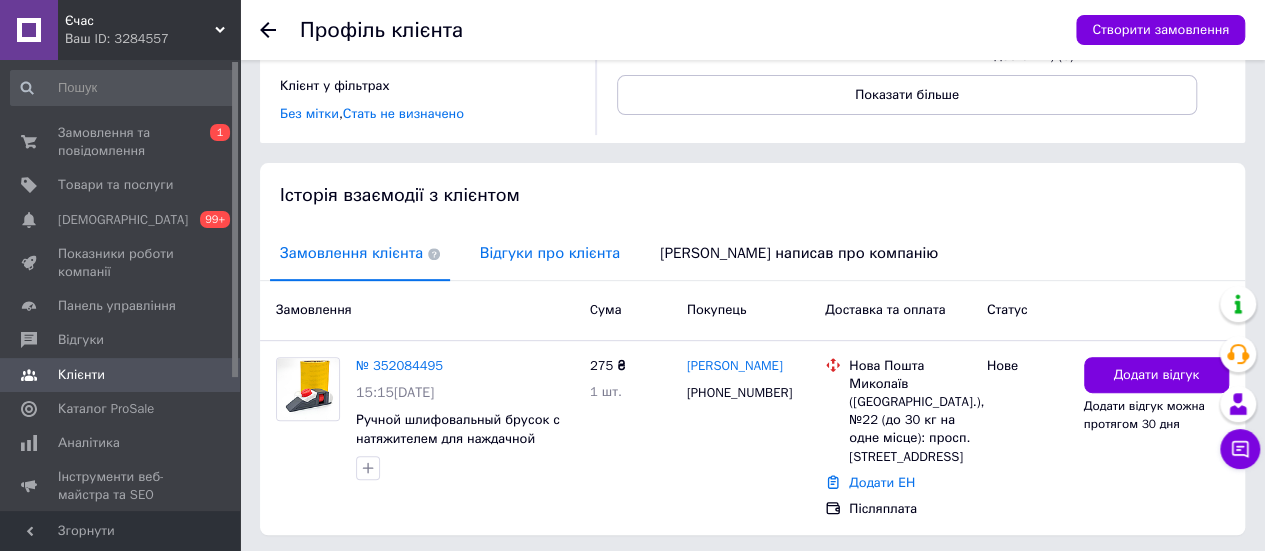 click on "Відгуки про клієнта" at bounding box center (550, 253) 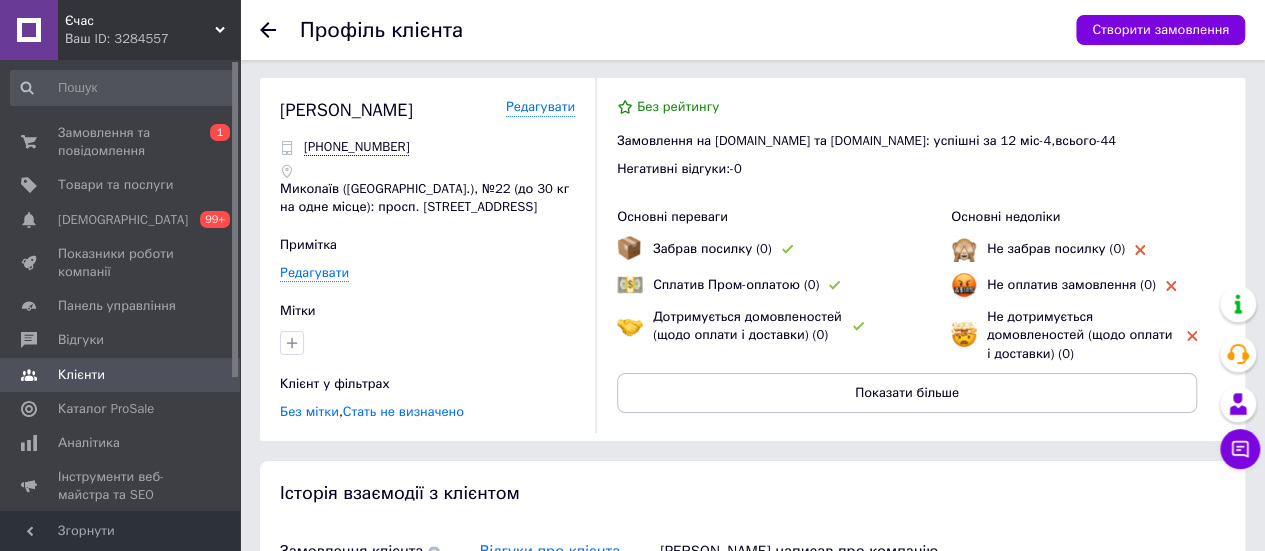 scroll, scrollTop: 0, scrollLeft: 0, axis: both 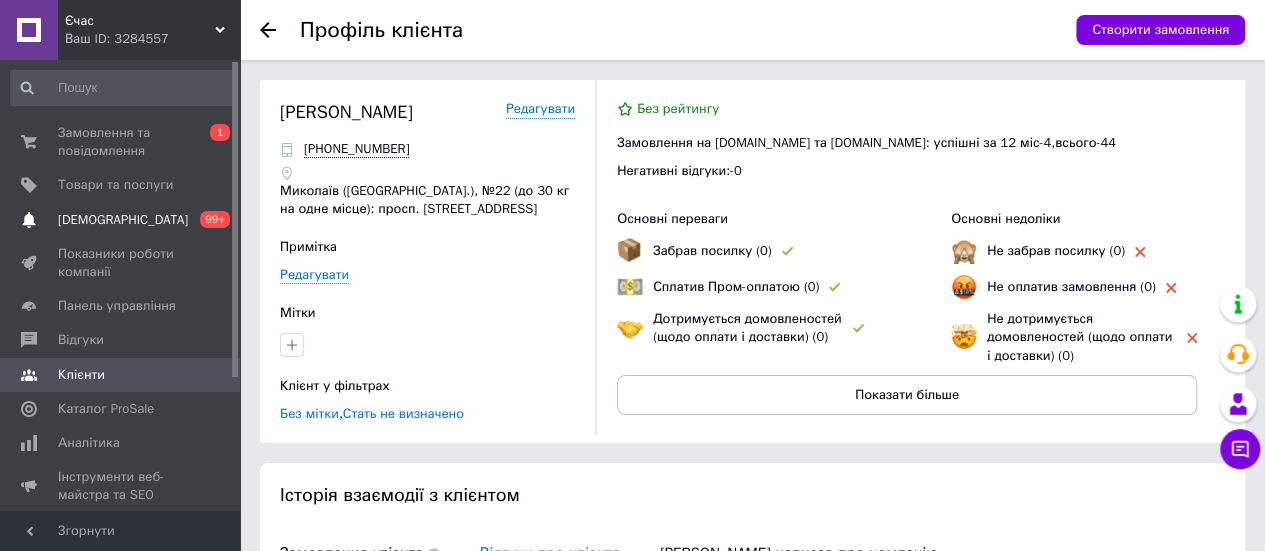 click on "[DEMOGRAPHIC_DATA]" at bounding box center [121, 220] 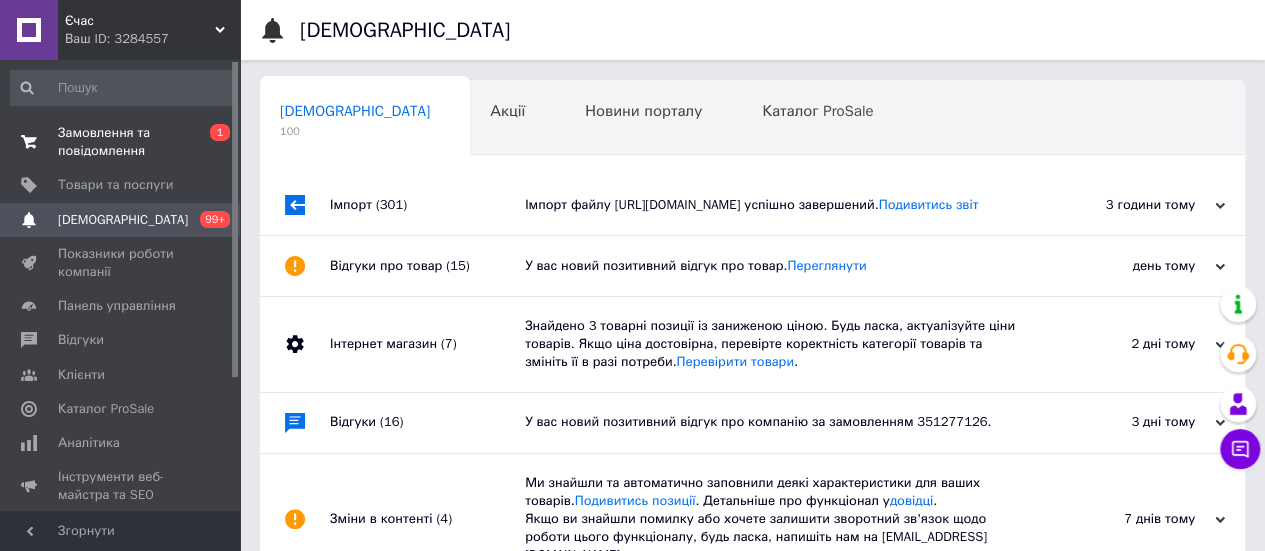click on "Замовлення та повідомлення" at bounding box center [121, 142] 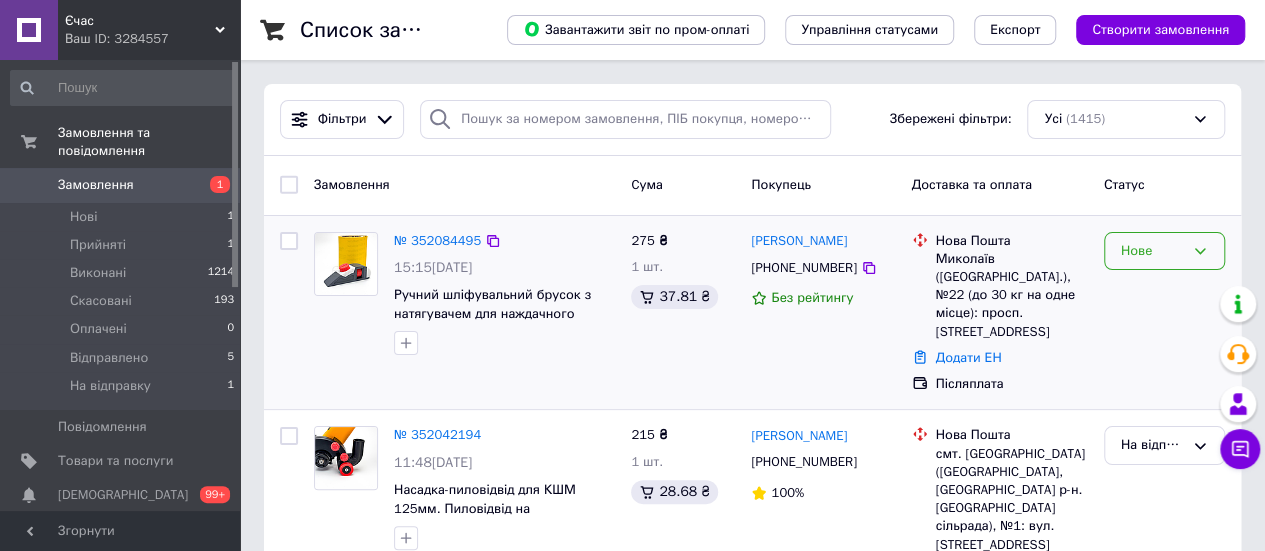 click on "Нове" at bounding box center (1152, 251) 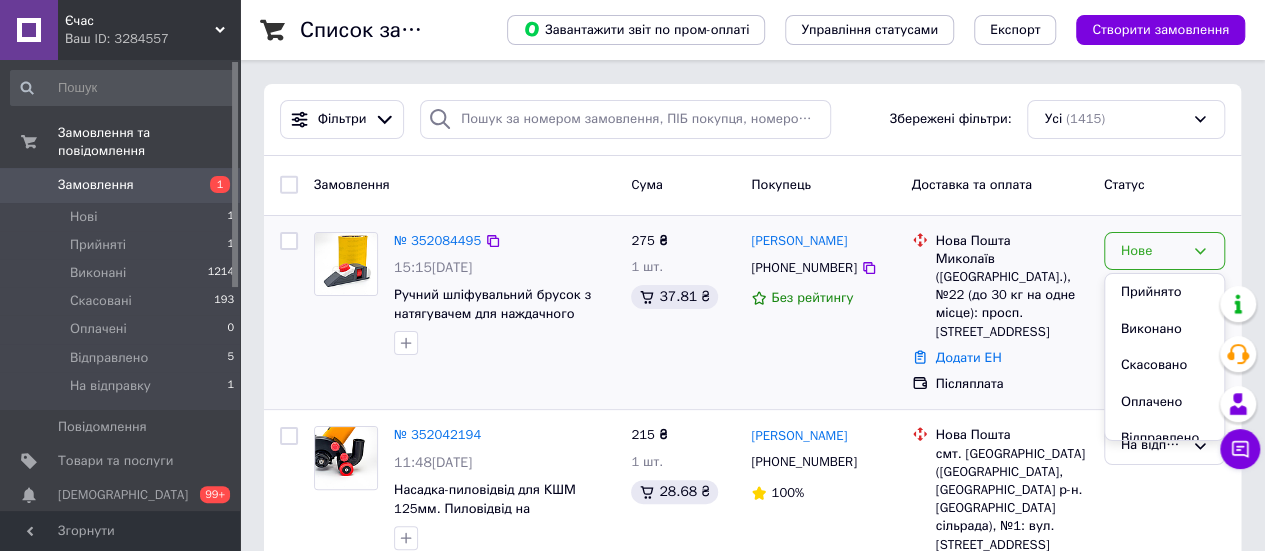 click on "Прийнято" at bounding box center [1164, 292] 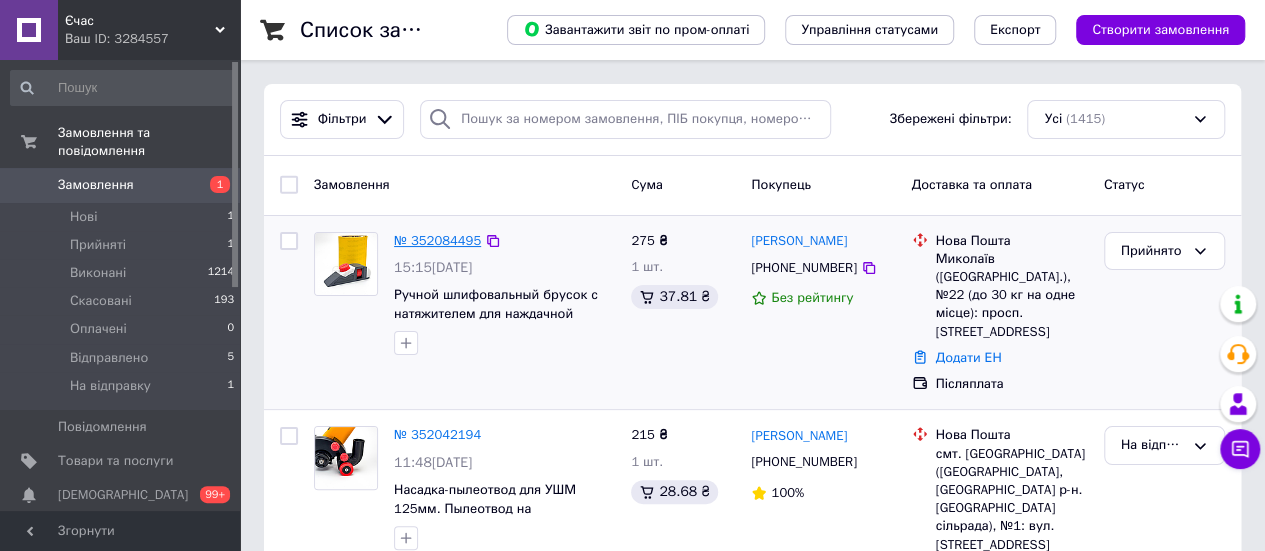click on "№ 352084495" at bounding box center [437, 240] 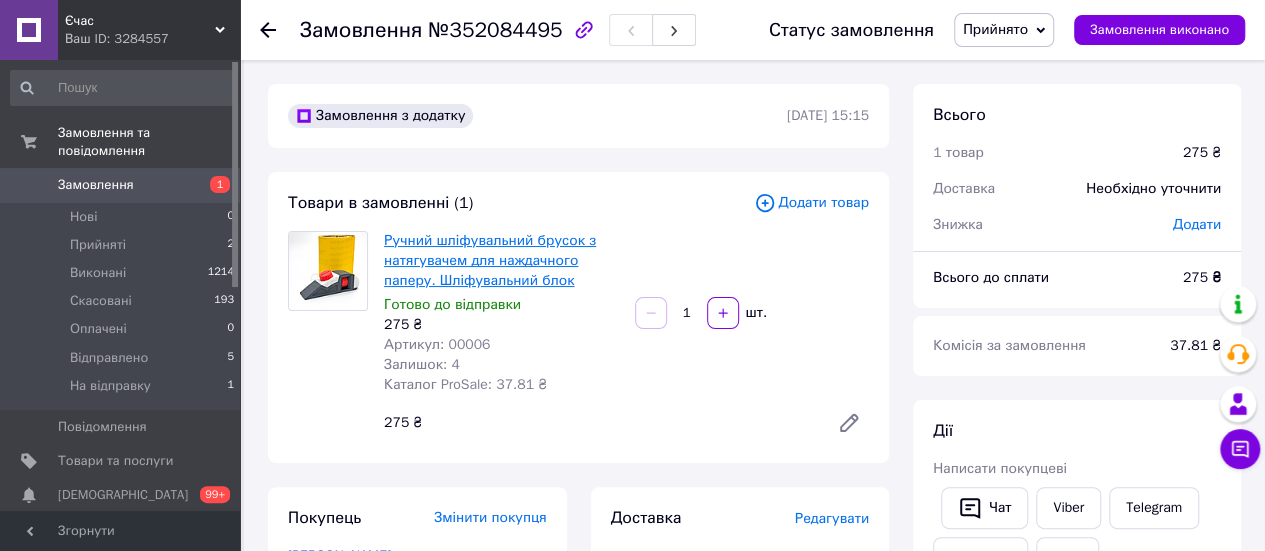click on "Ручний шліфувальний брусок з натягувачем для наждачного паперу. Шліфувальний блок" at bounding box center (490, 260) 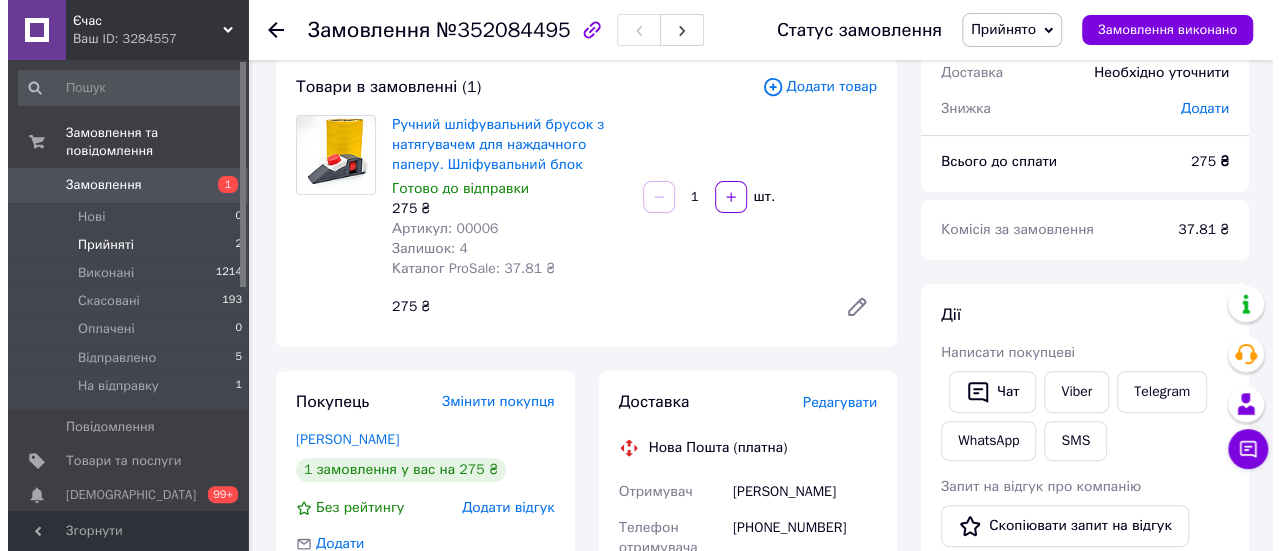 scroll, scrollTop: 0, scrollLeft: 0, axis: both 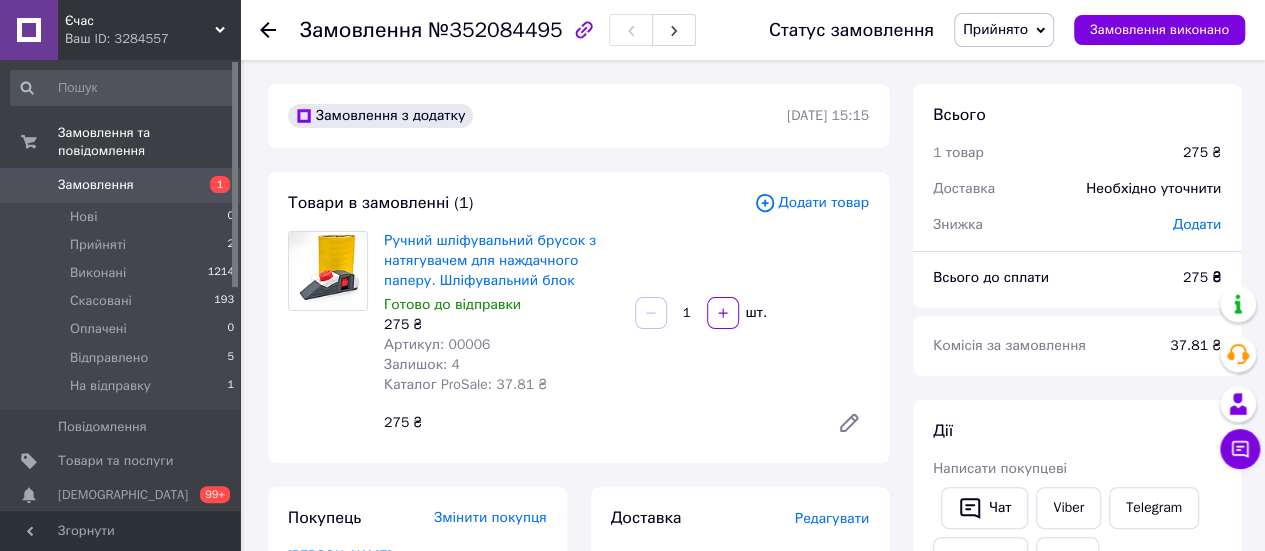 click on "Замовлення" at bounding box center (121, 185) 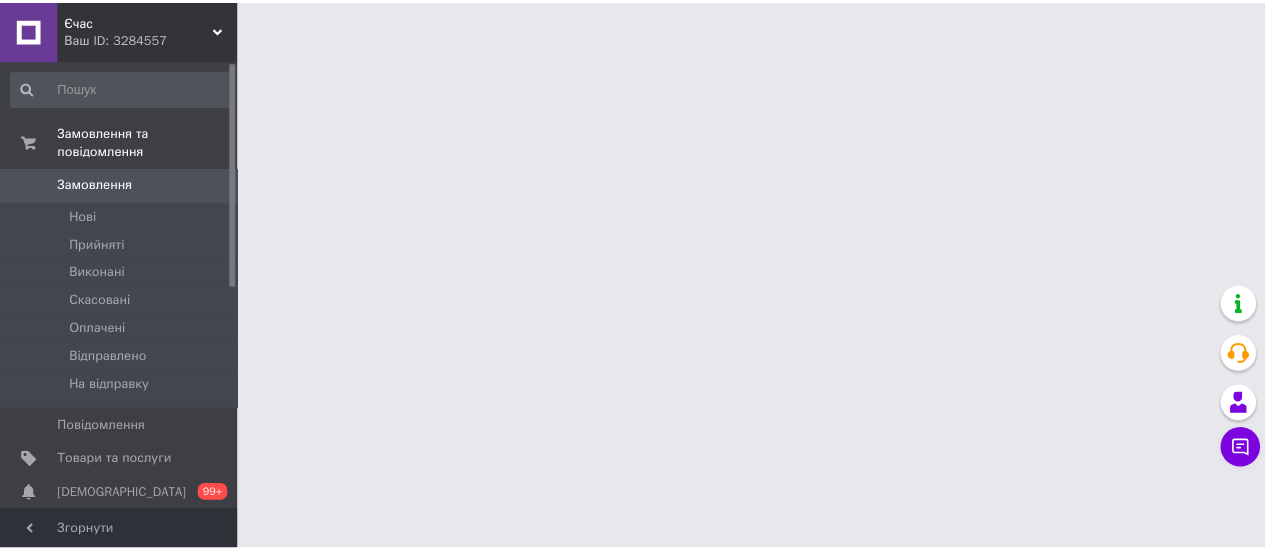 scroll, scrollTop: 0, scrollLeft: 0, axis: both 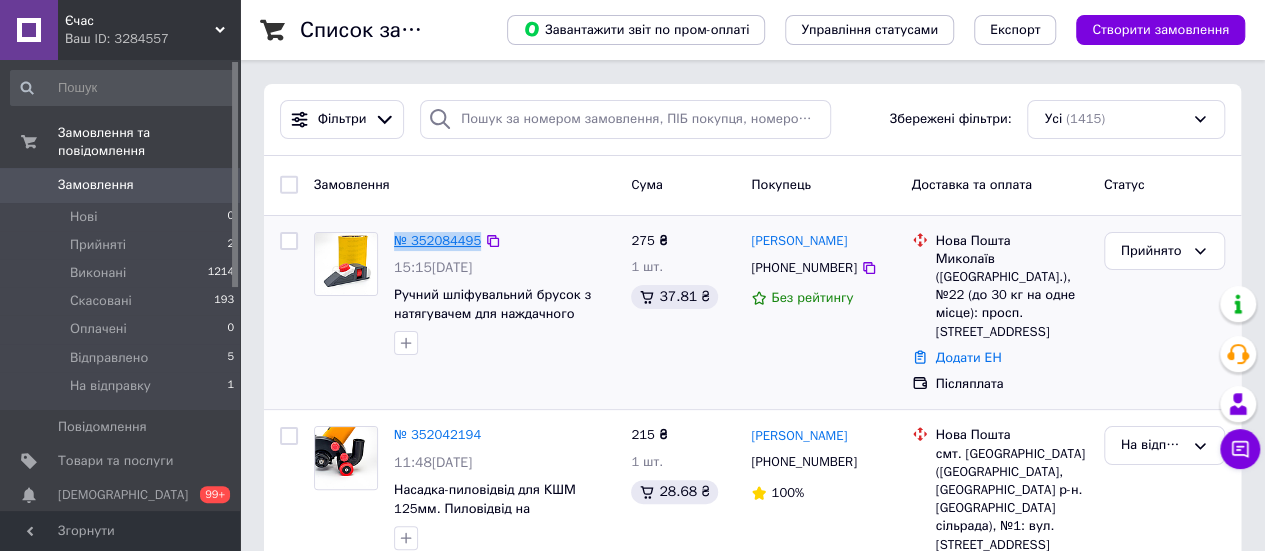 drag, startPoint x: 386, startPoint y: 237, endPoint x: 473, endPoint y: 235, distance: 87.02299 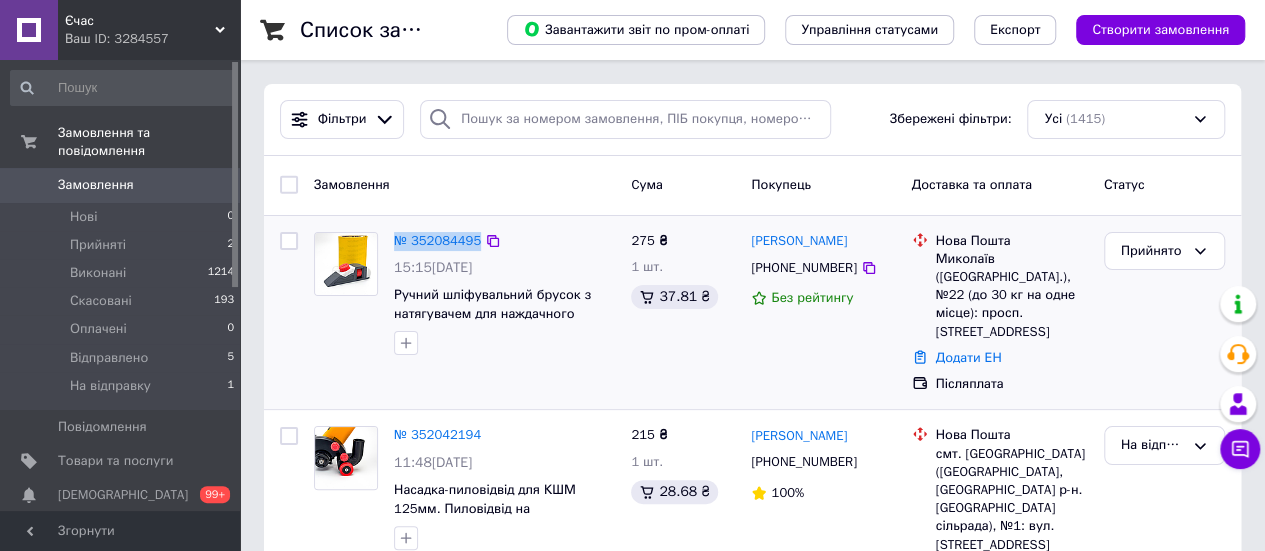 copy on "№ 352084495" 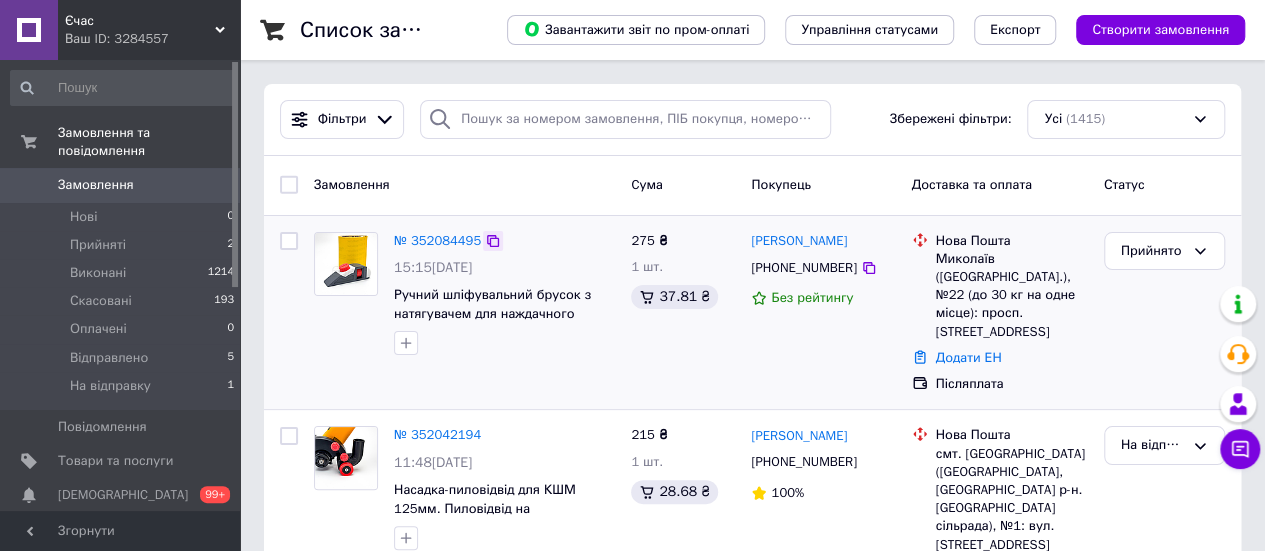 click at bounding box center [493, 241] 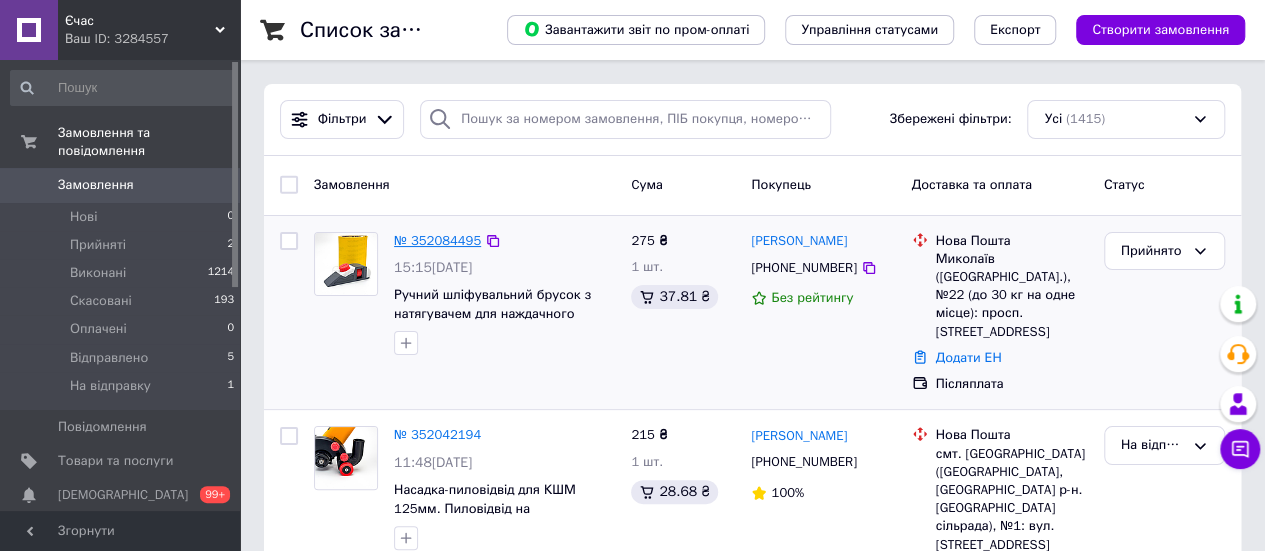 click on "№ 352084495" at bounding box center [437, 240] 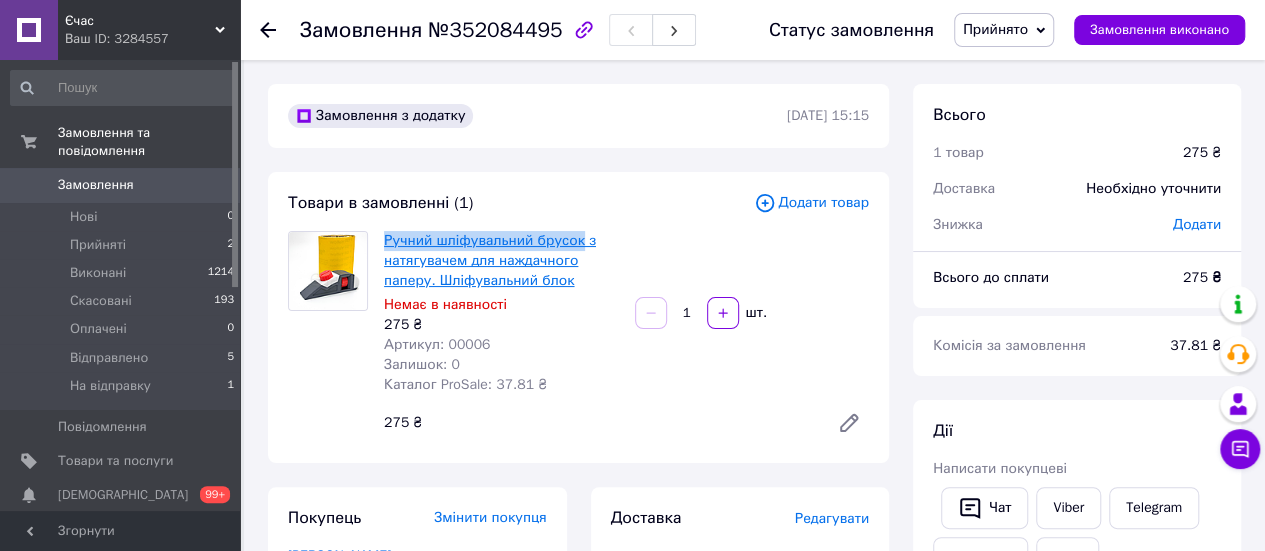 drag, startPoint x: 377, startPoint y: 242, endPoint x: 572, endPoint y: 241, distance: 195.00256 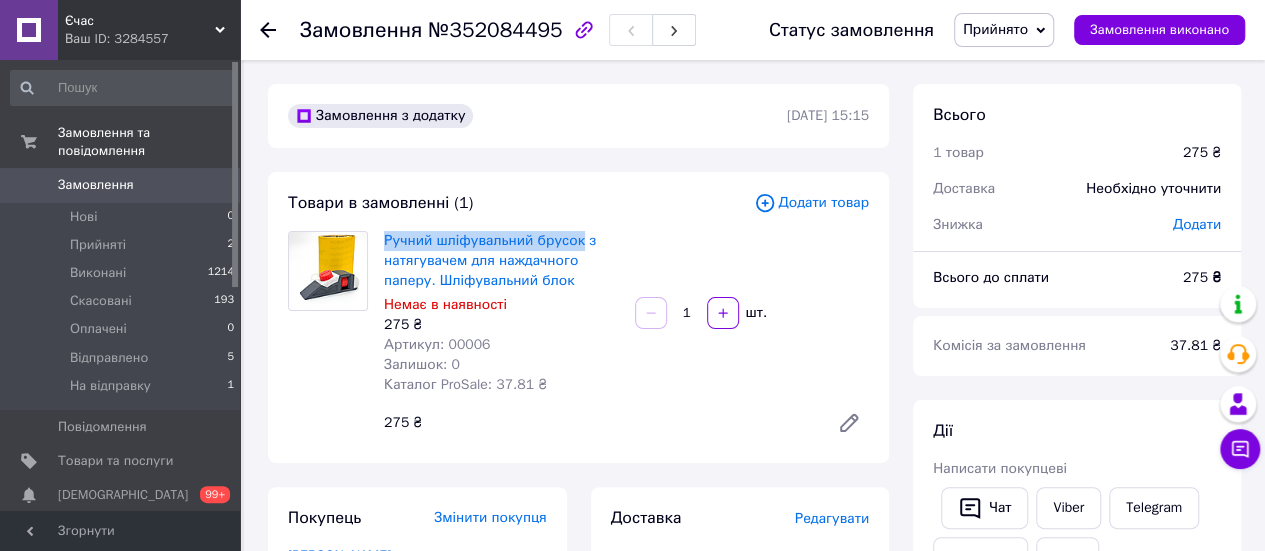 copy on "Ручний шліфувальний брусок" 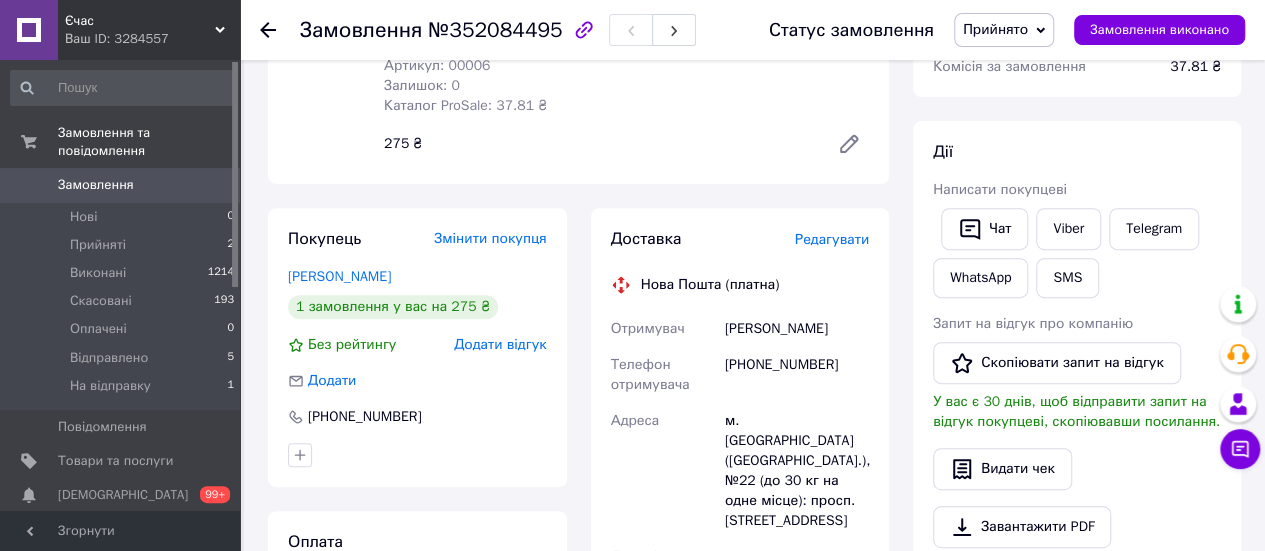 scroll, scrollTop: 300, scrollLeft: 0, axis: vertical 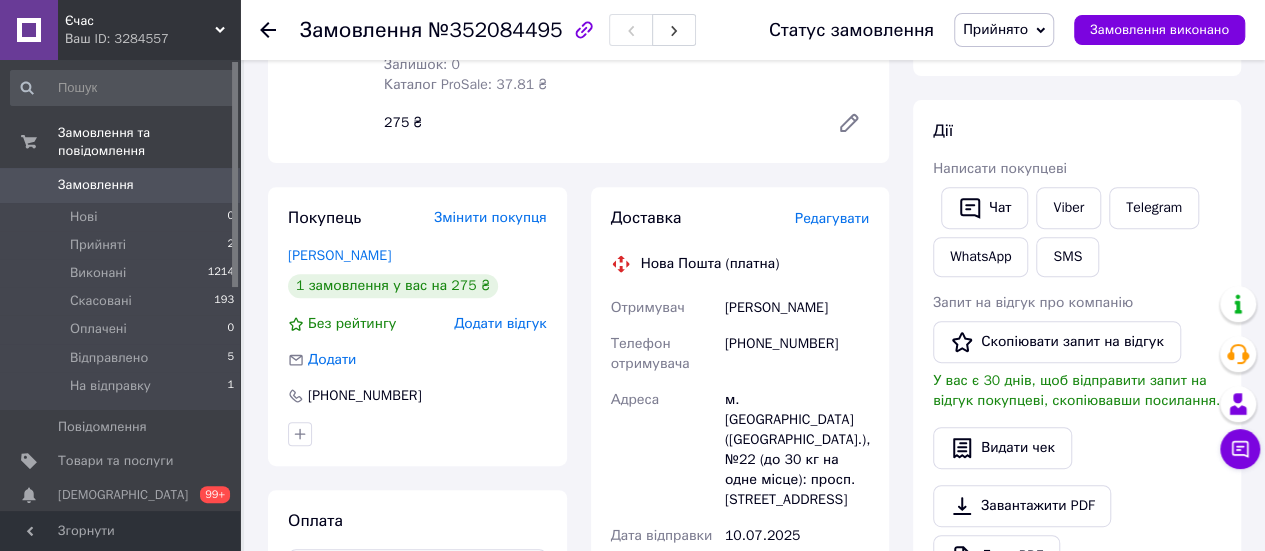 drag, startPoint x: 767, startPoint y: 313, endPoint x: 856, endPoint y: 313, distance: 89 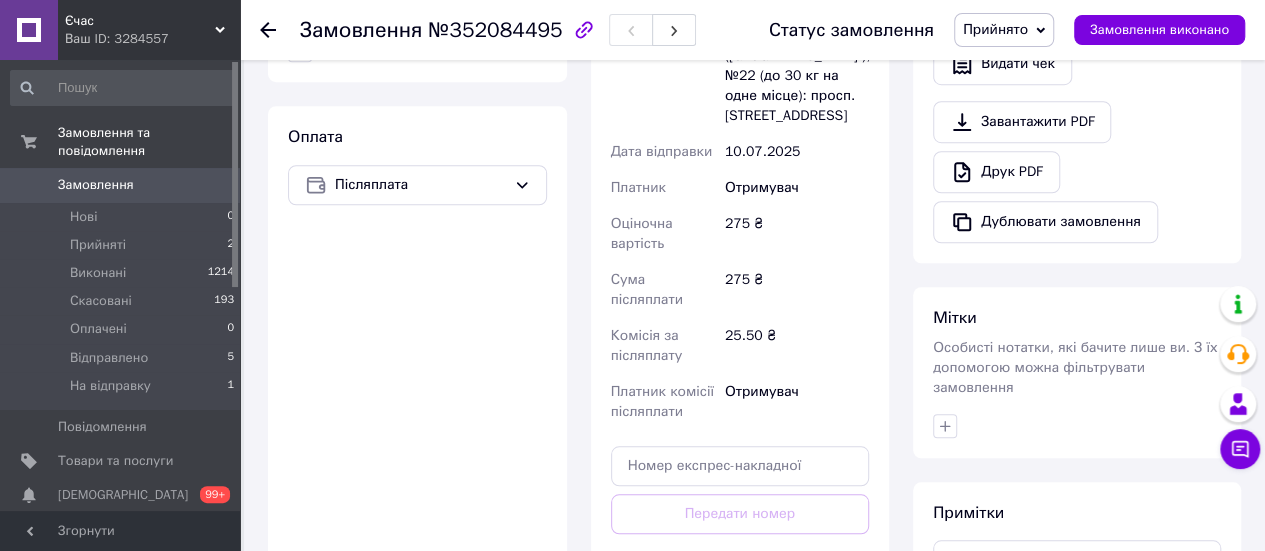 scroll, scrollTop: 800, scrollLeft: 0, axis: vertical 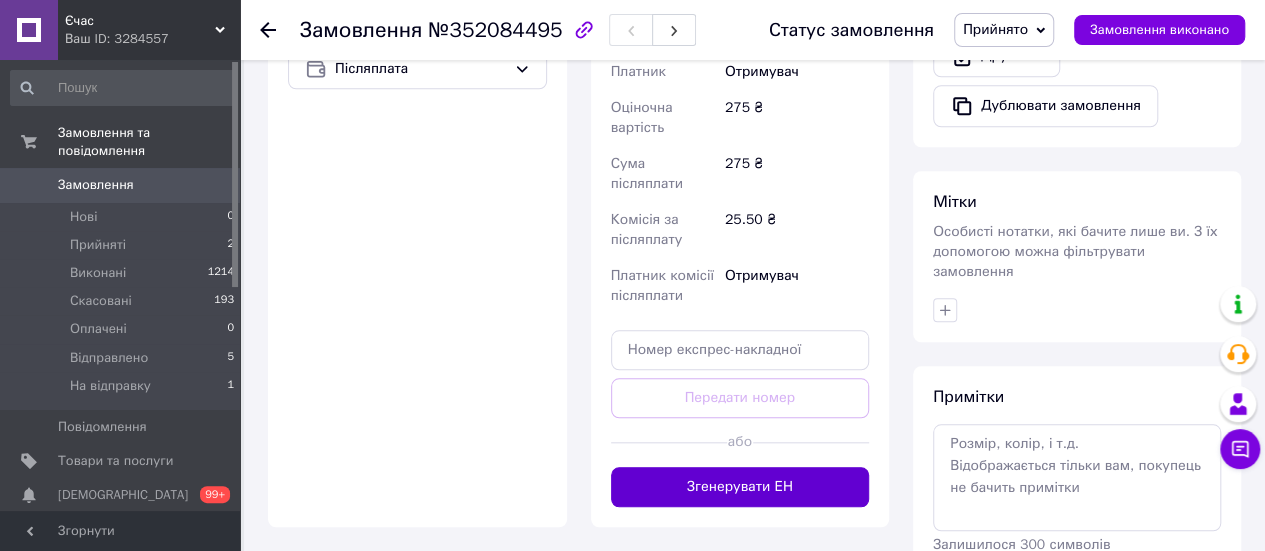 click on "Згенерувати ЕН" at bounding box center [740, 487] 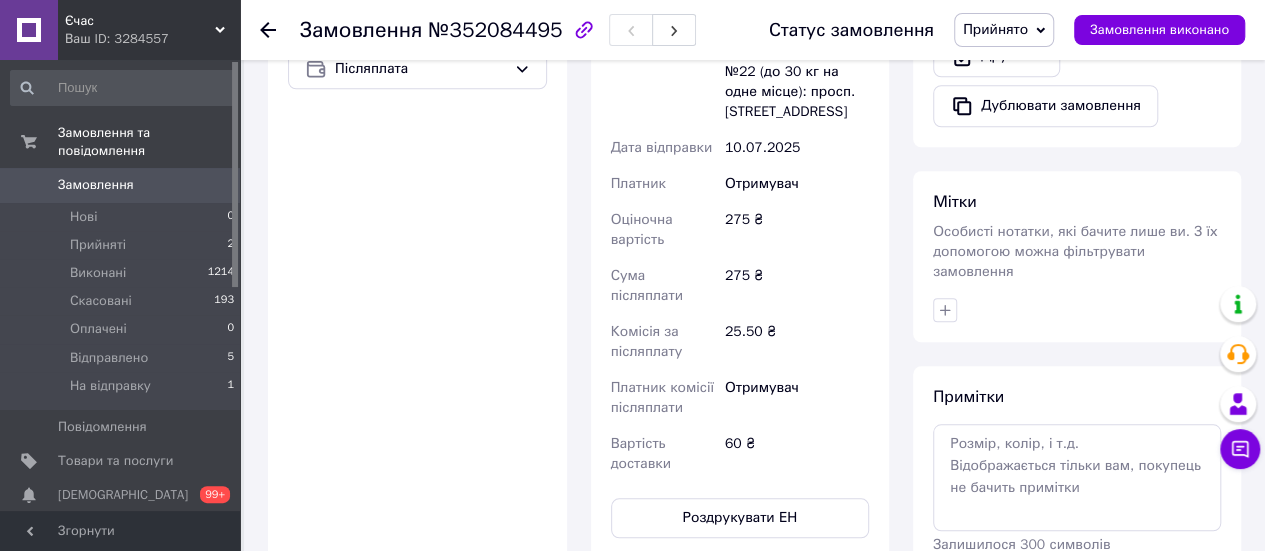 click on "Прийнято" at bounding box center [995, 29] 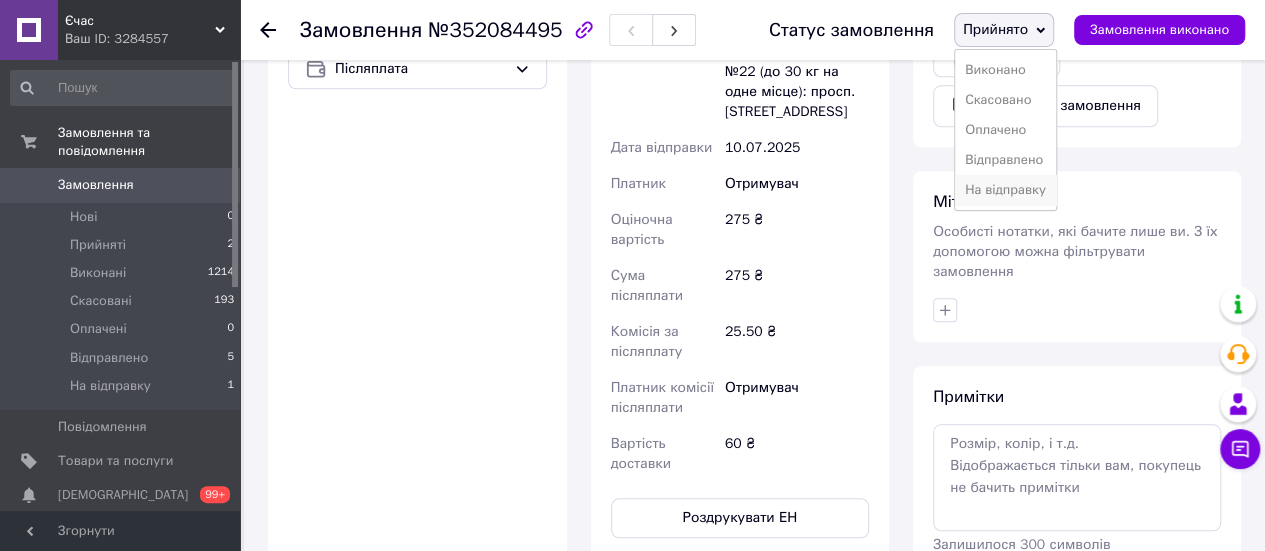 click on "На відправку" at bounding box center (1005, 190) 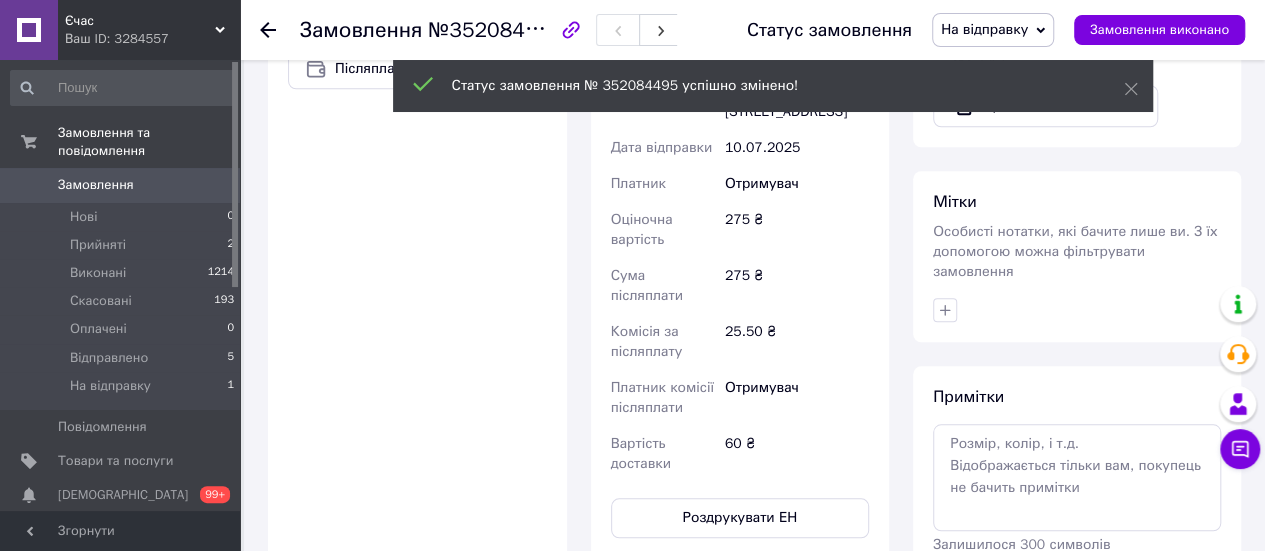 click on "Замовлення" at bounding box center (96, 185) 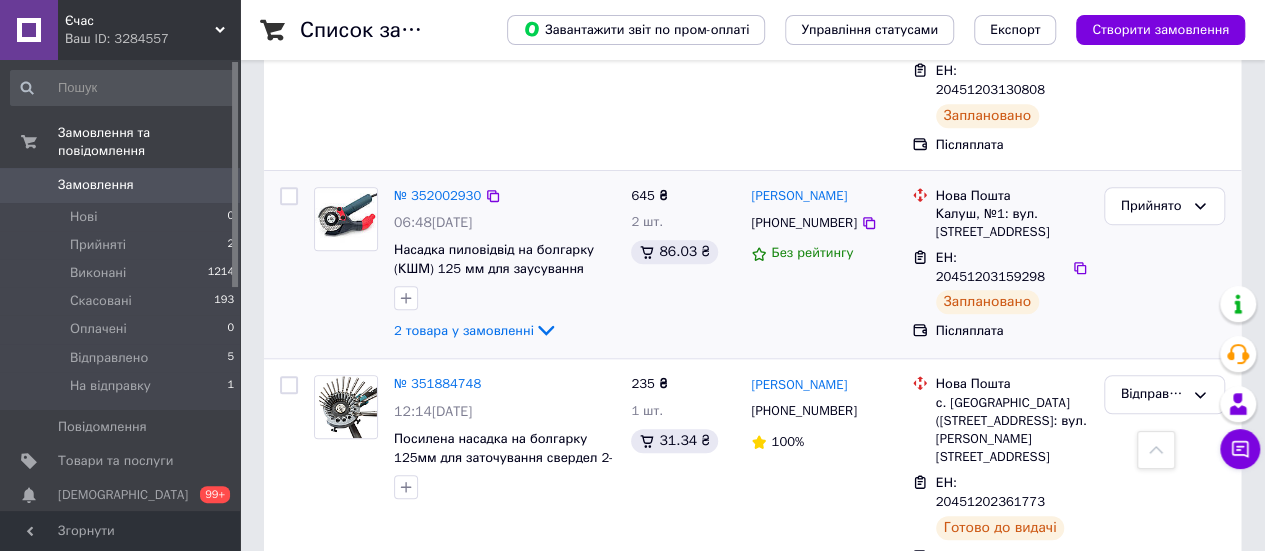 scroll, scrollTop: 500, scrollLeft: 0, axis: vertical 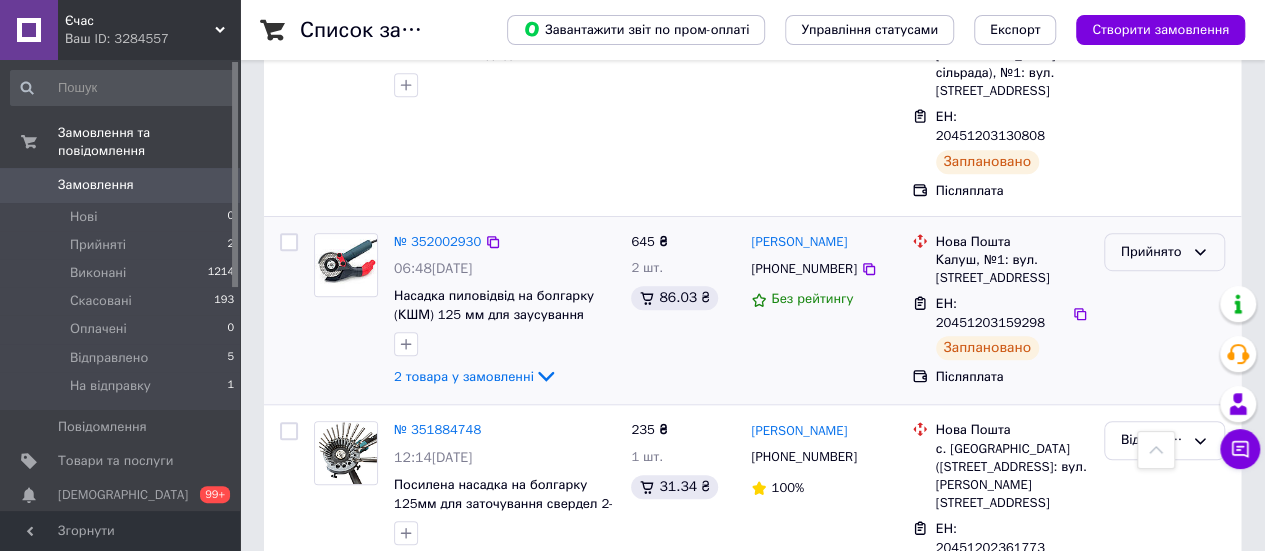 click on "Прийнято" at bounding box center [1152, 252] 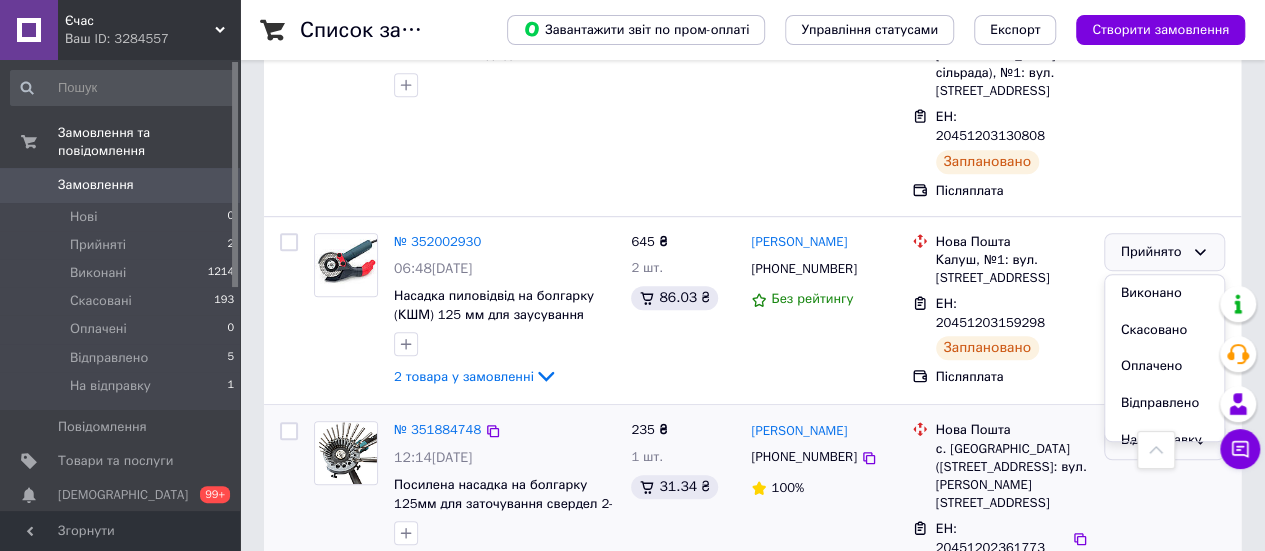 drag, startPoint x: 1150, startPoint y: 374, endPoint x: 1107, endPoint y: 382, distance: 43.737854 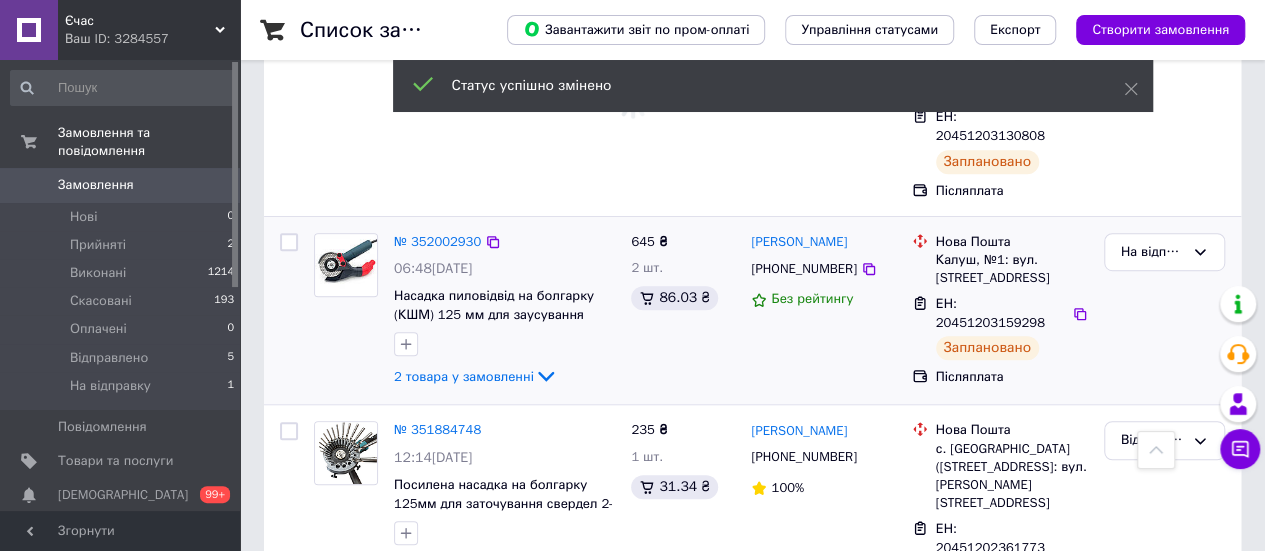 scroll, scrollTop: 700, scrollLeft: 0, axis: vertical 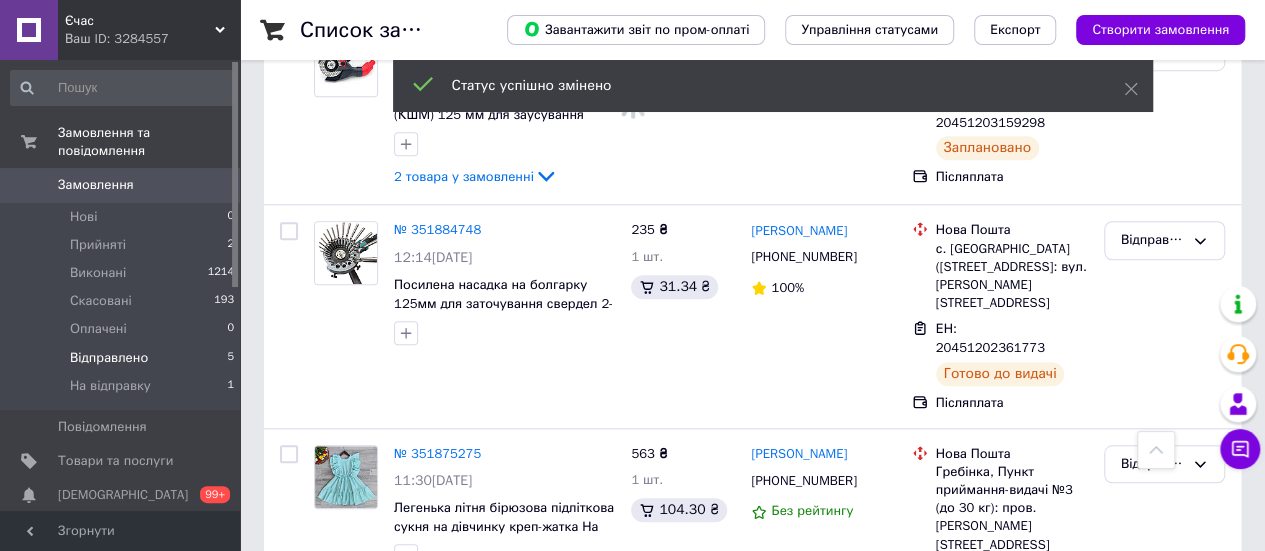 click on "Відправлено" at bounding box center (109, 358) 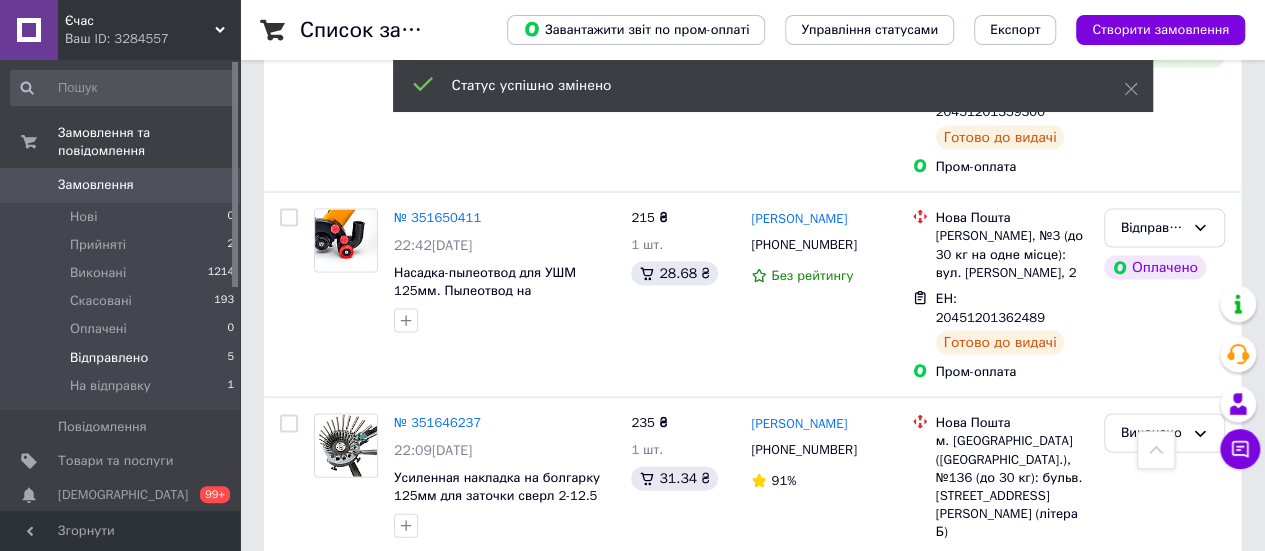 scroll, scrollTop: 2100, scrollLeft: 0, axis: vertical 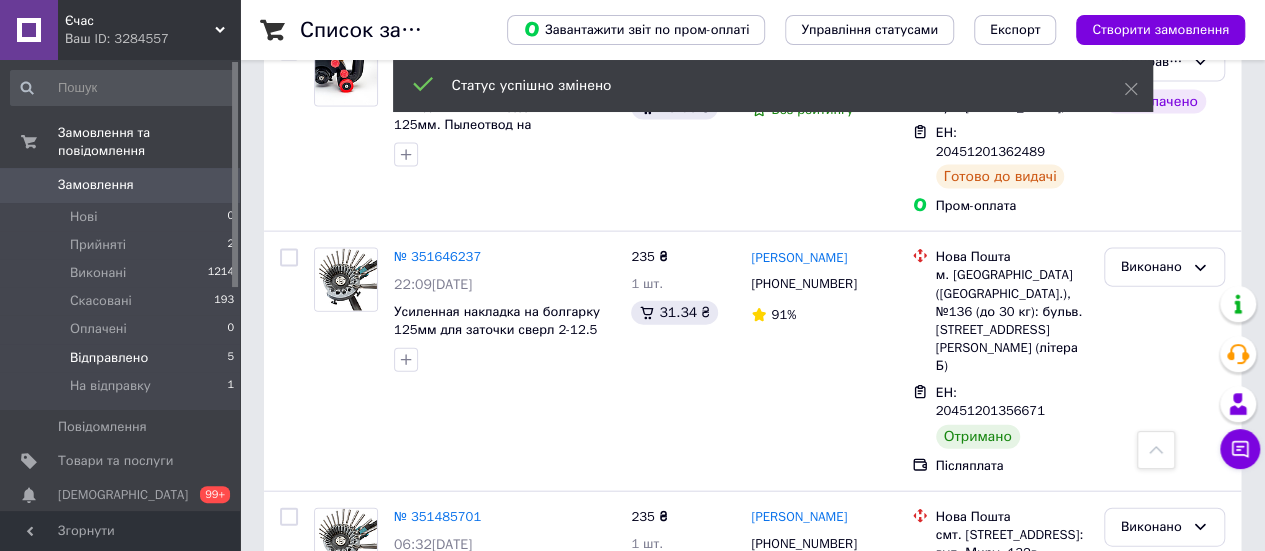 click on "Відправлено" at bounding box center [109, 358] 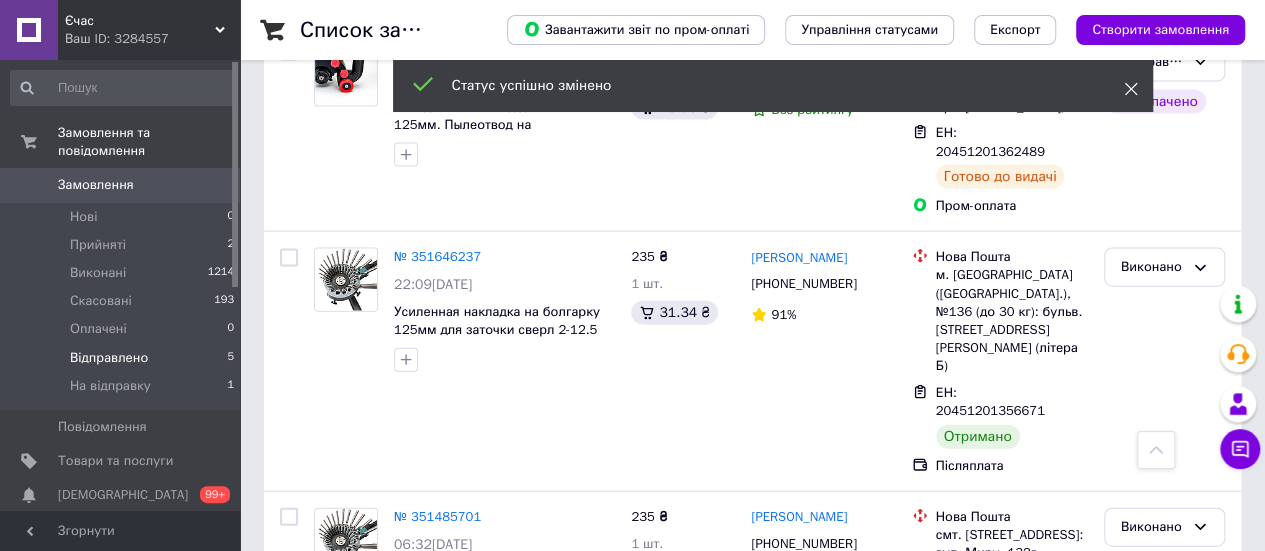 click 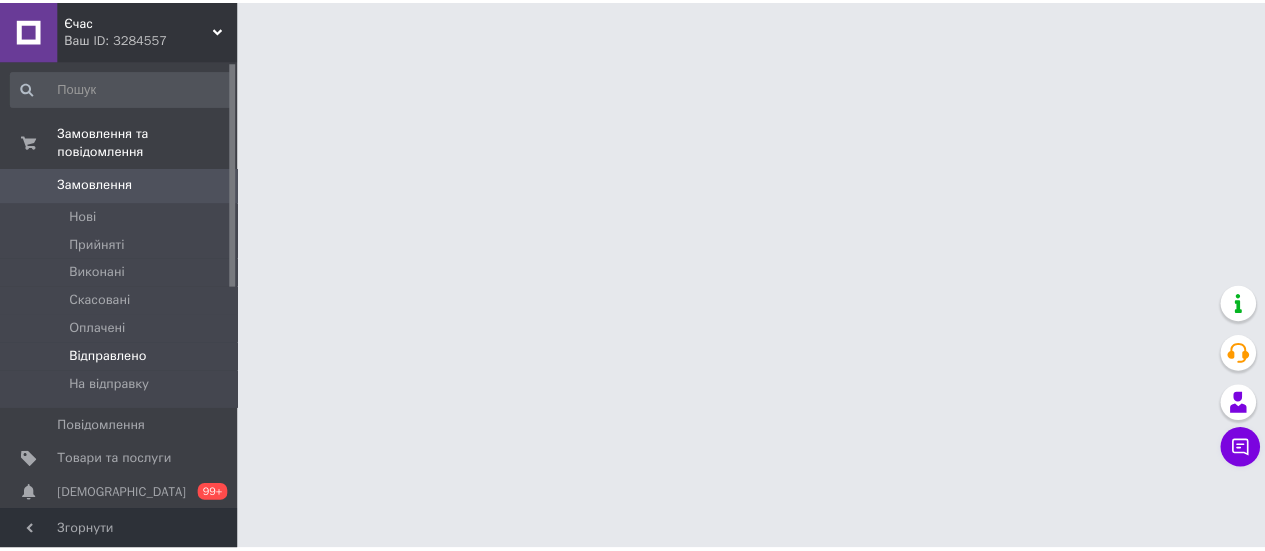 scroll, scrollTop: 0, scrollLeft: 0, axis: both 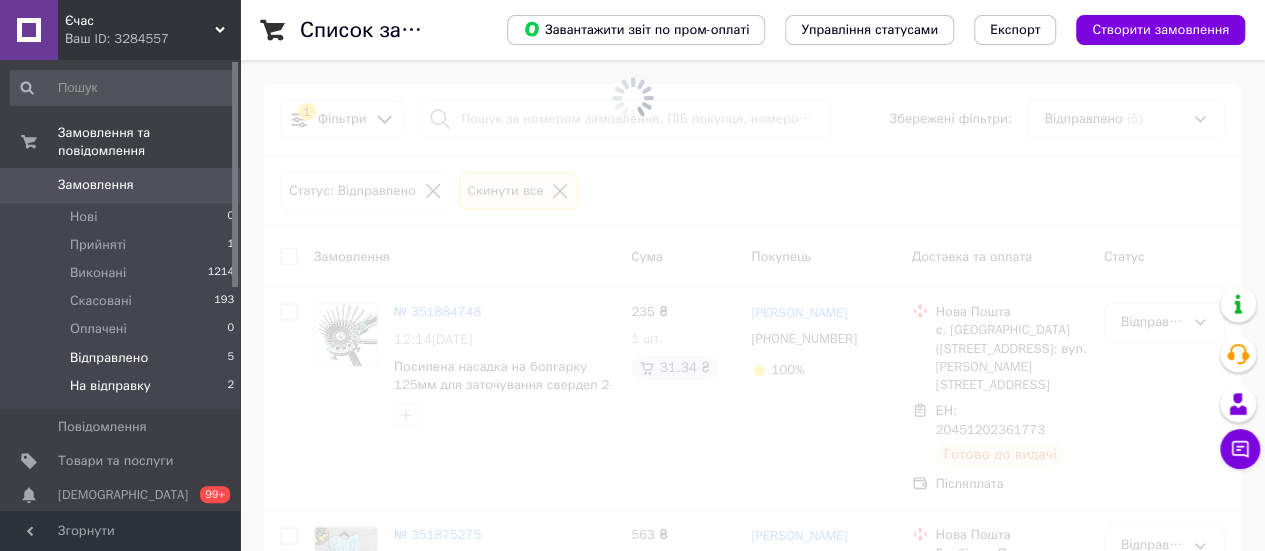 click on "На відправку" at bounding box center [110, 386] 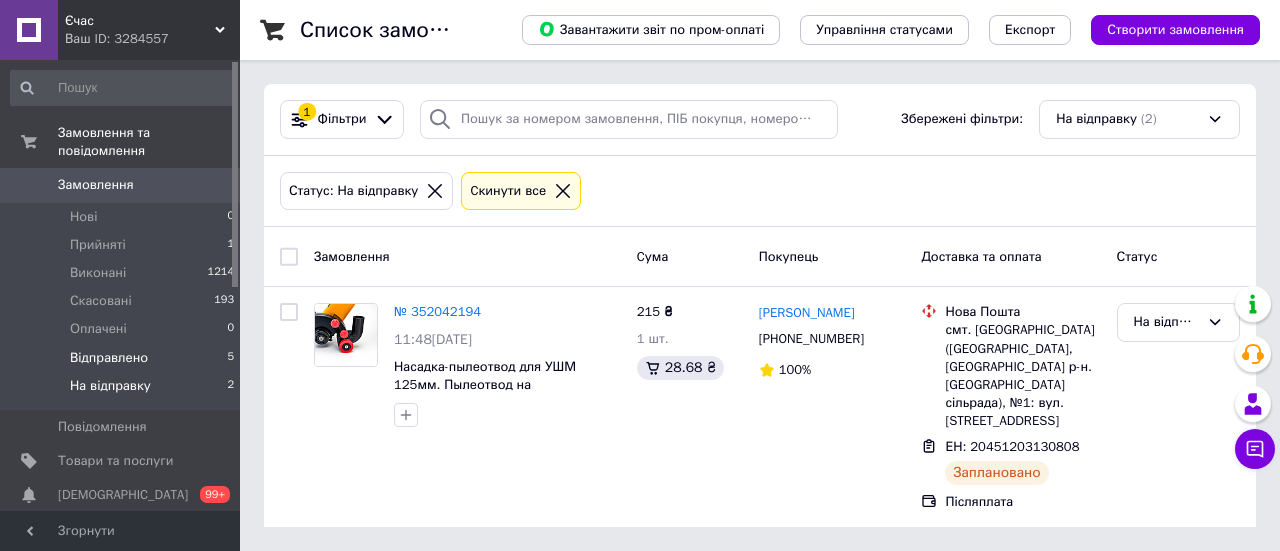 click on "Відправлено" at bounding box center (109, 358) 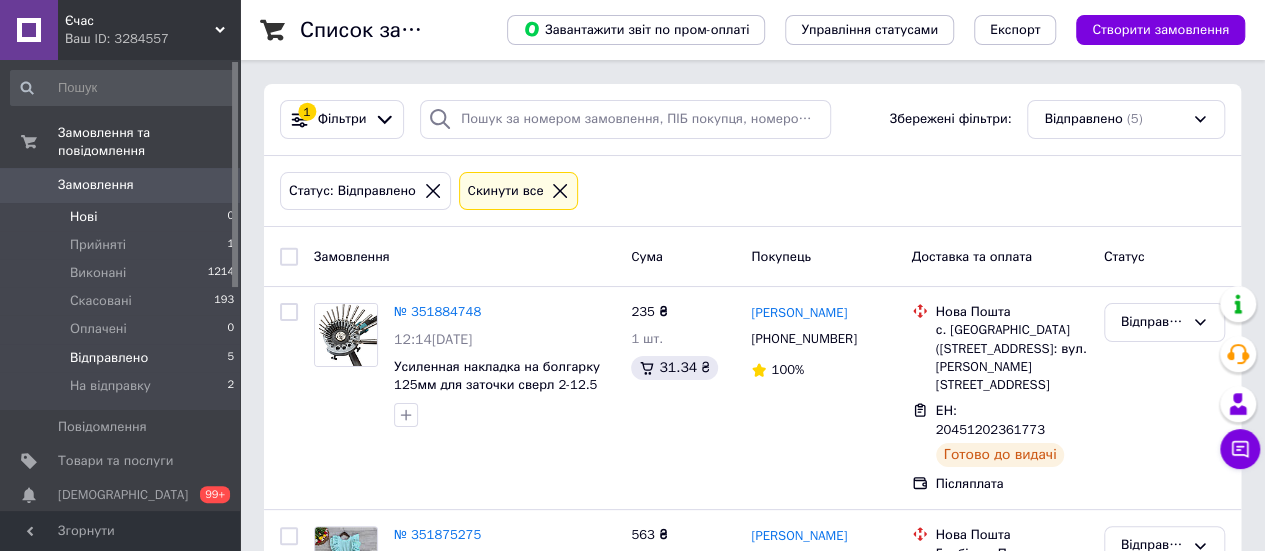 click on "Нові" at bounding box center (83, 217) 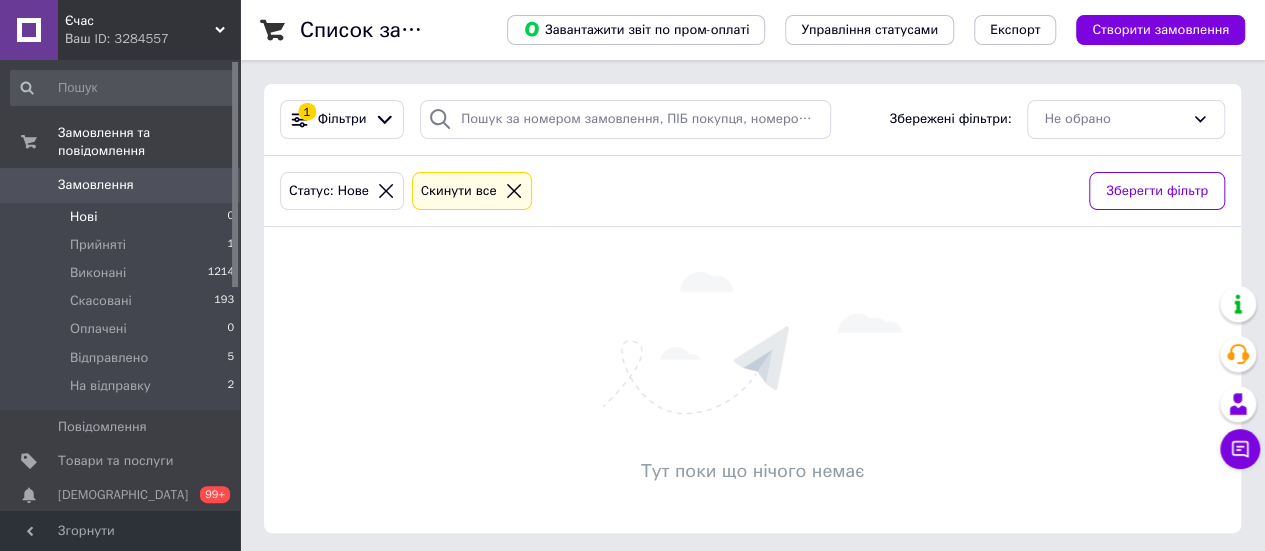 click 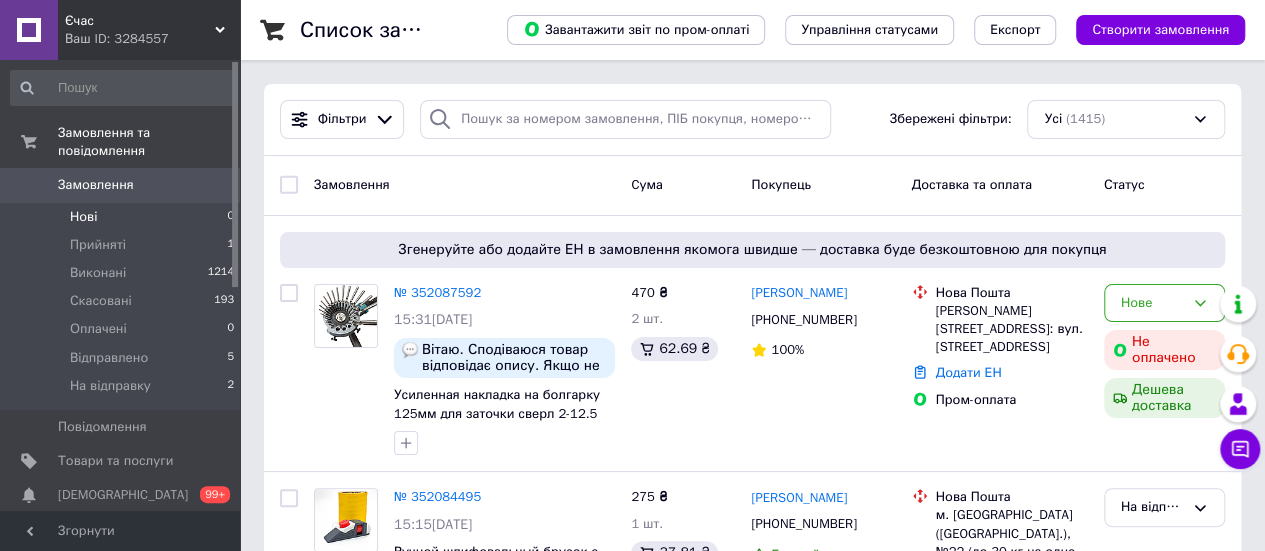 click on "Нові" at bounding box center (83, 217) 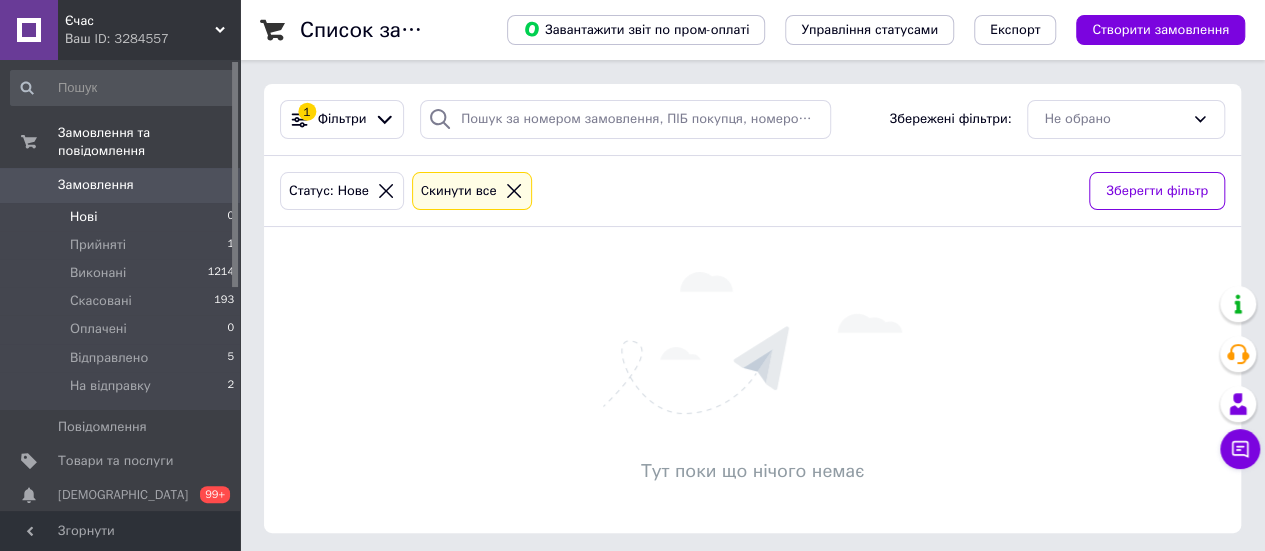 click on "Нові" at bounding box center (83, 217) 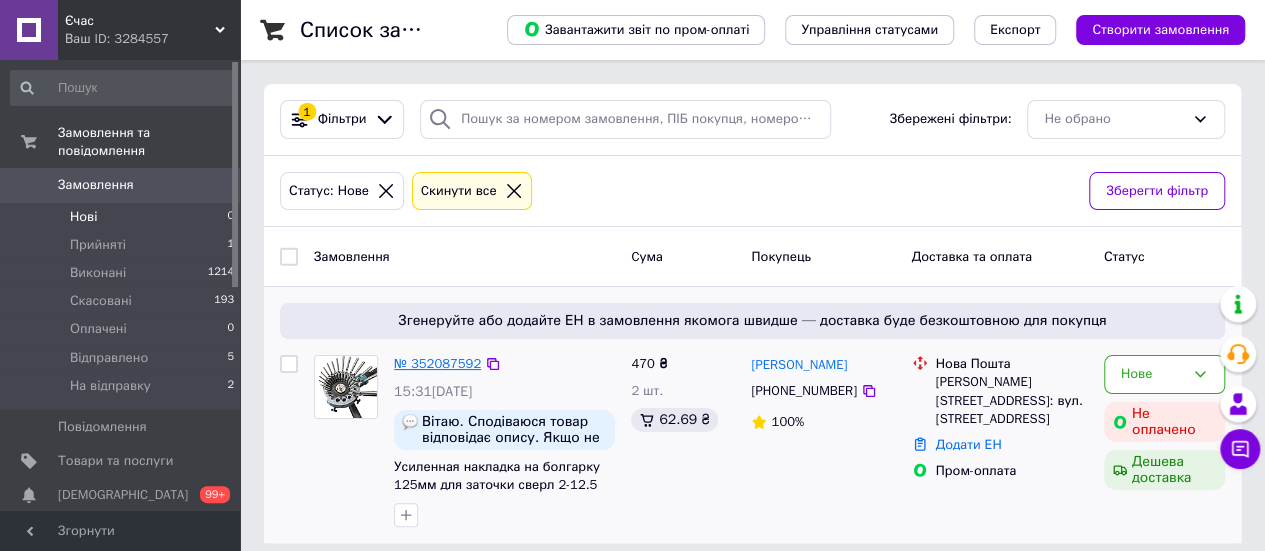 click on "№ 352087592" at bounding box center (437, 363) 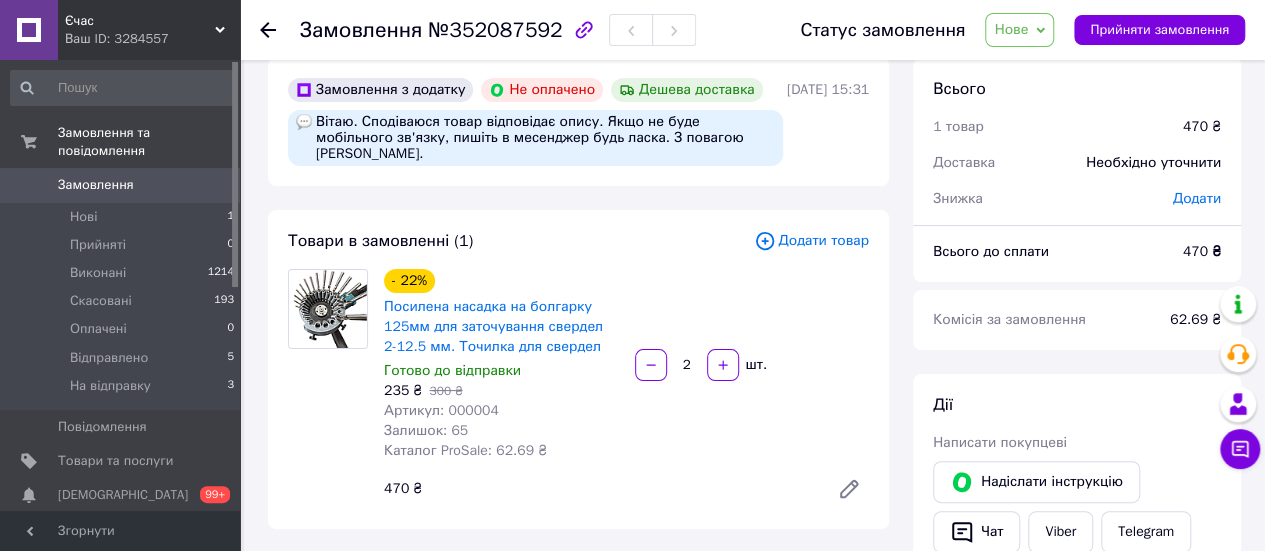scroll, scrollTop: 0, scrollLeft: 0, axis: both 